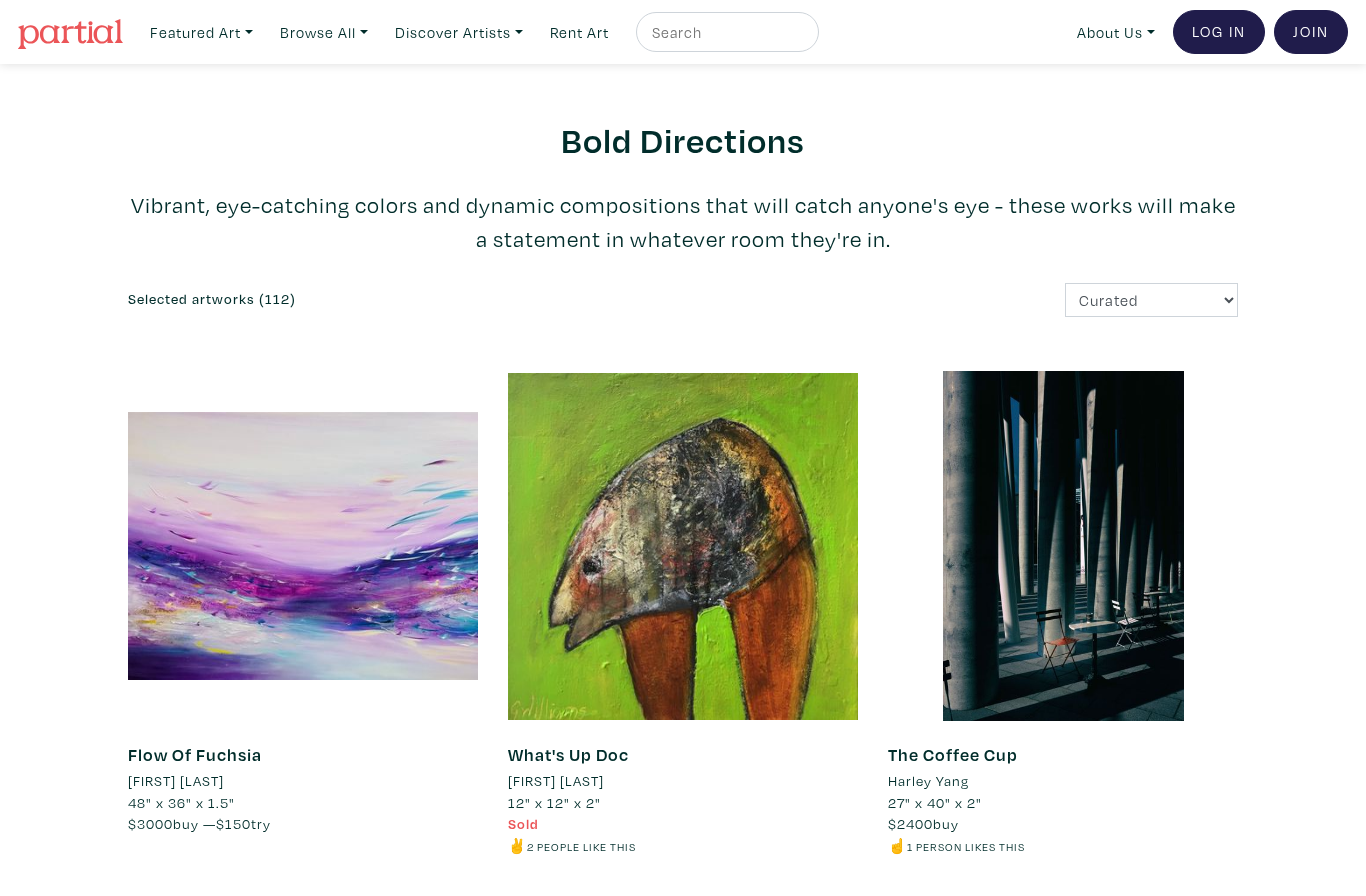 scroll, scrollTop: 820, scrollLeft: 0, axis: vertical 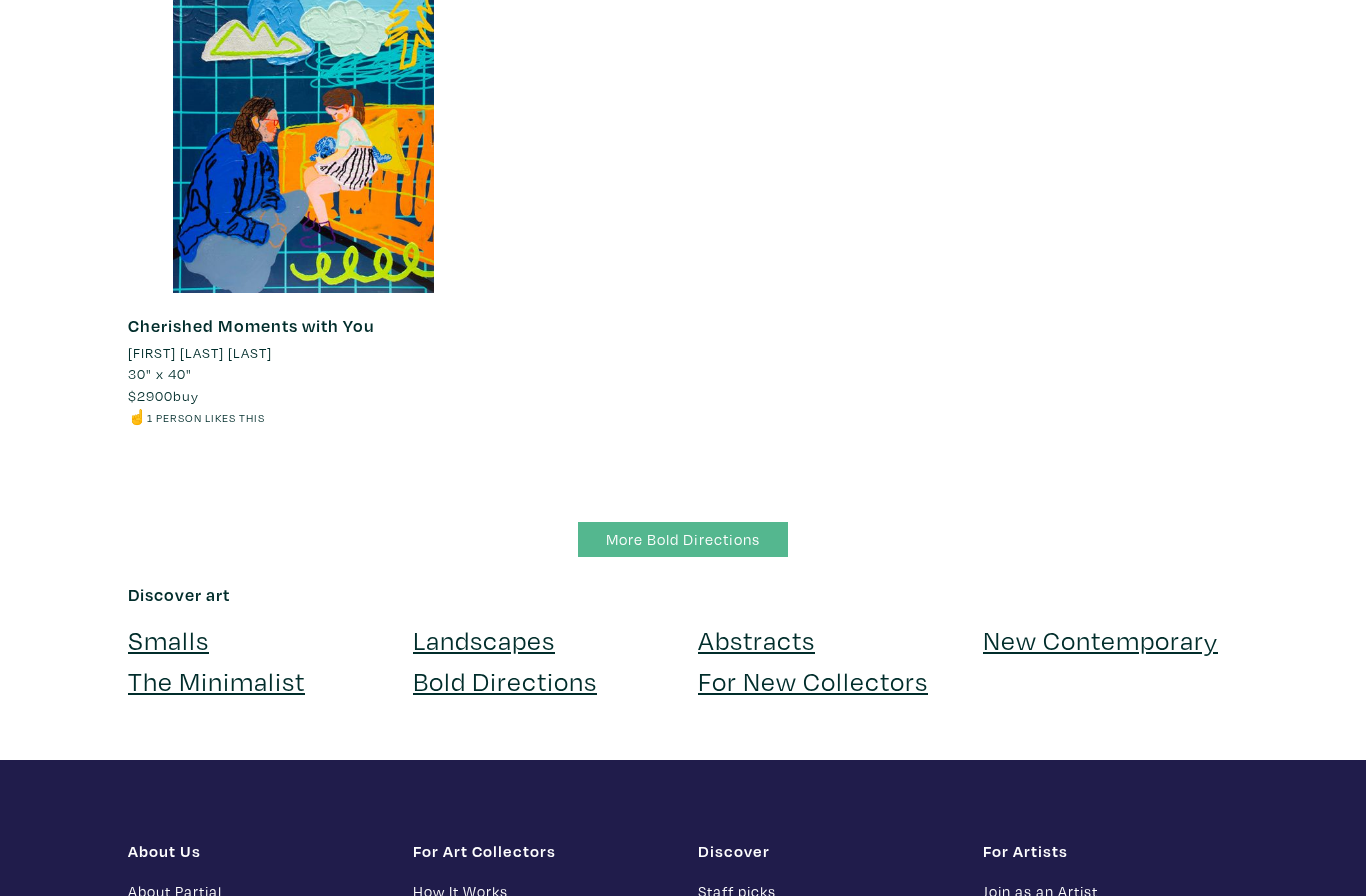click on "More Bold Directions" at bounding box center (683, 539) 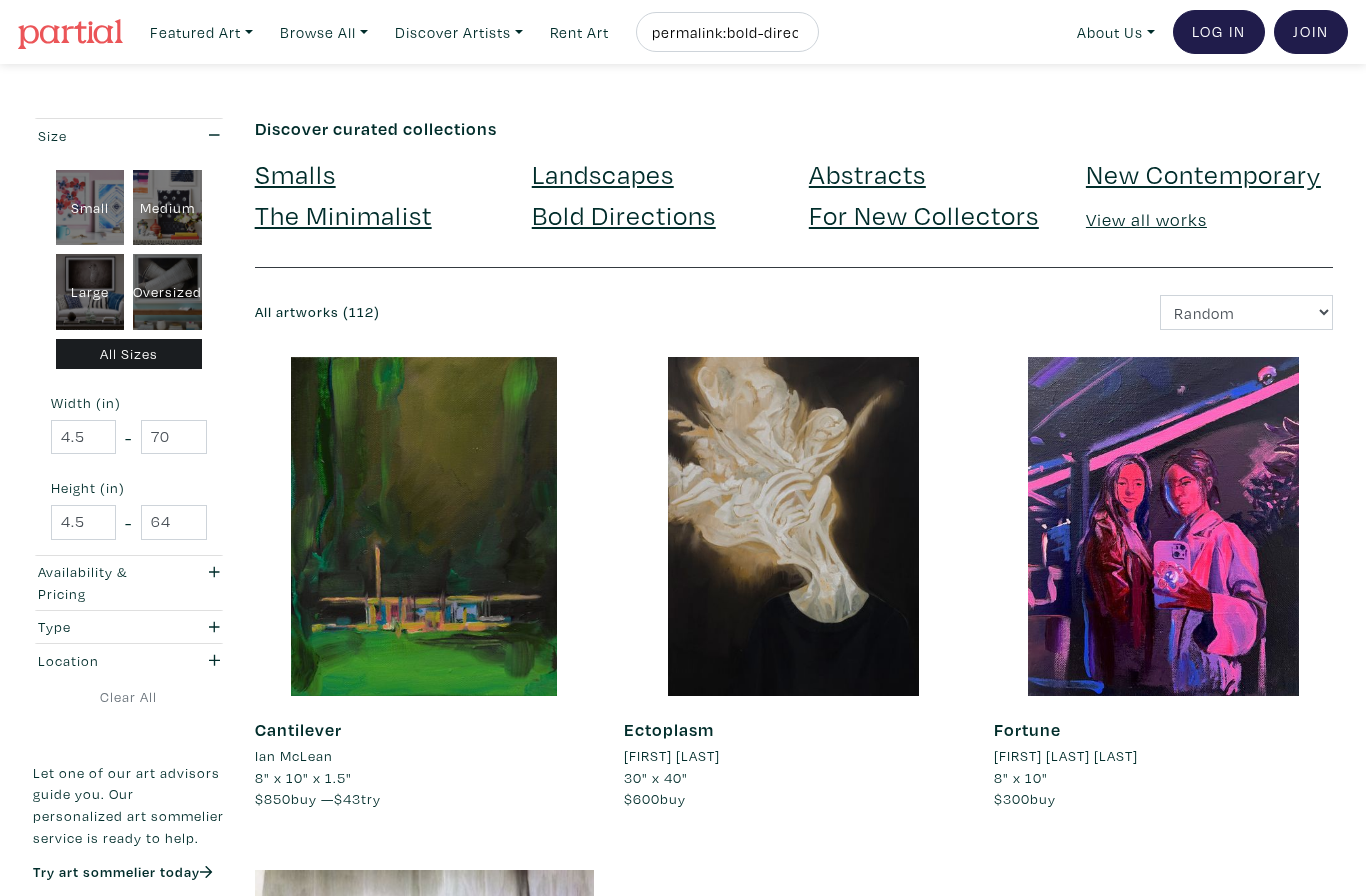 scroll, scrollTop: 0, scrollLeft: 0, axis: both 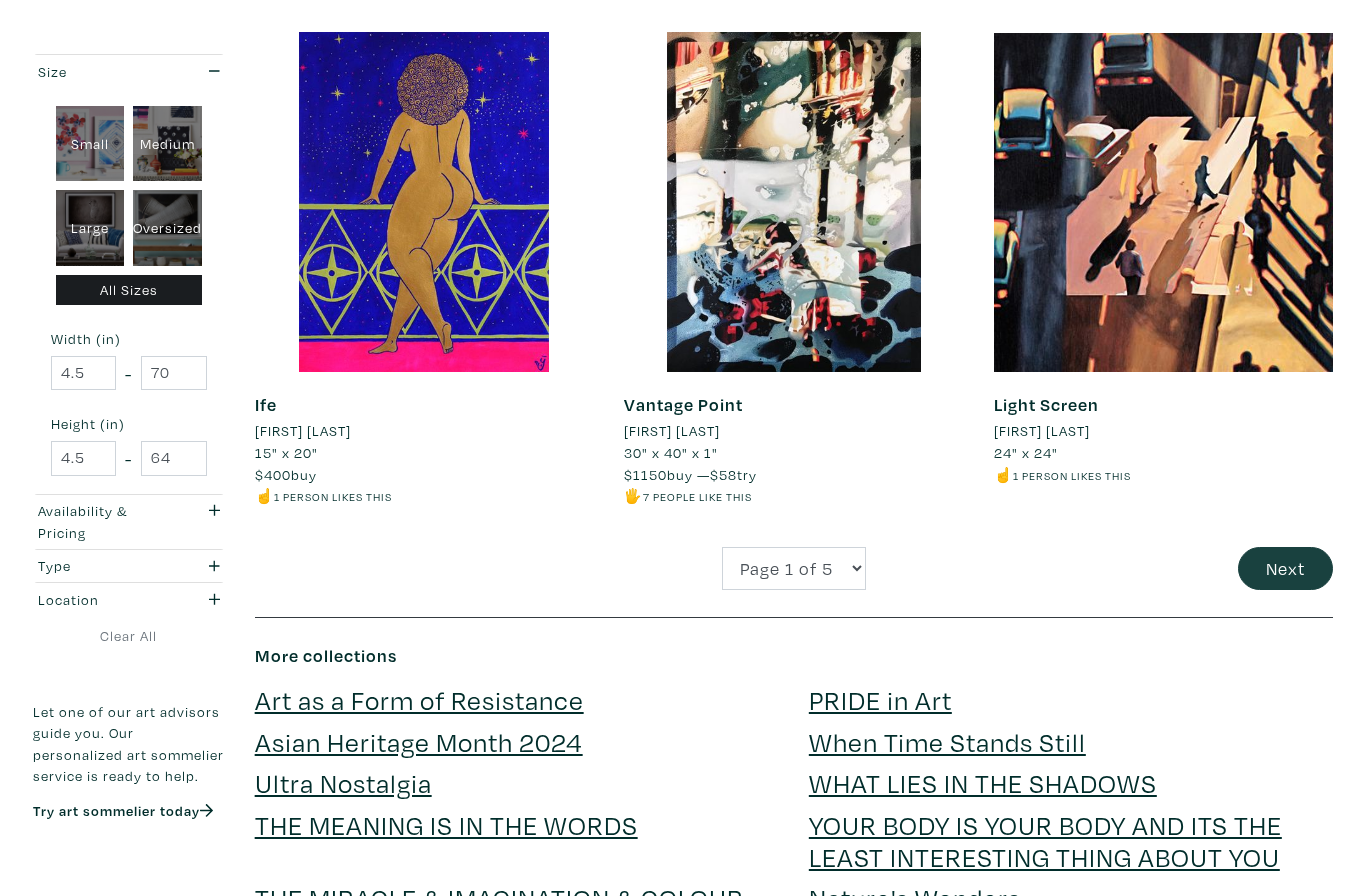 click on "Next" at bounding box center (1285, 568) 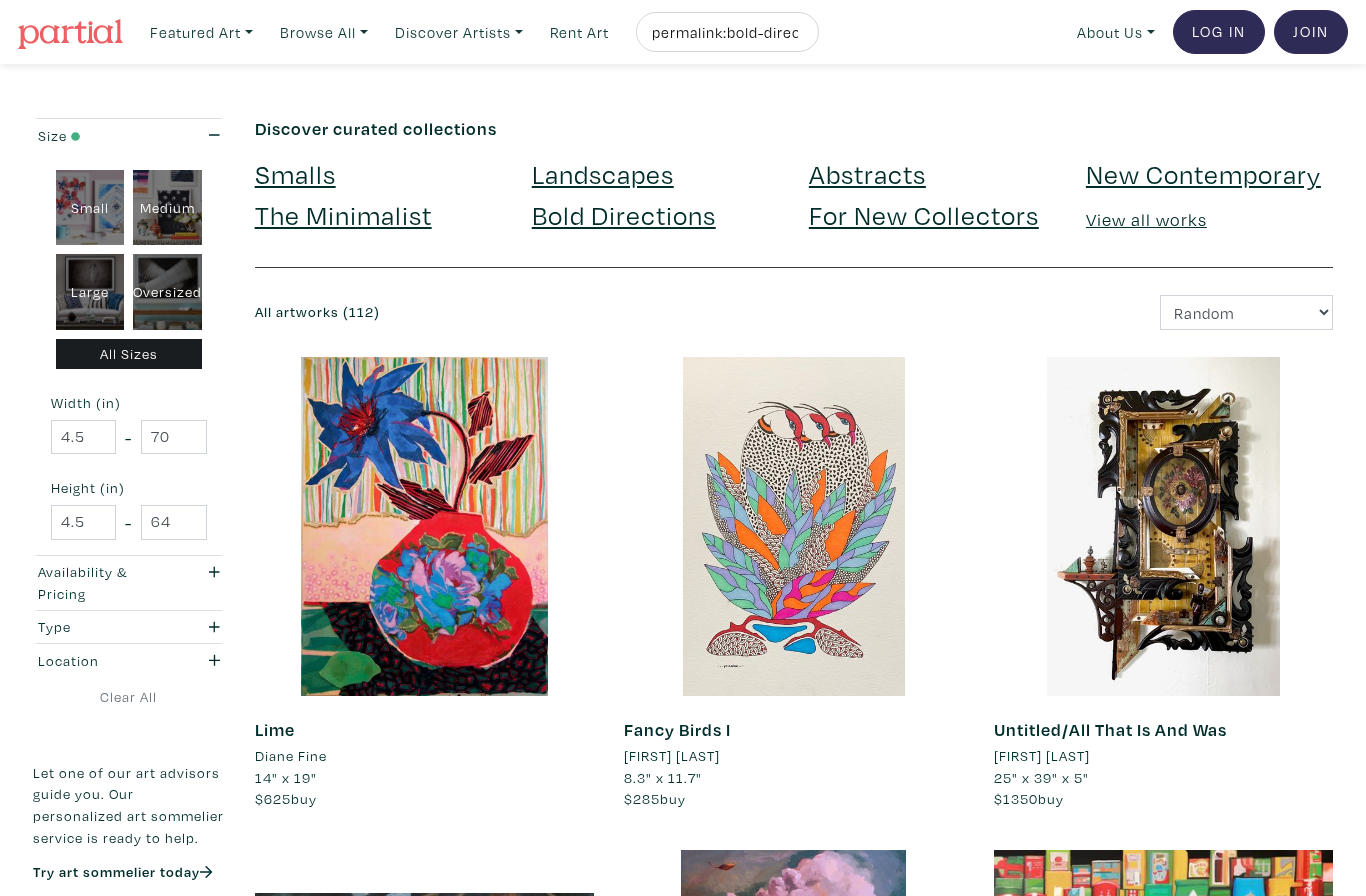 scroll, scrollTop: 0, scrollLeft: 0, axis: both 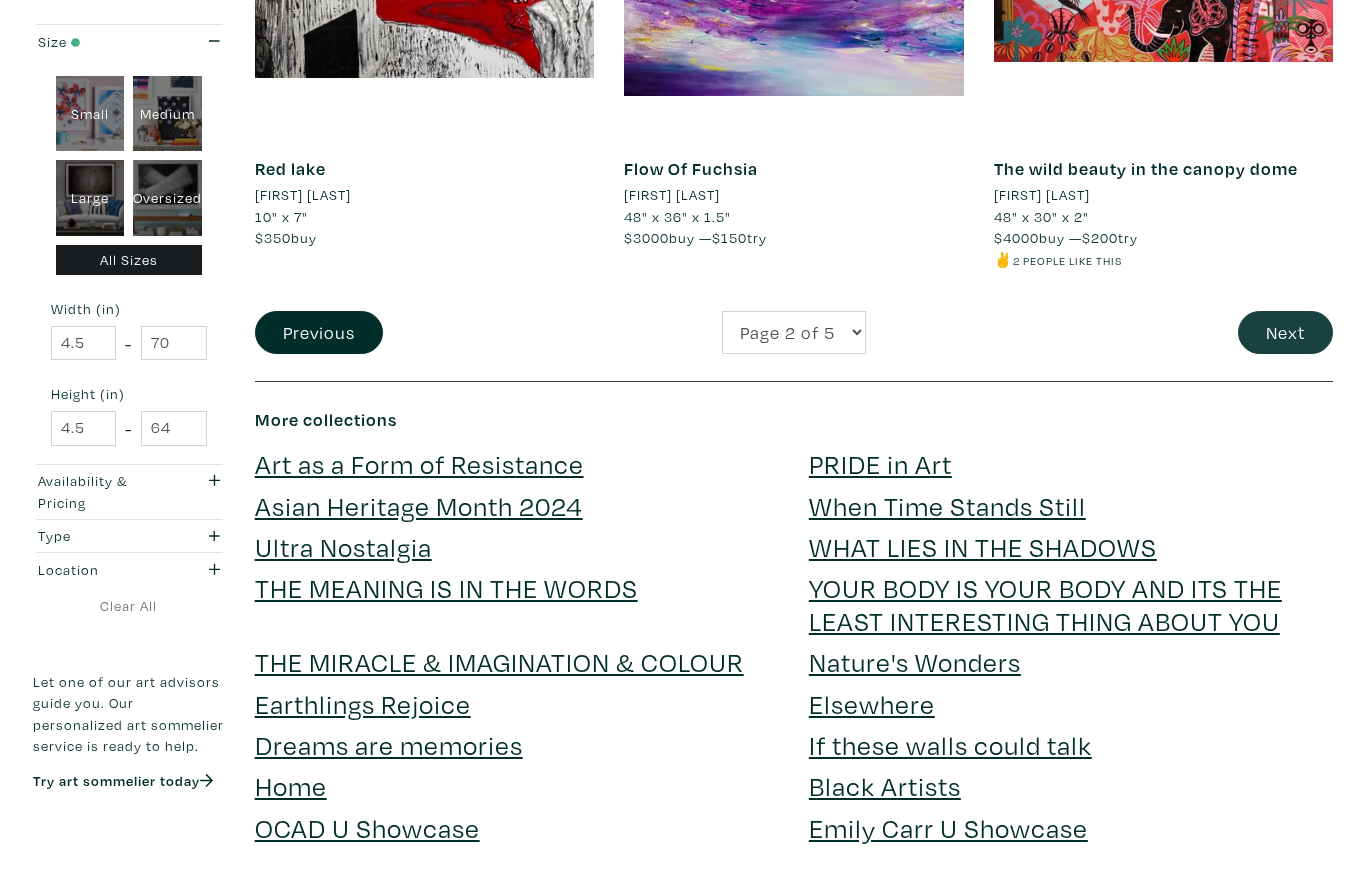 click on "Next" at bounding box center [1285, 332] 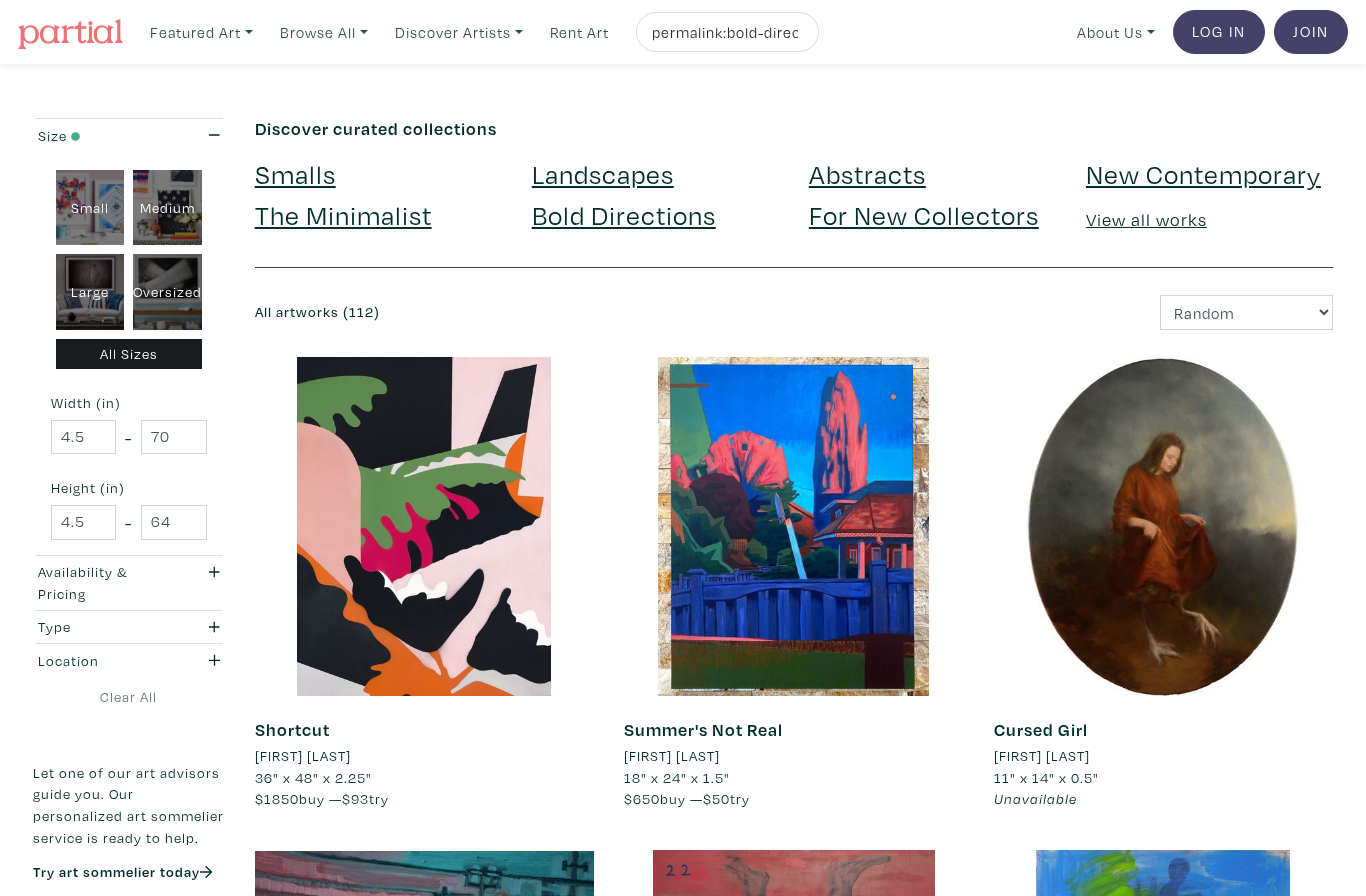 scroll, scrollTop: 0, scrollLeft: 0, axis: both 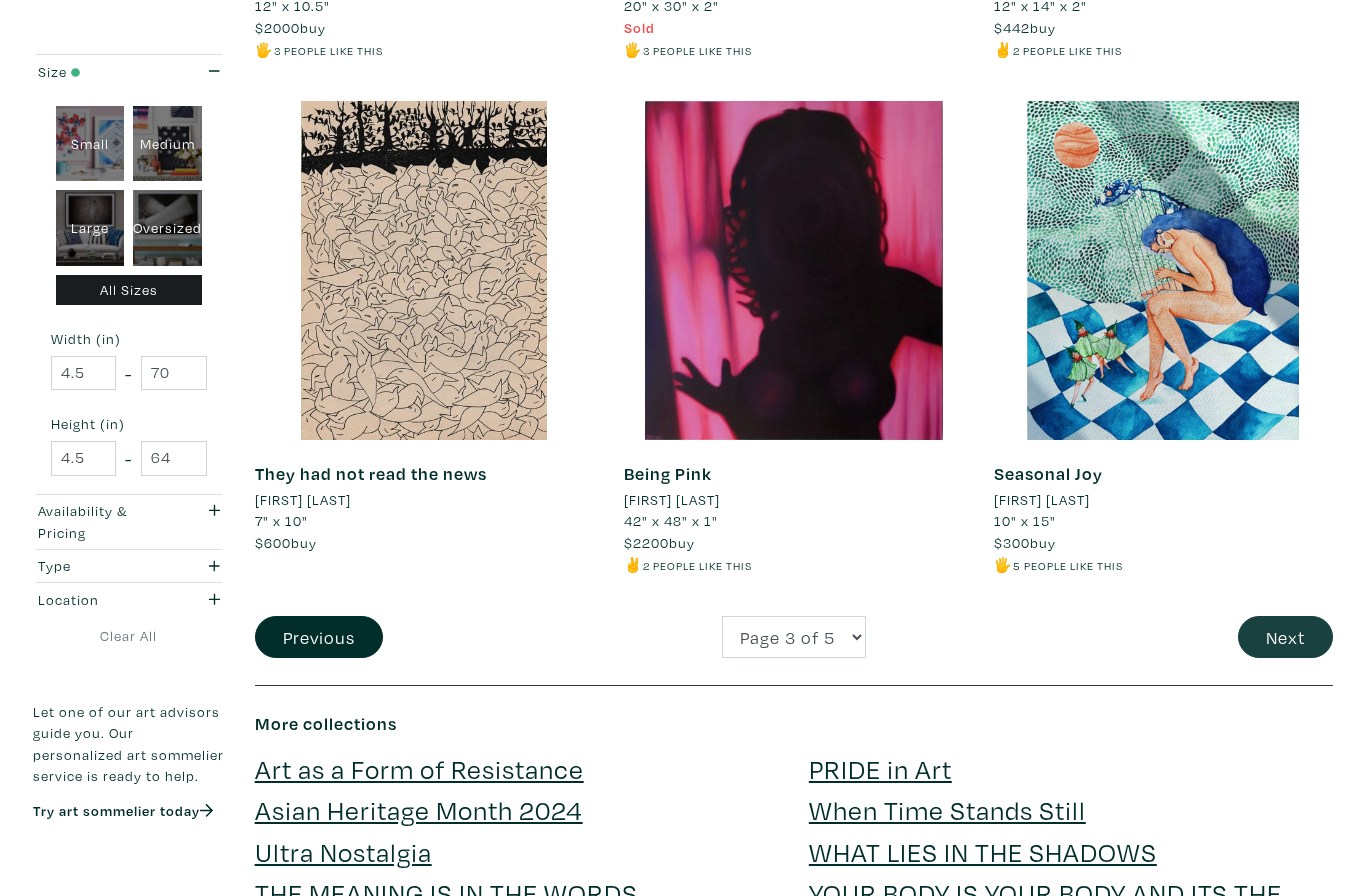 click on "Next" at bounding box center (1285, 637) 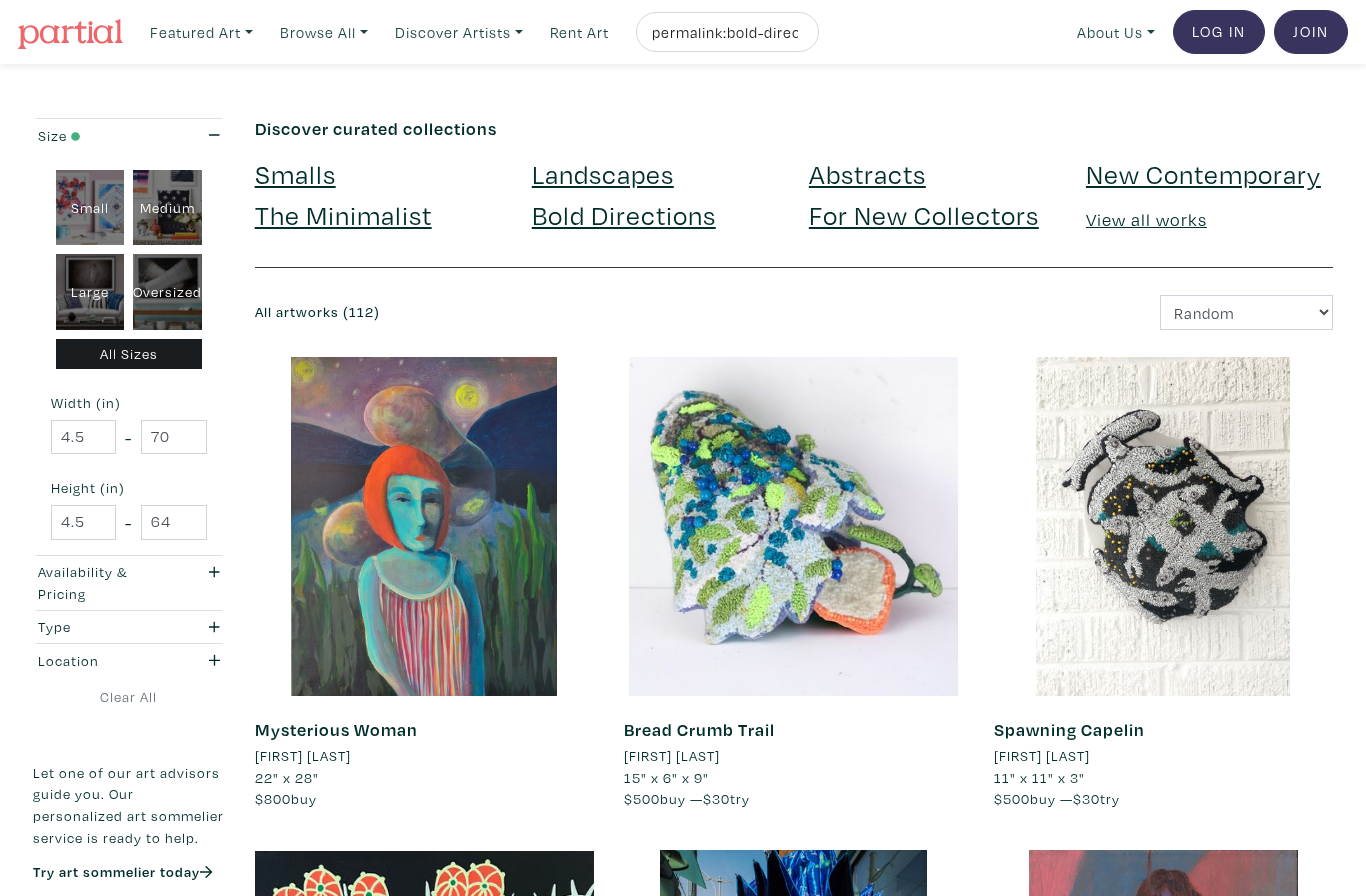 scroll, scrollTop: 0, scrollLeft: 0, axis: both 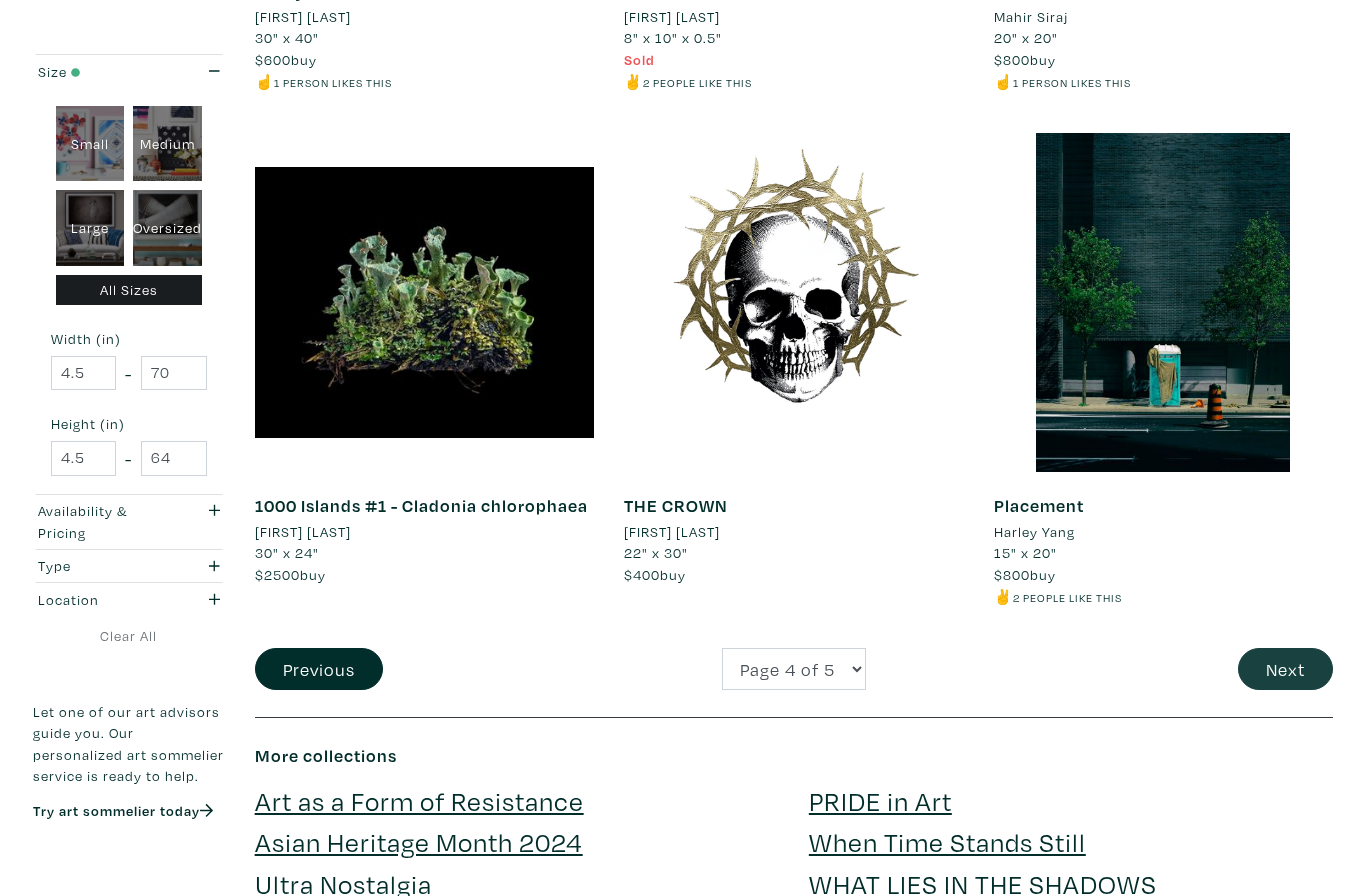 click on "Next" at bounding box center [1285, 669] 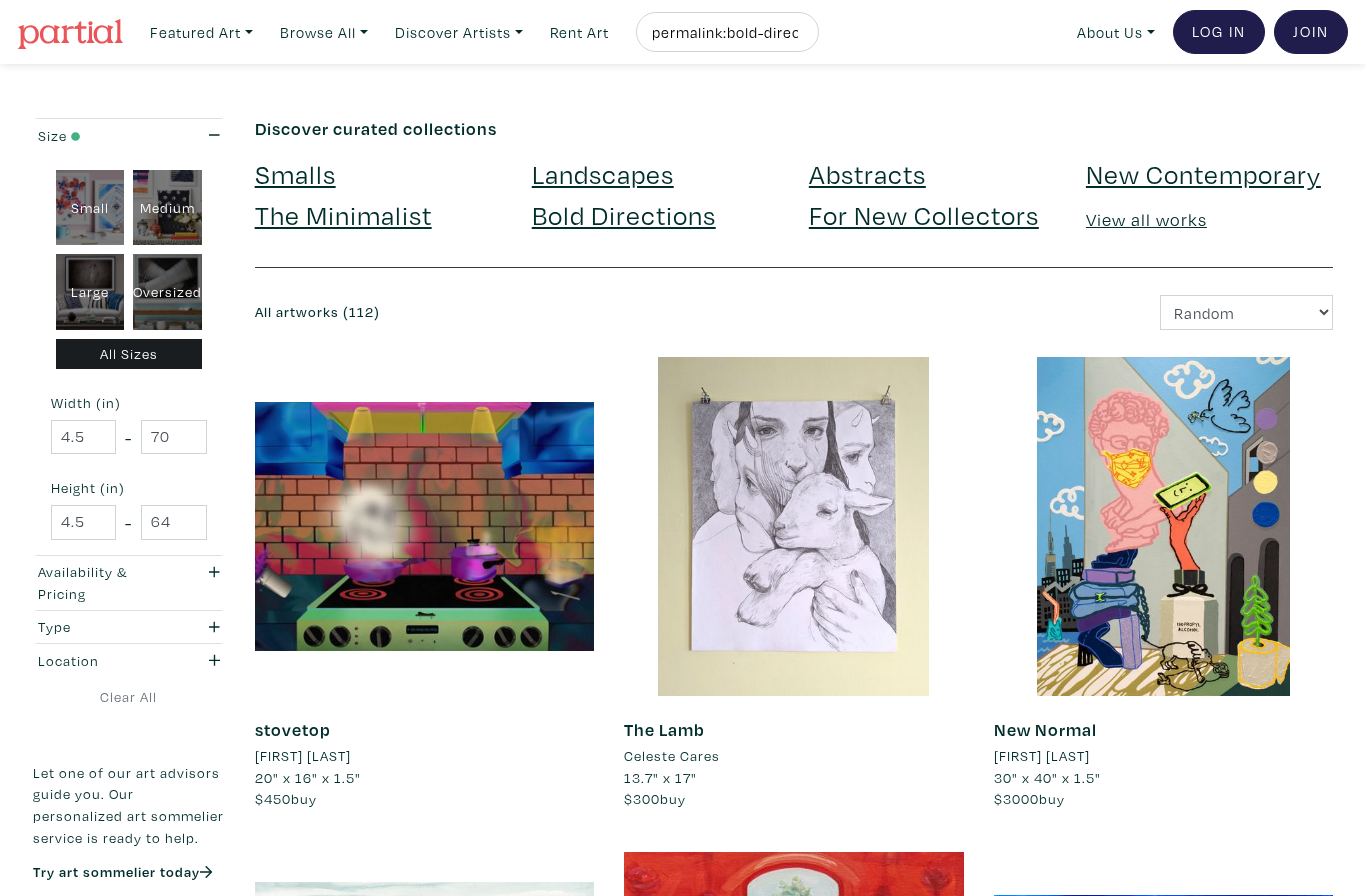 scroll, scrollTop: 0, scrollLeft: 0, axis: both 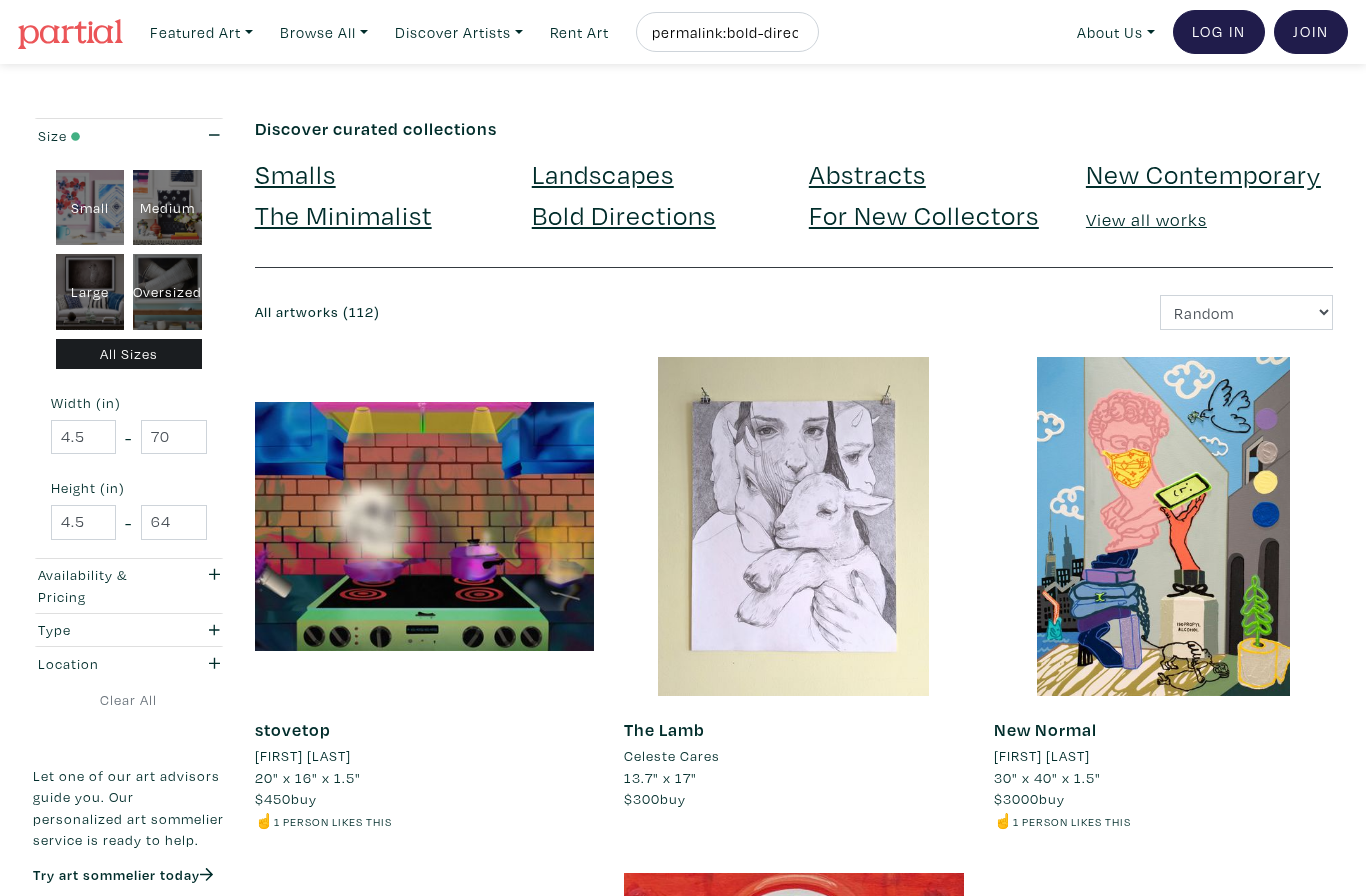 click on "Oversized" at bounding box center (167, 292) 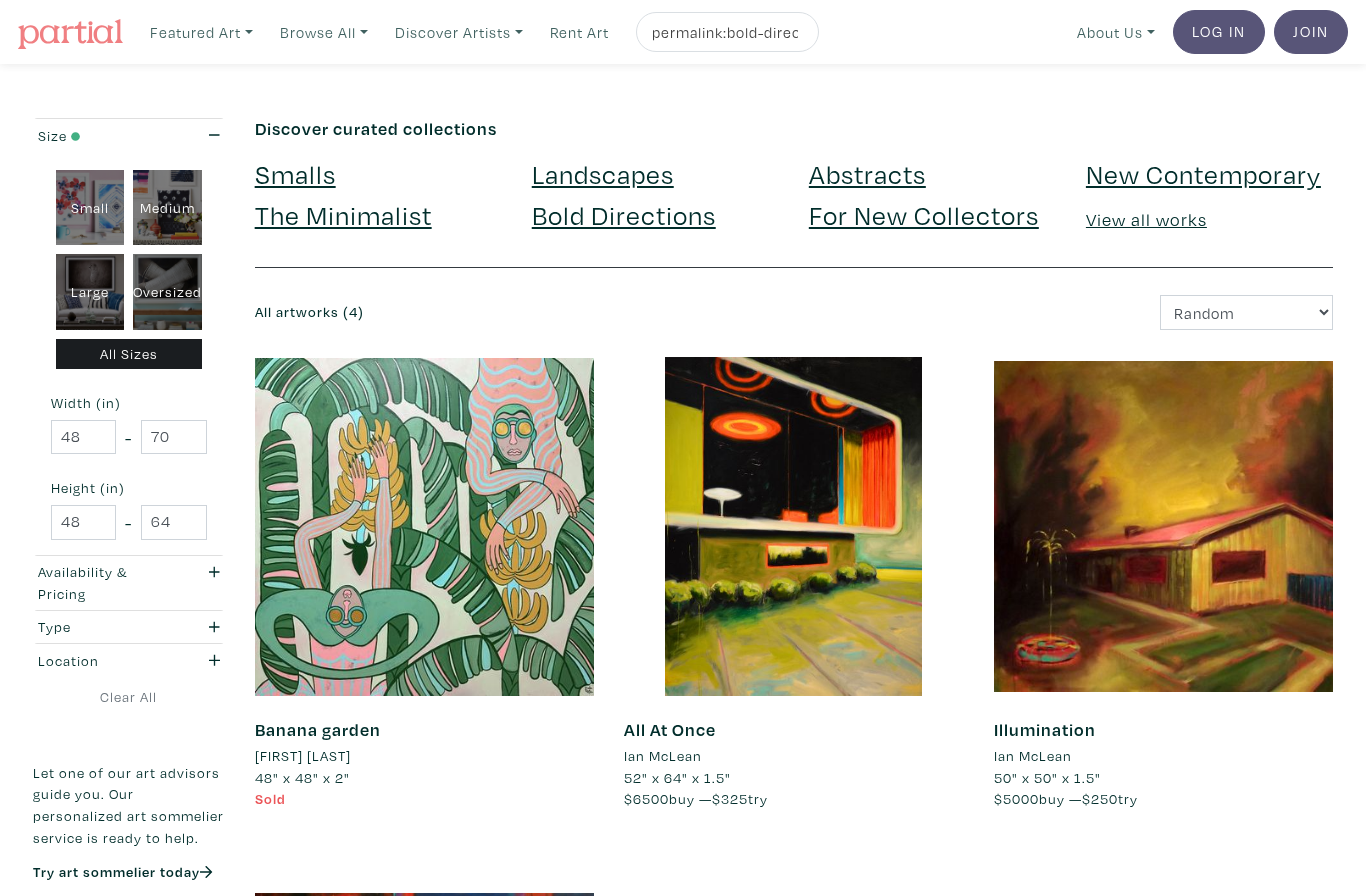 scroll, scrollTop: 0, scrollLeft: 0, axis: both 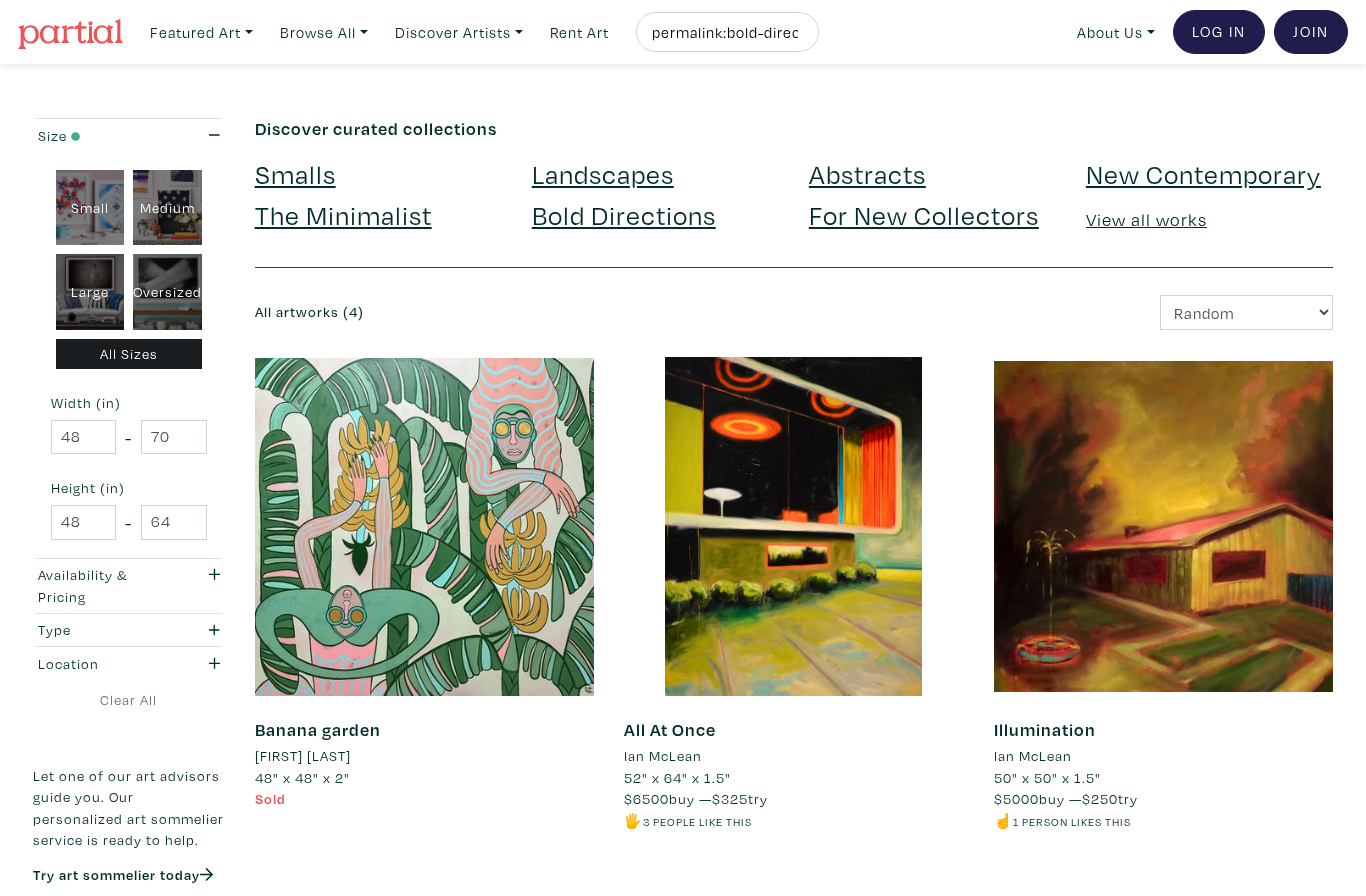 click on "View all works" at bounding box center (1146, 219) 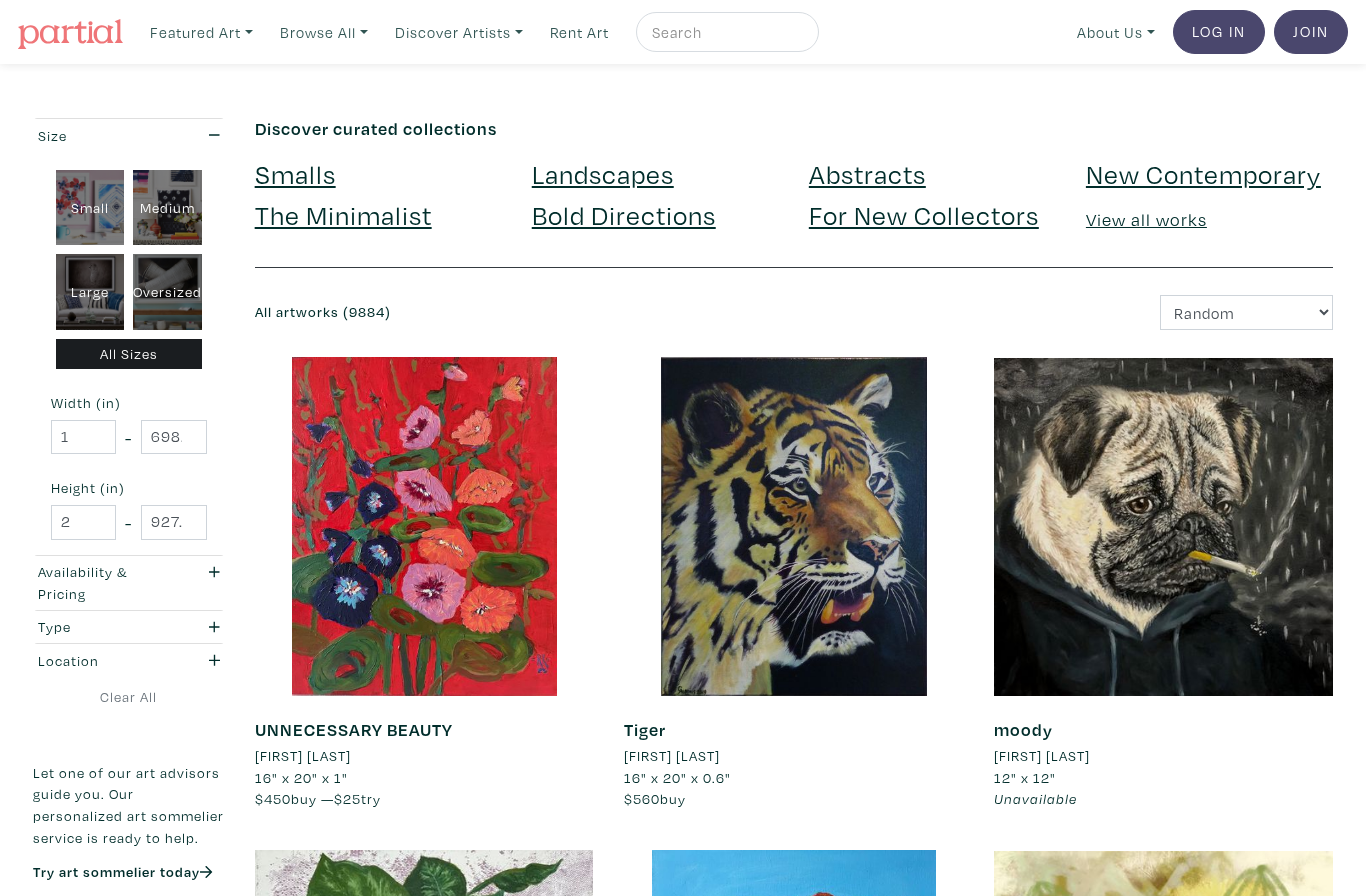 scroll, scrollTop: 0, scrollLeft: 0, axis: both 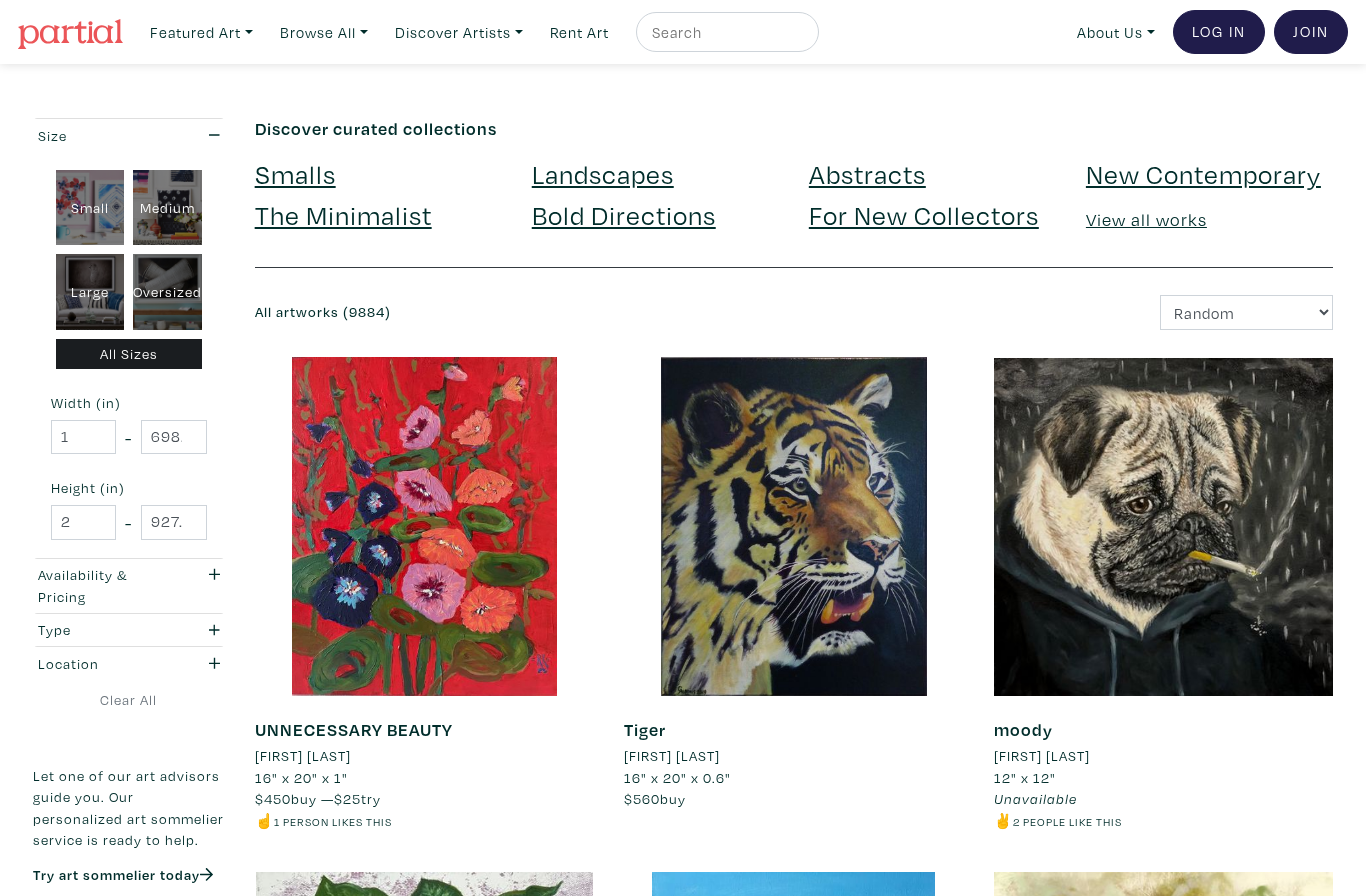 click on "Oversized" at bounding box center (167, 292) 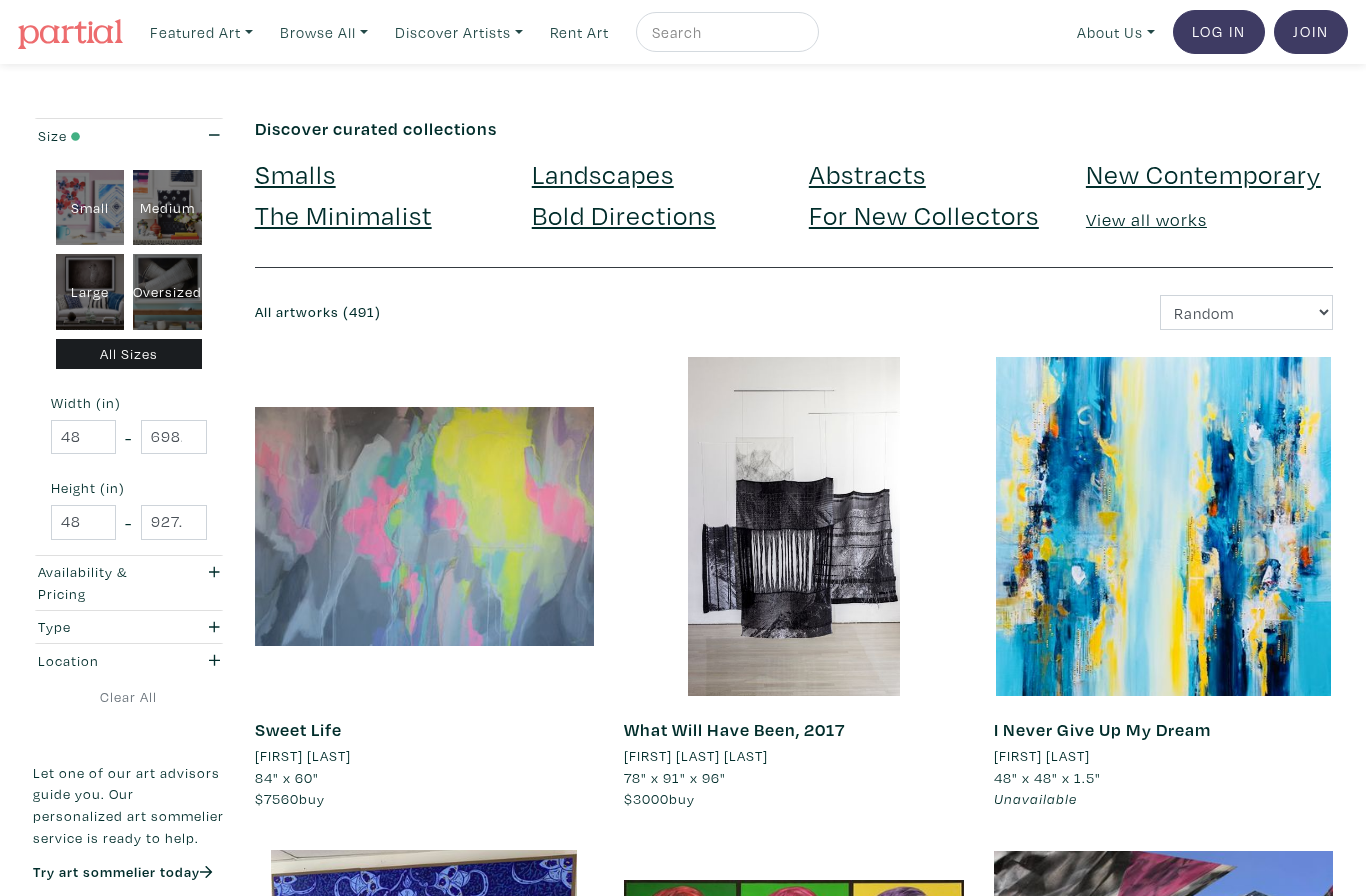 scroll, scrollTop: 0, scrollLeft: 0, axis: both 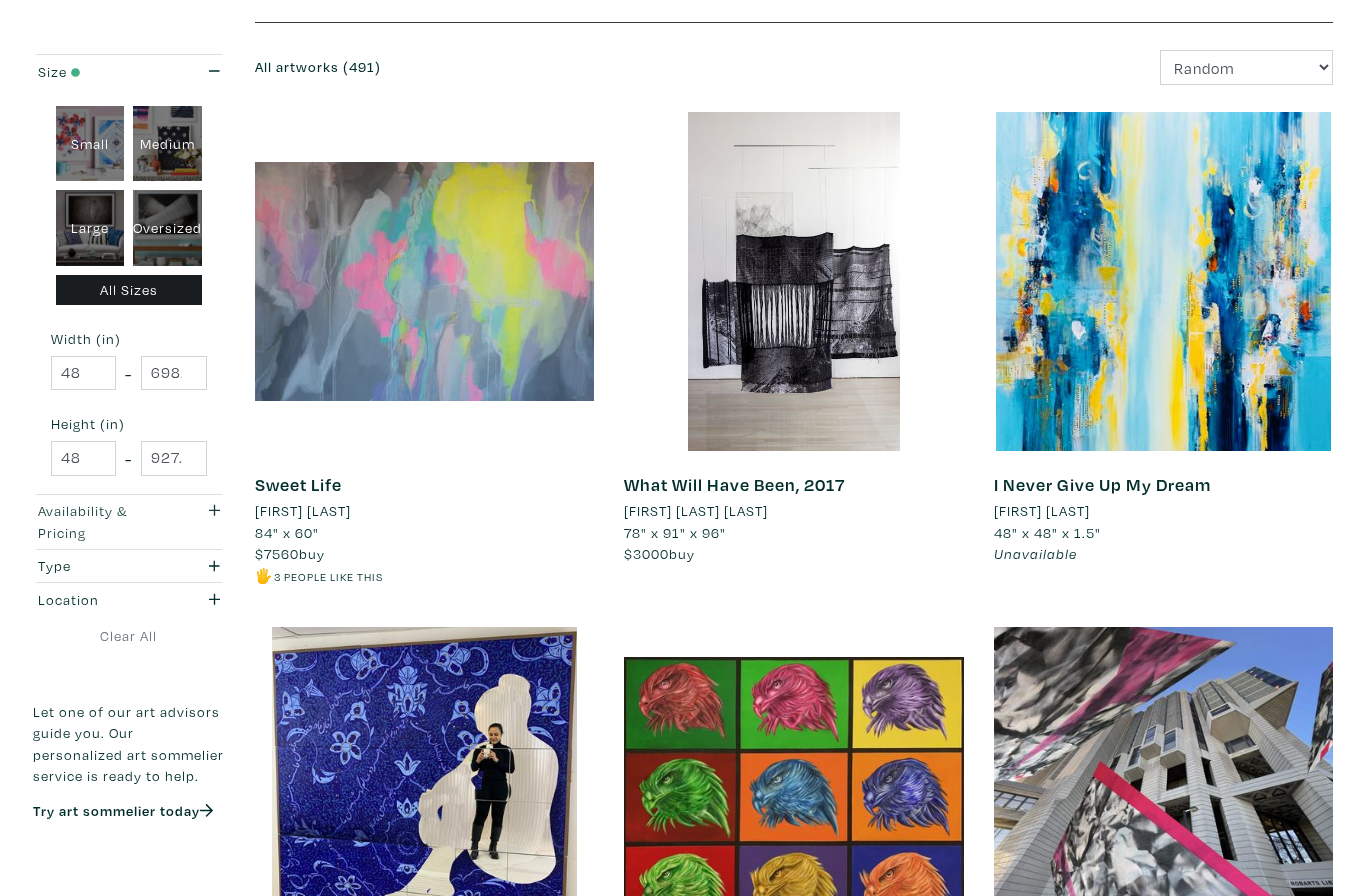 click at bounding box center (208, 521) 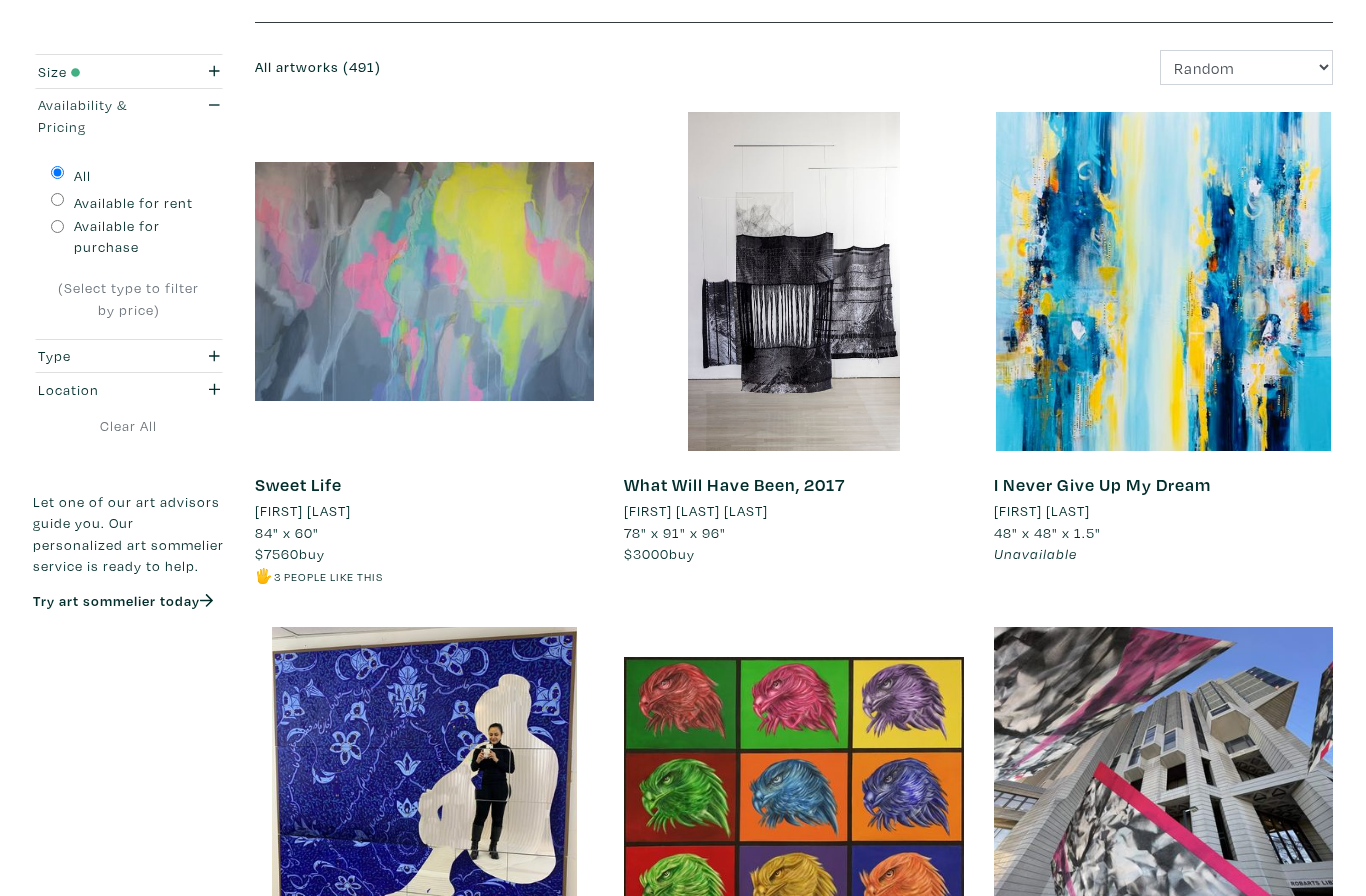 scroll, scrollTop: 249, scrollLeft: 0, axis: vertical 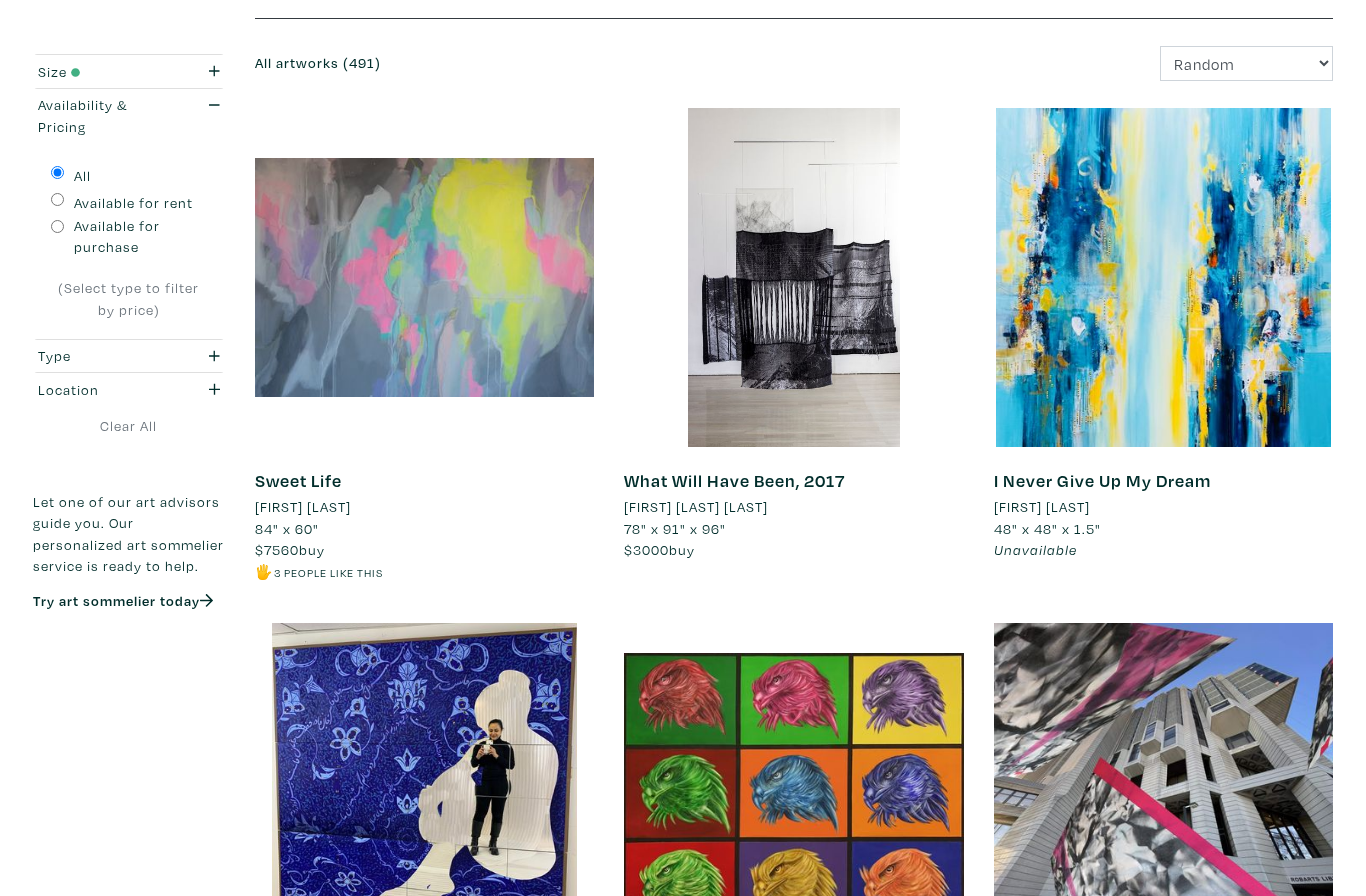 click on "Available for purchase" at bounding box center [57, 226] 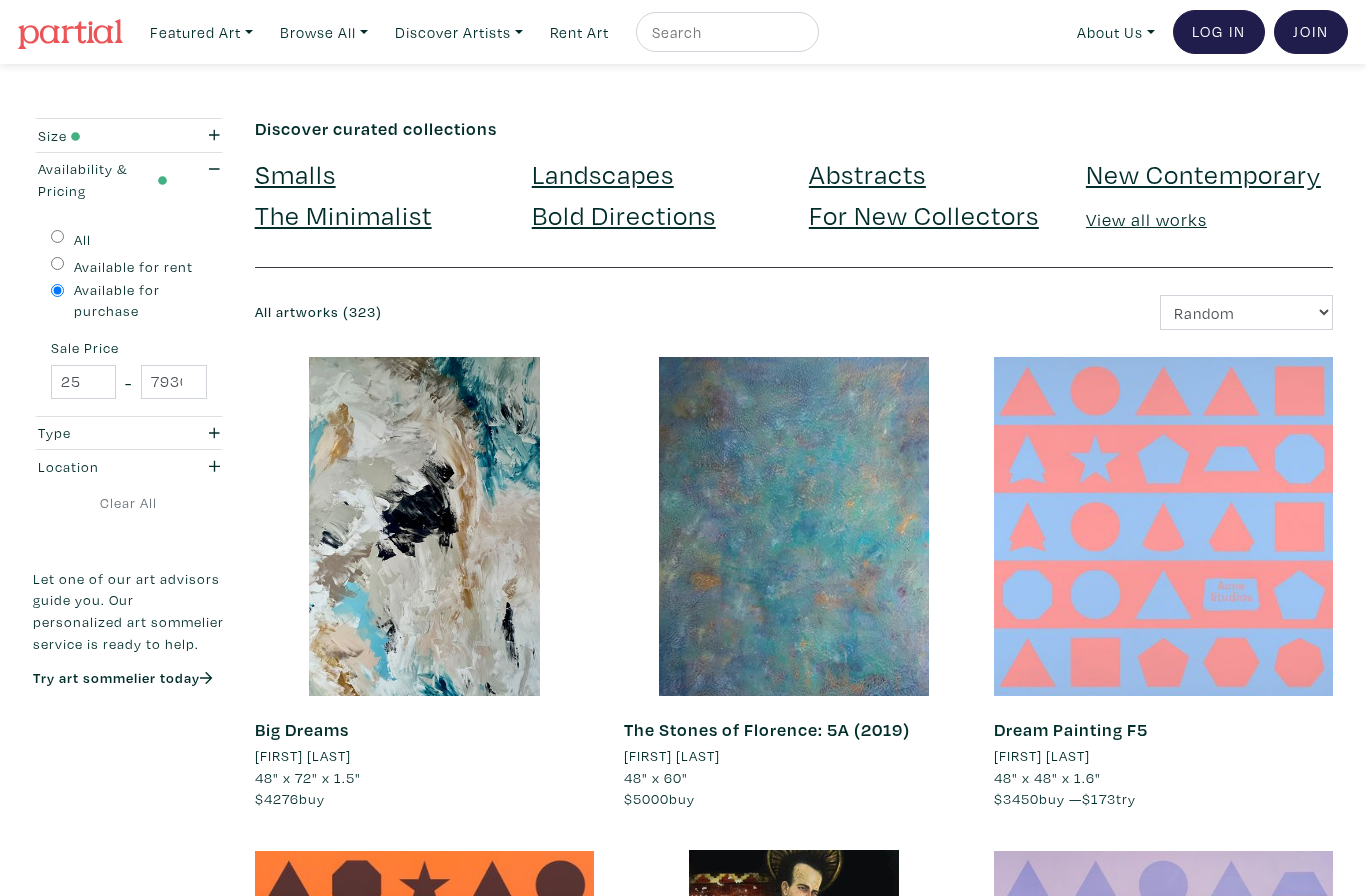 scroll, scrollTop: 0, scrollLeft: 0, axis: both 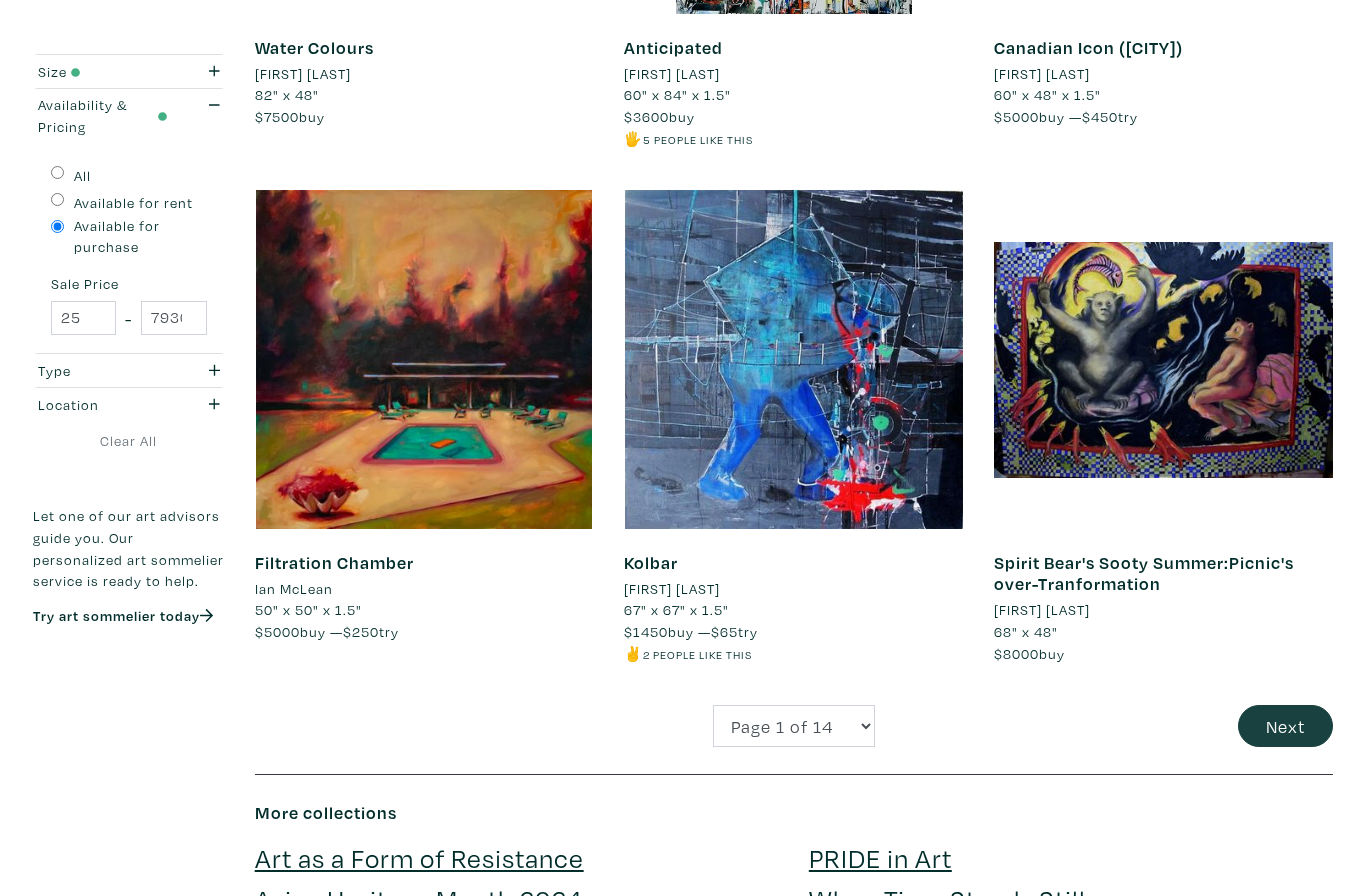click on "Next" at bounding box center [1285, 726] 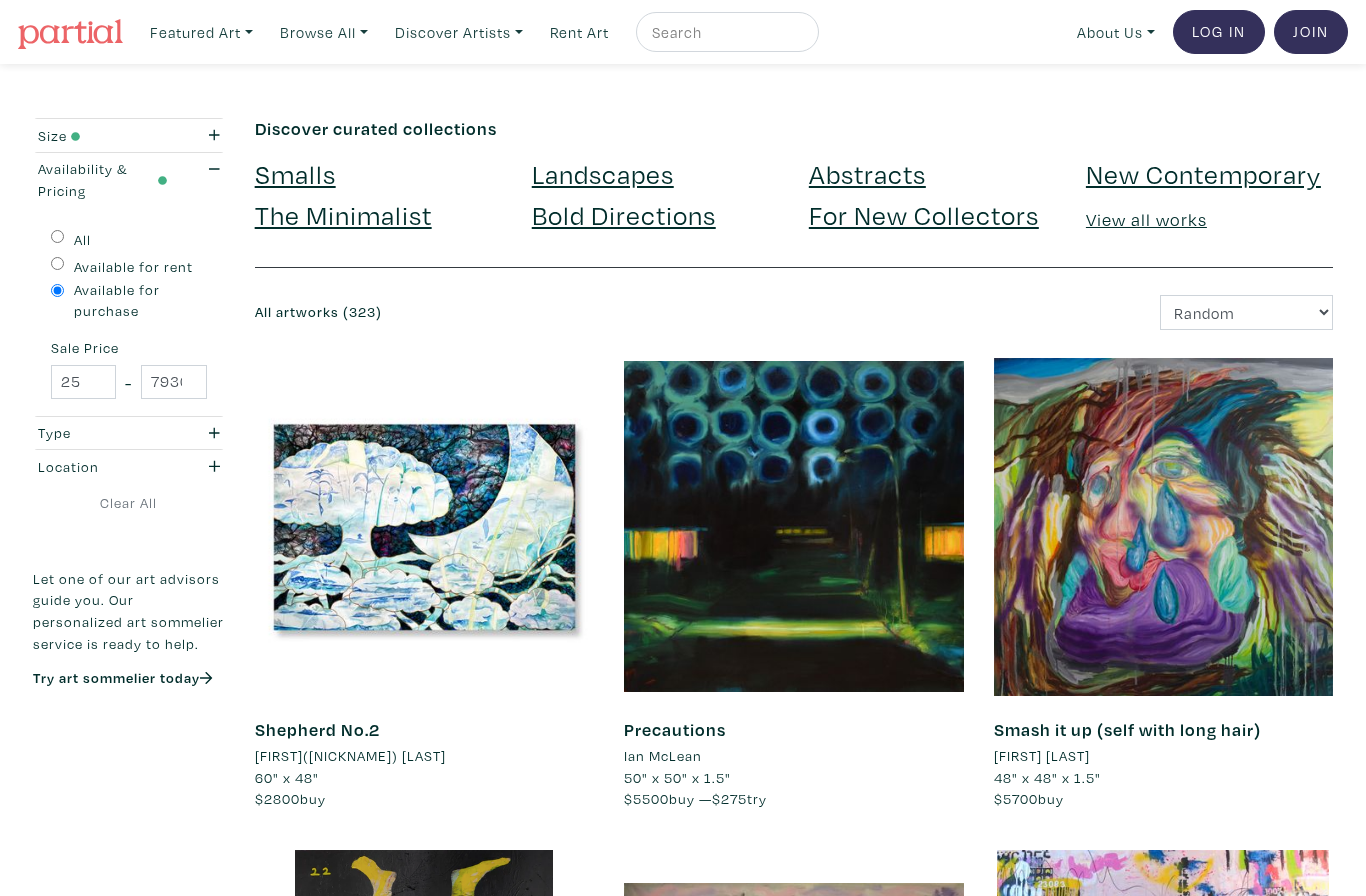 scroll, scrollTop: 0, scrollLeft: 0, axis: both 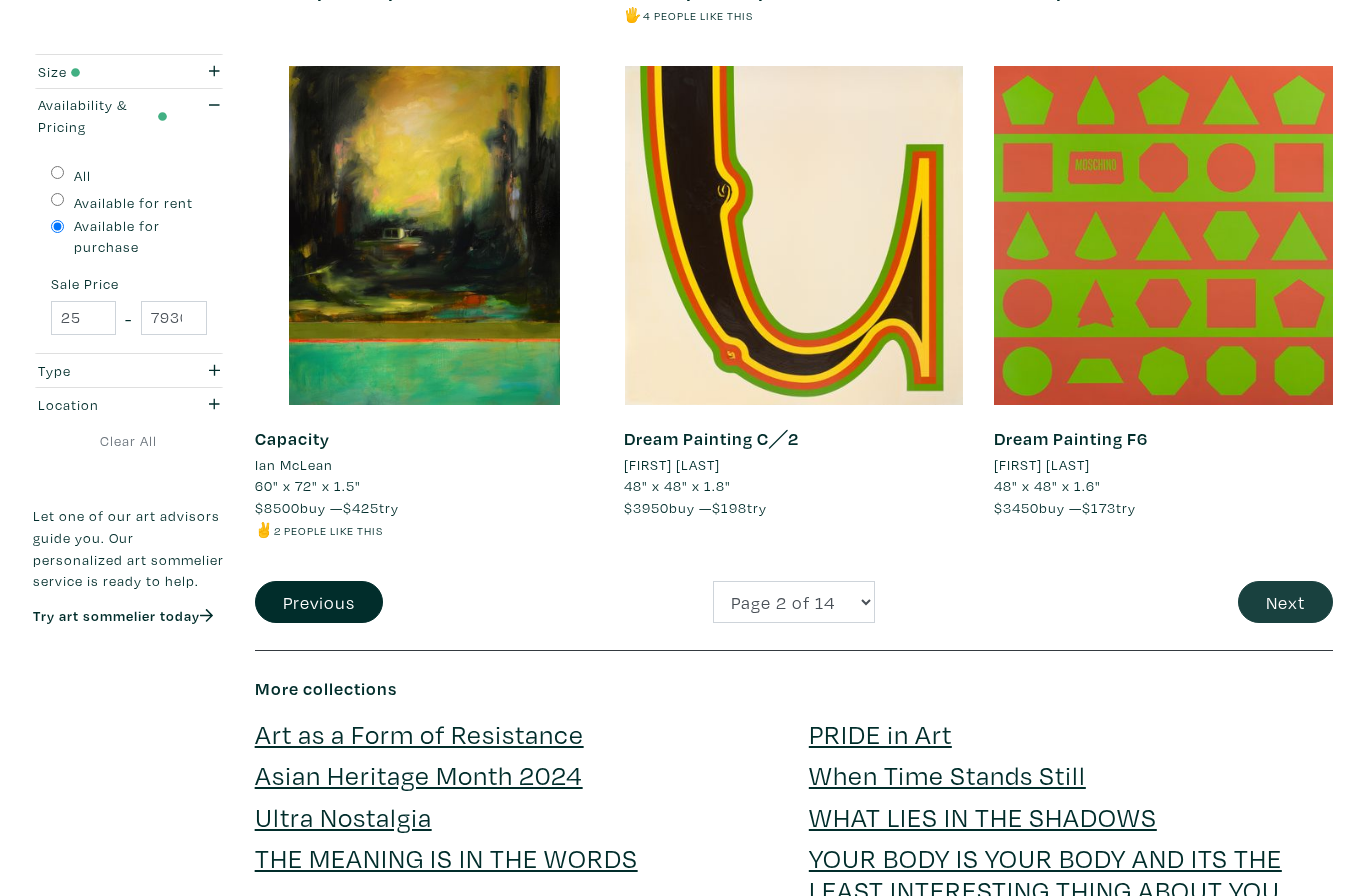 click on "Next" at bounding box center [1285, 602] 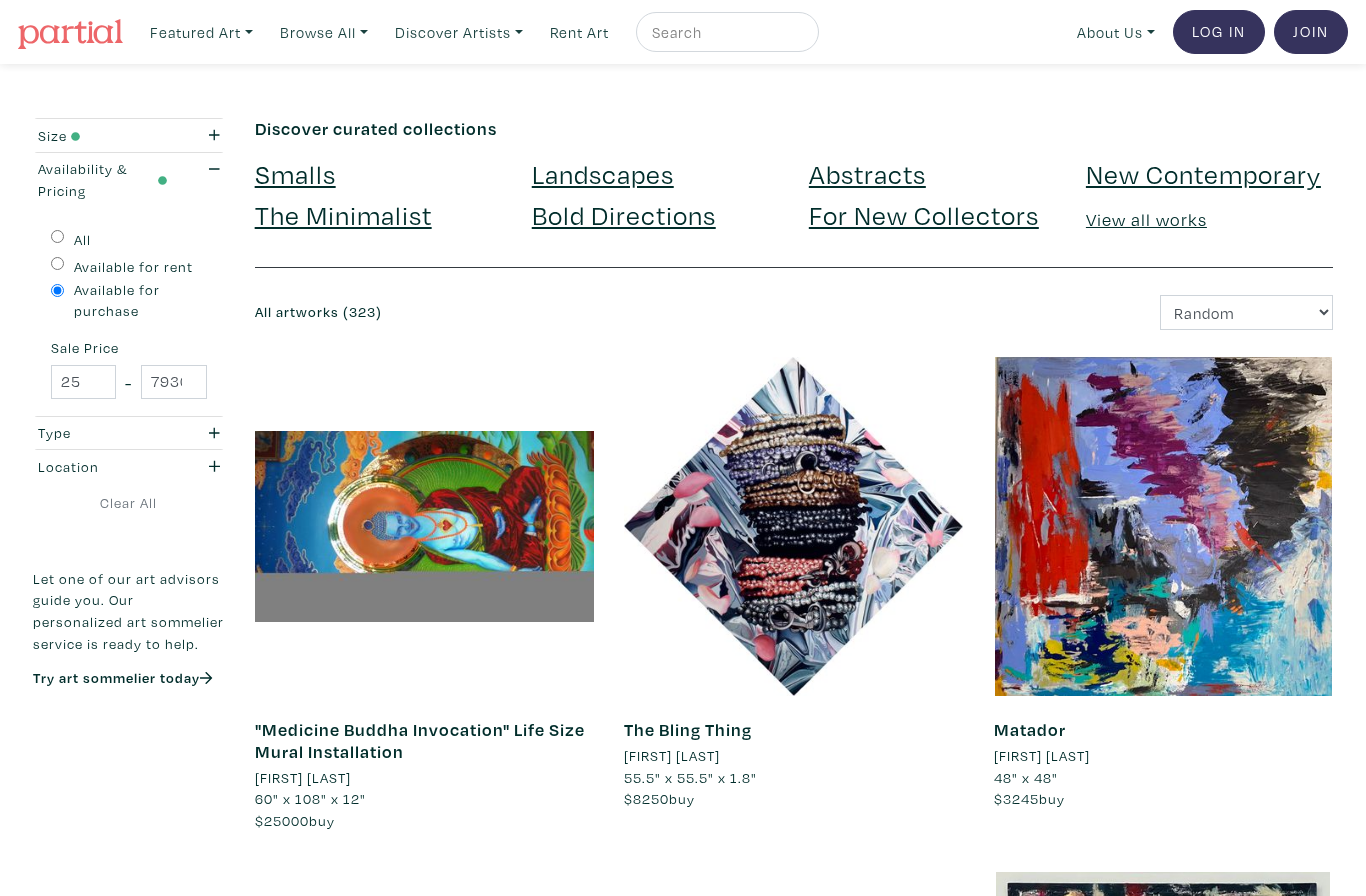 scroll, scrollTop: 0, scrollLeft: 0, axis: both 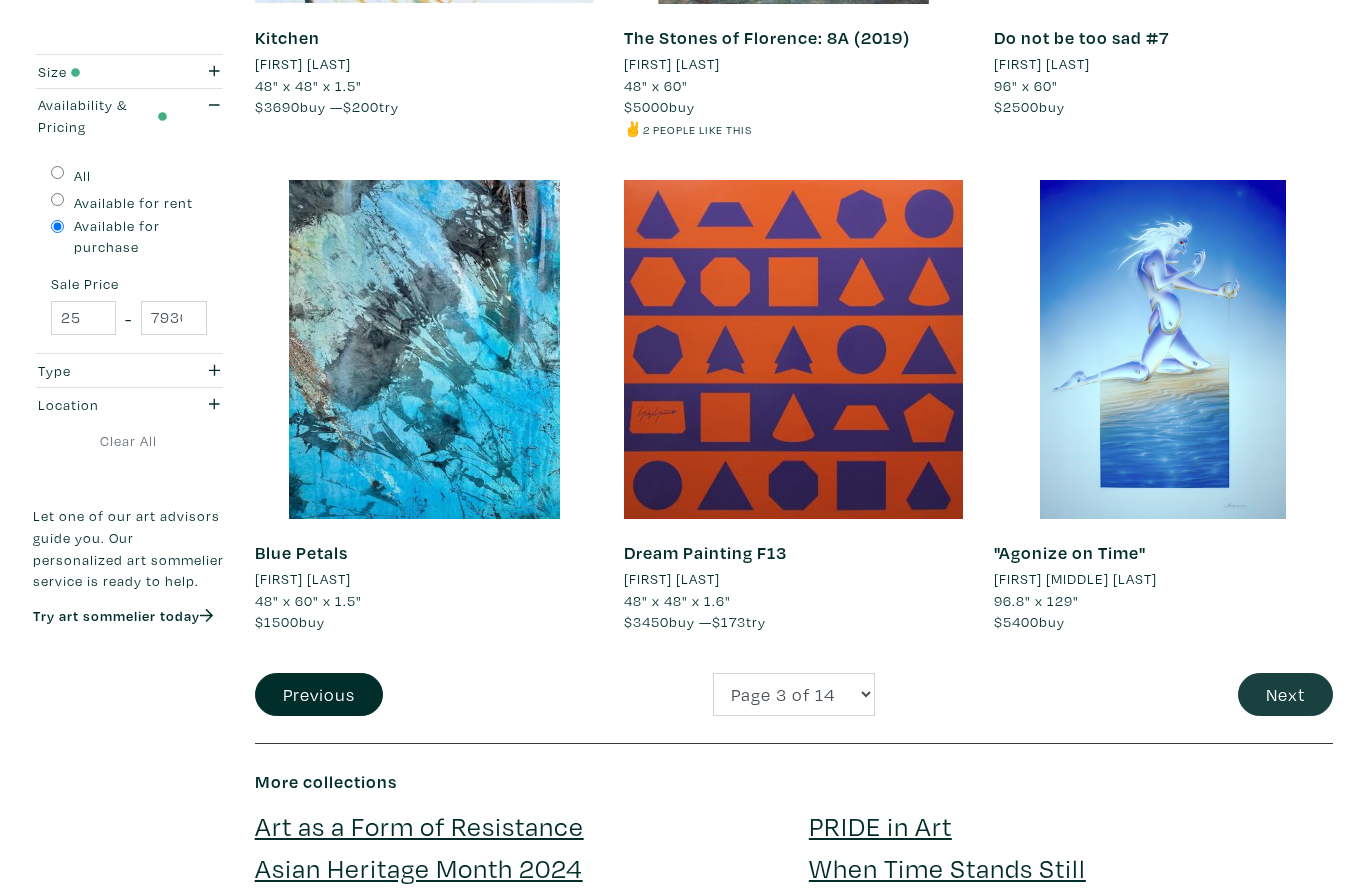 click on "Next" at bounding box center [1285, 694] 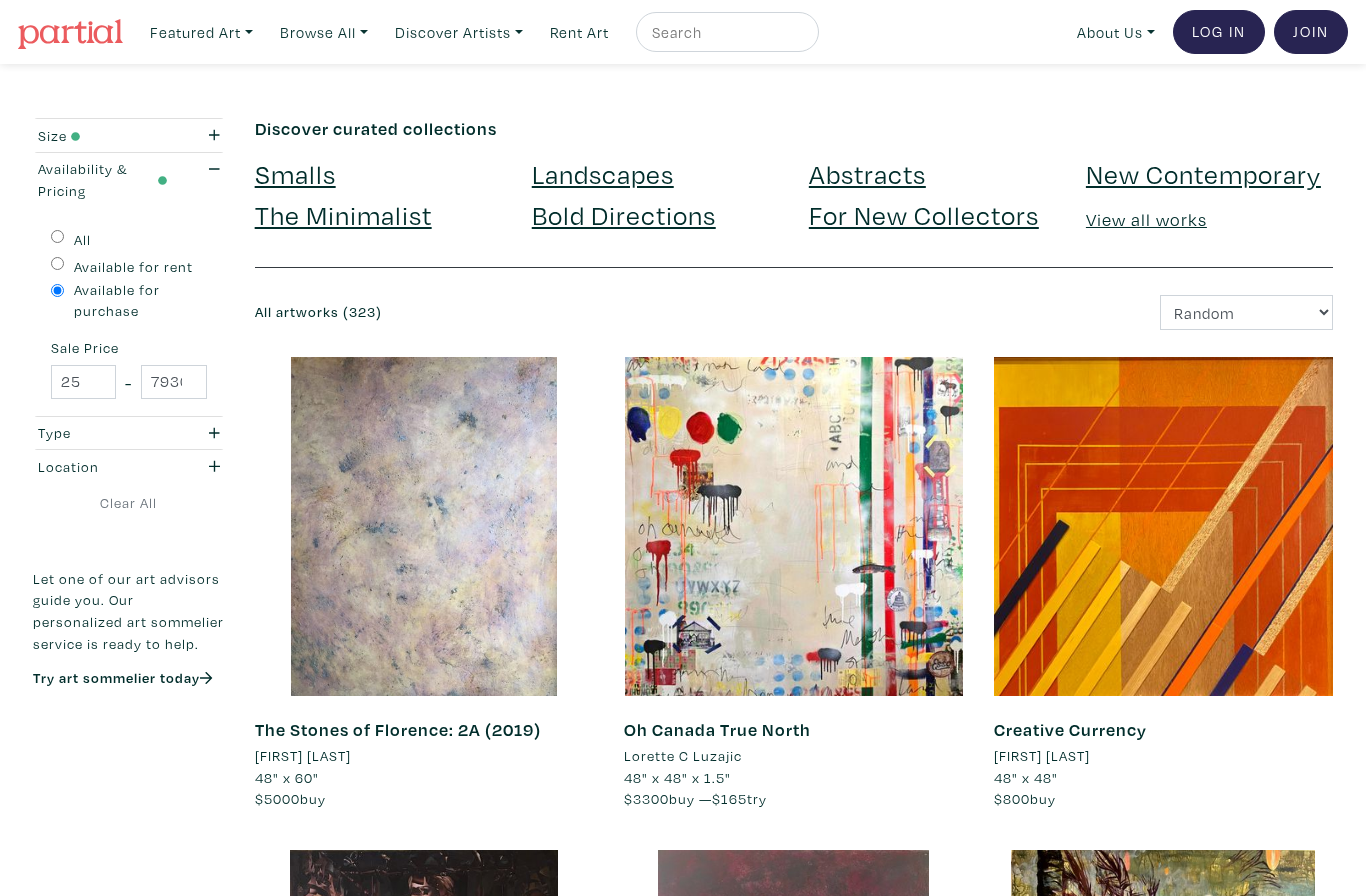 scroll, scrollTop: 0, scrollLeft: 0, axis: both 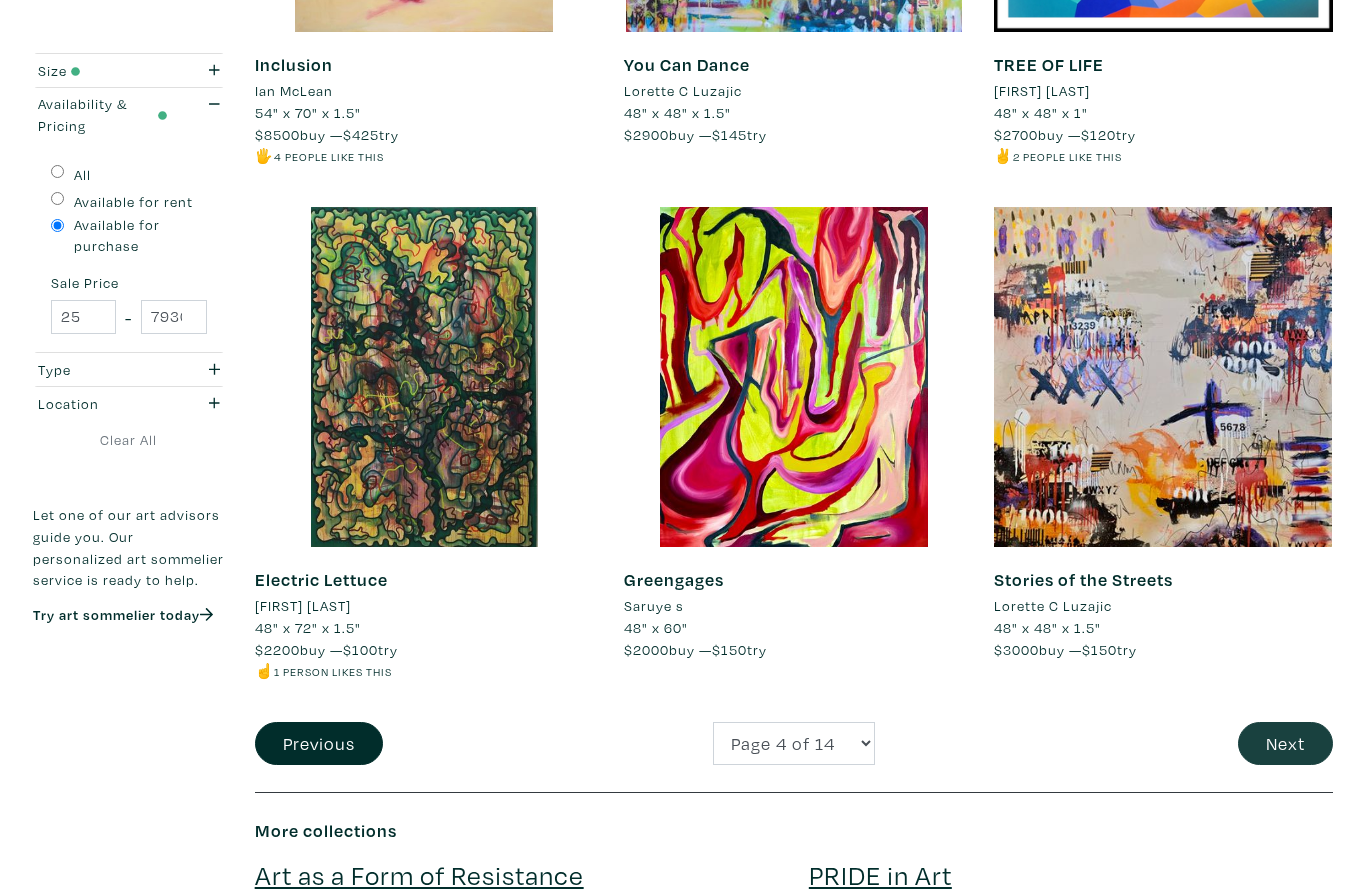 click on "Next" at bounding box center [1285, 744] 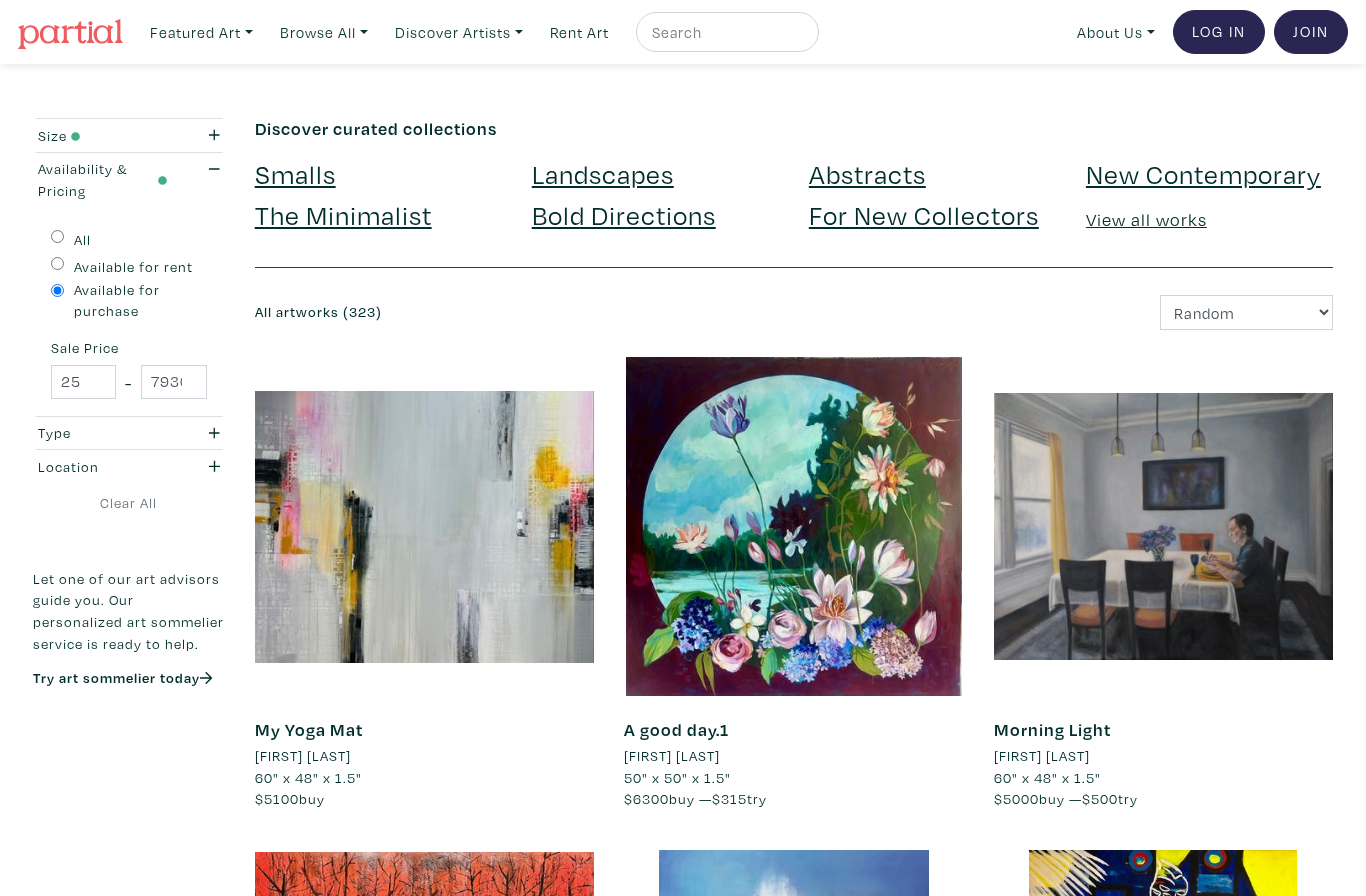 scroll, scrollTop: 0, scrollLeft: 0, axis: both 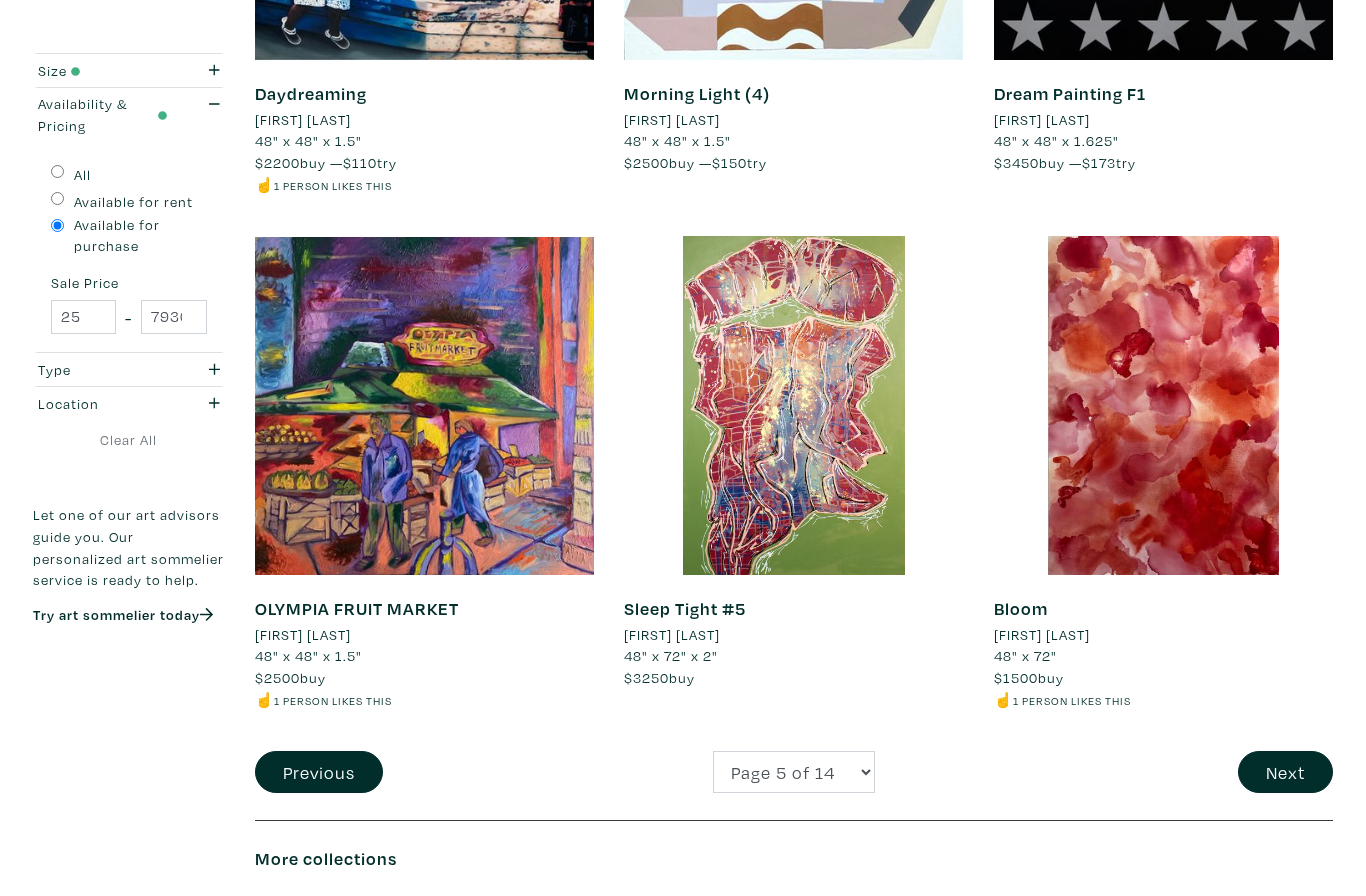 click at bounding box center (1163, 406) 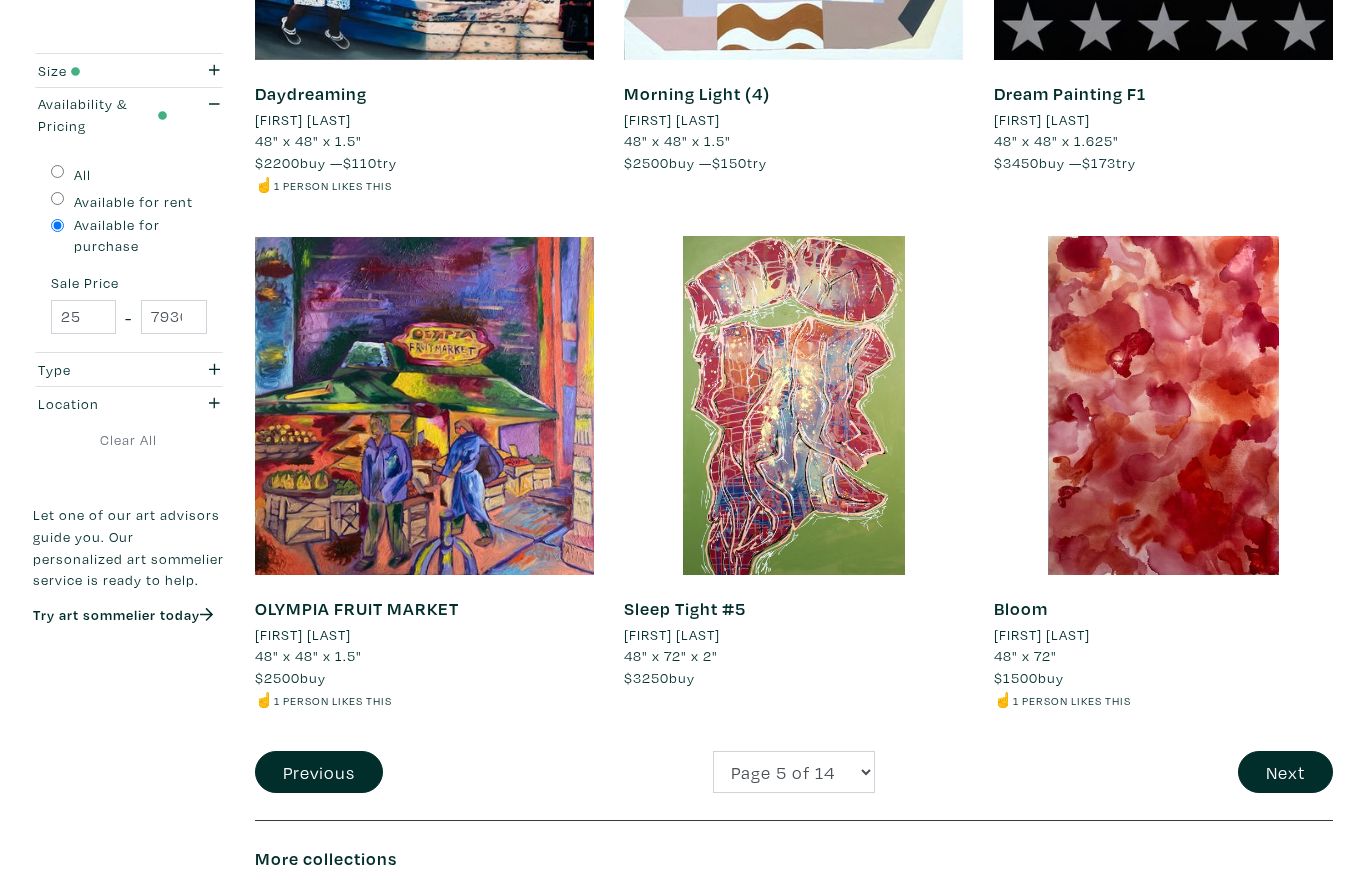 scroll, scrollTop: 3808, scrollLeft: 0, axis: vertical 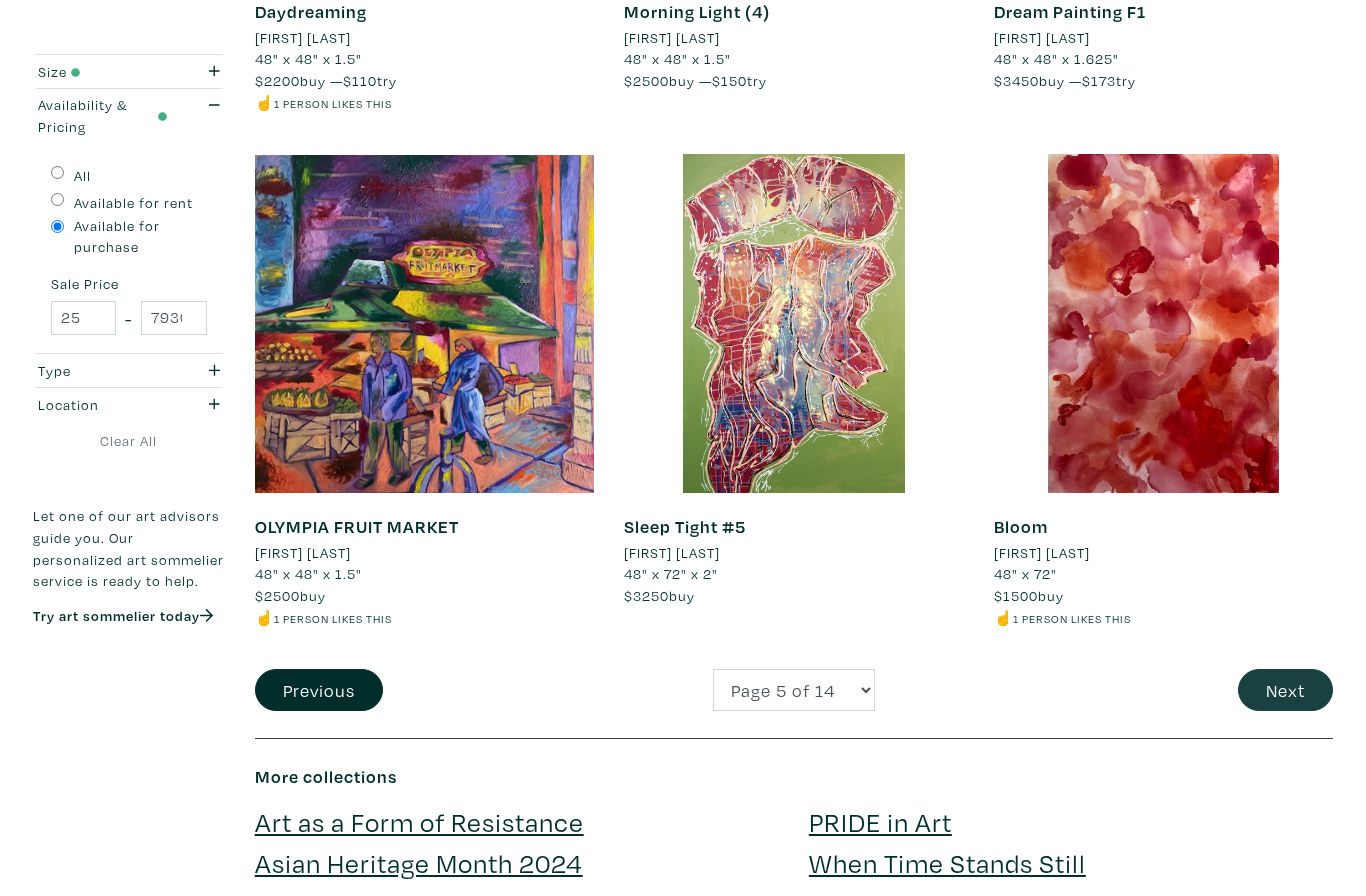 click on "Next" at bounding box center (1285, 690) 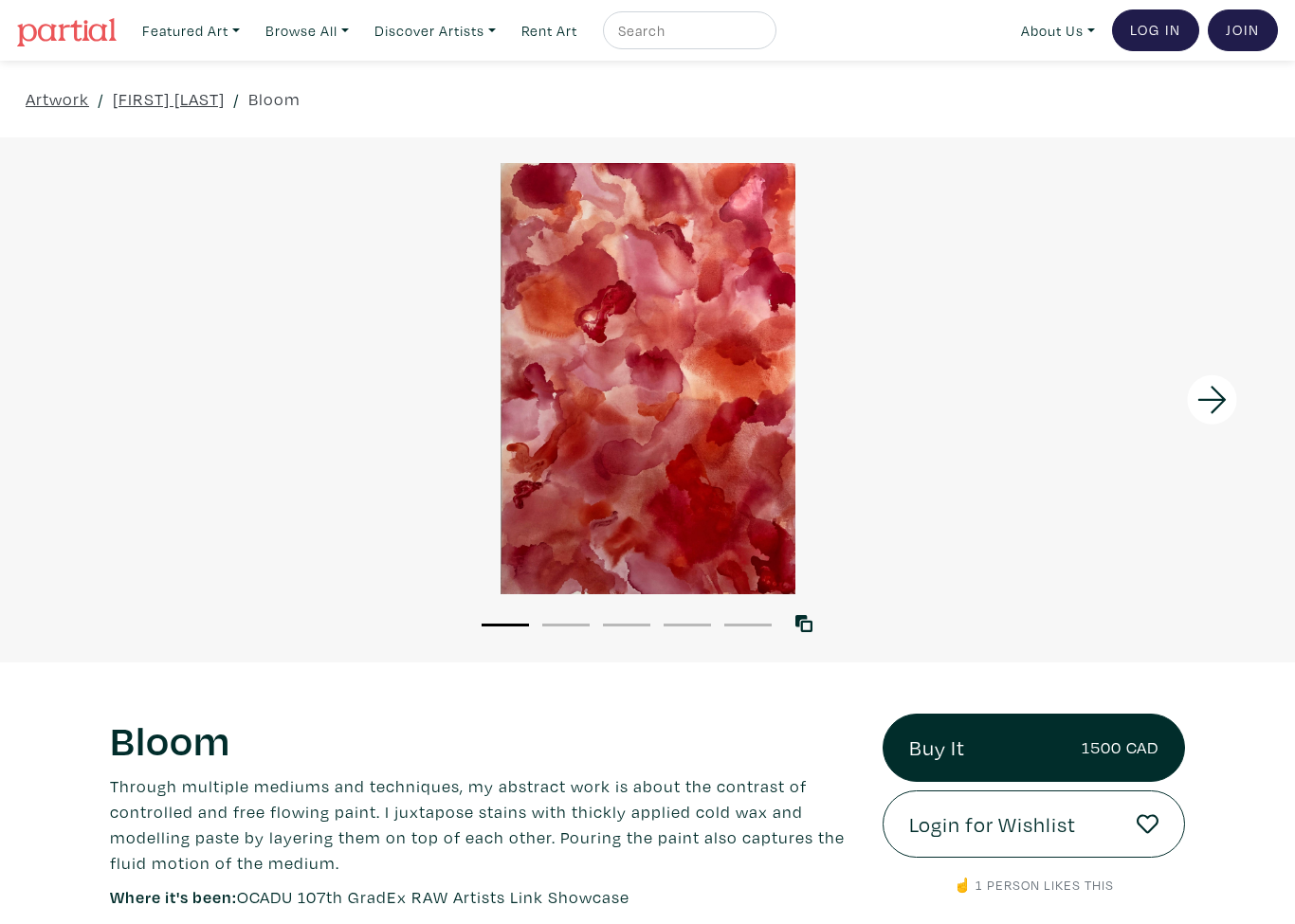 scroll, scrollTop: 0, scrollLeft: 0, axis: both 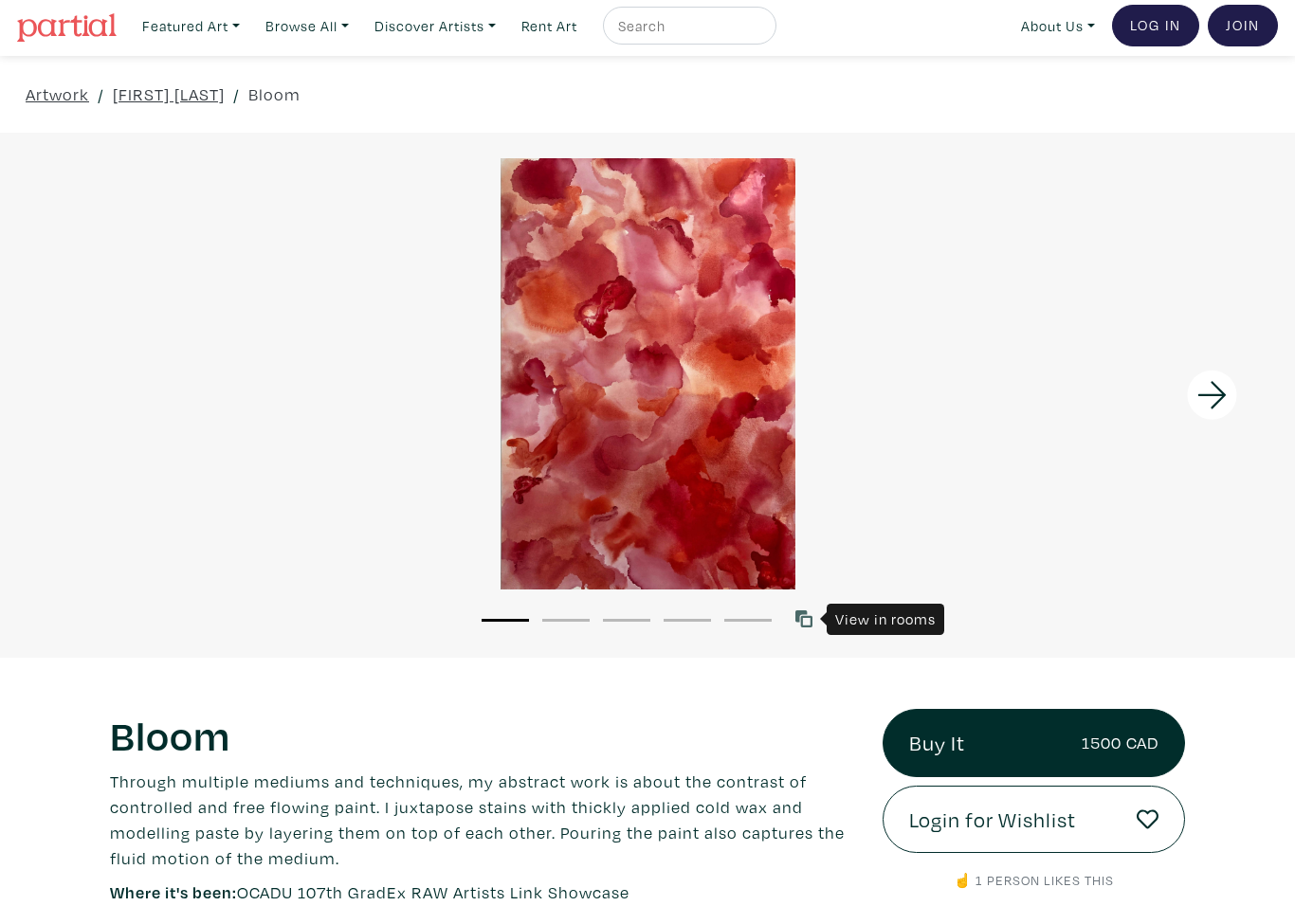 click 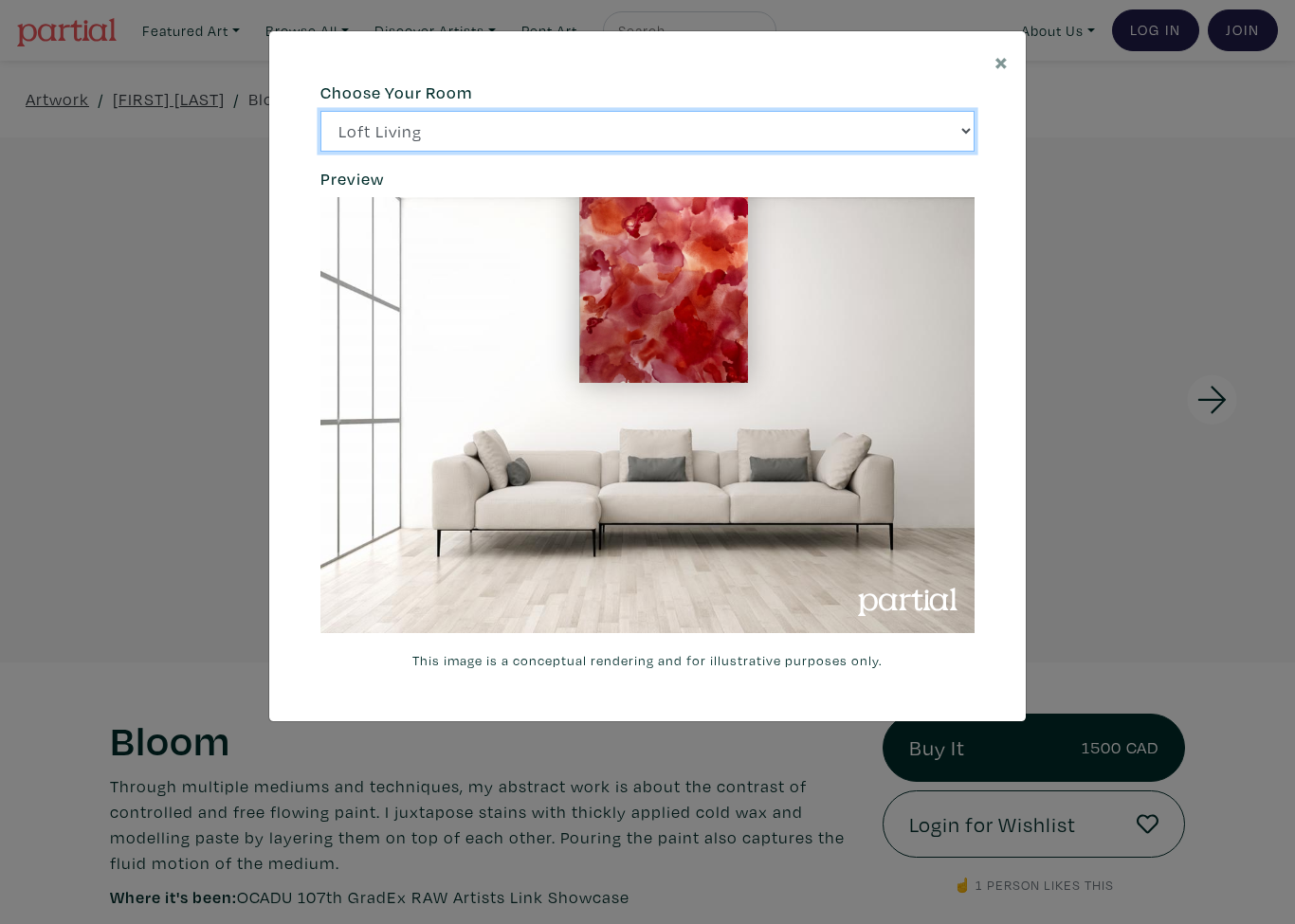 click on "Loft Living
Bright Bedroom
City Office
Gallery Space
Modern Lounge" at bounding box center (648, 131) 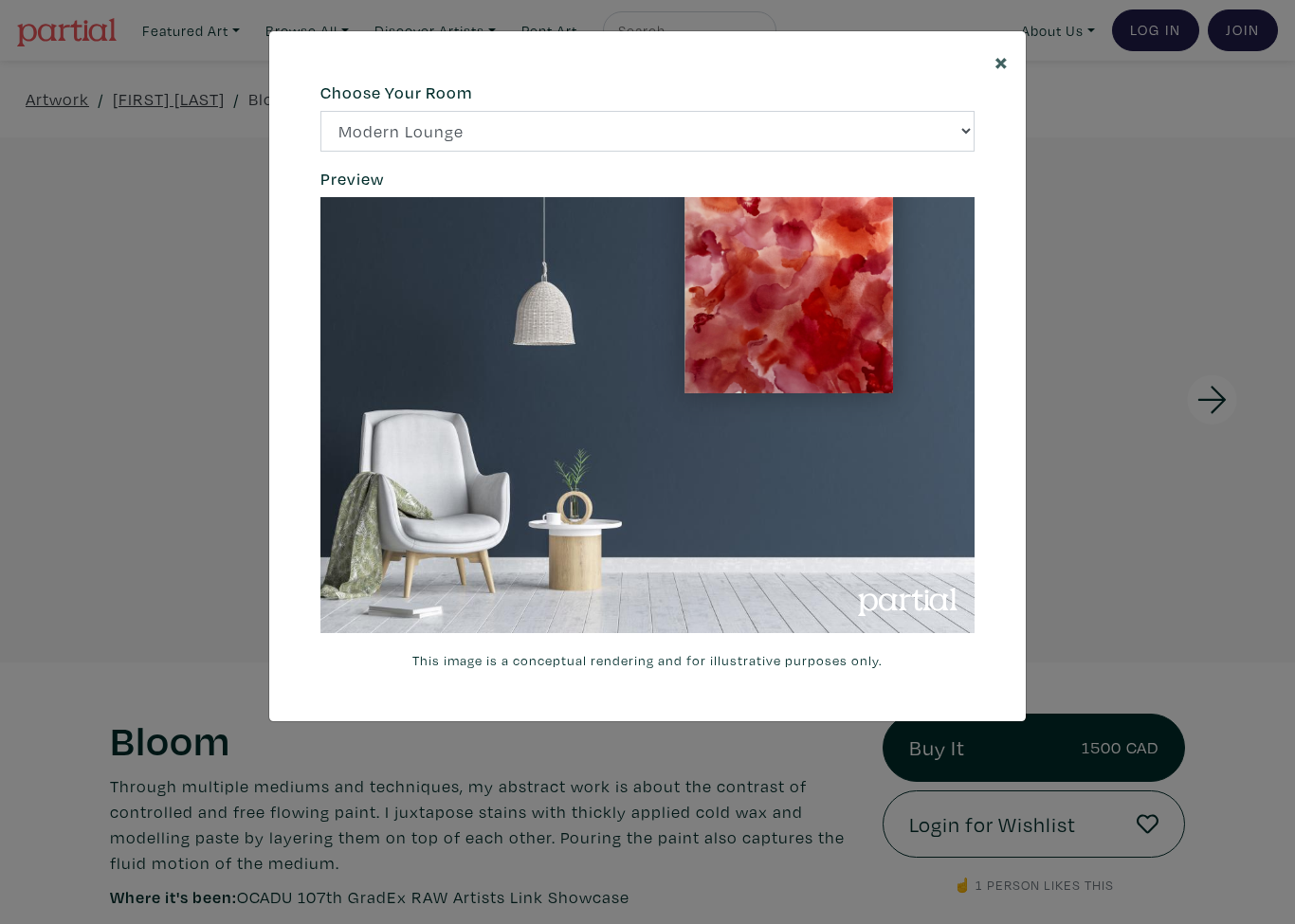 click on "×" at bounding box center [1001, 61] 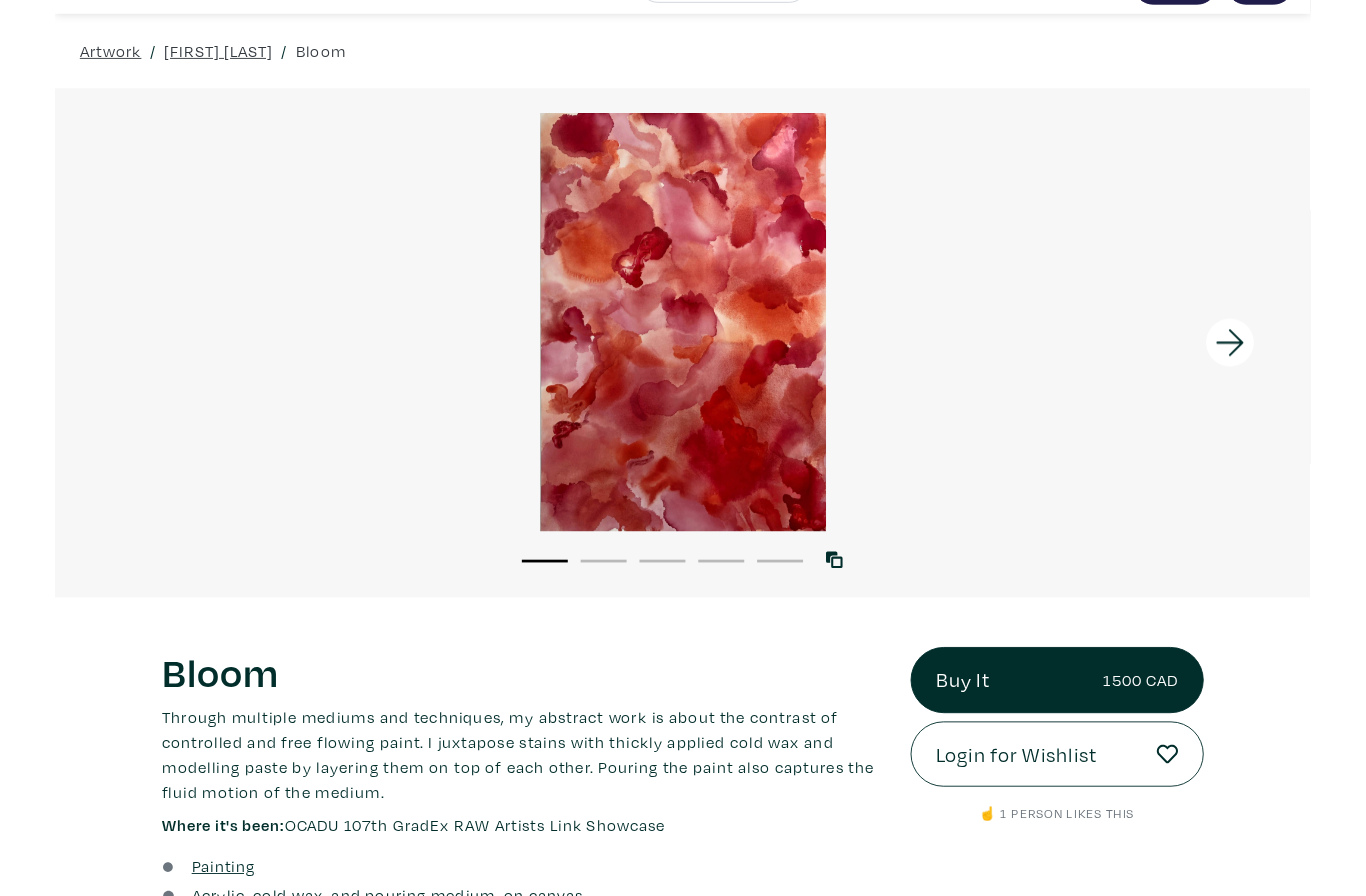 scroll, scrollTop: 0, scrollLeft: 0, axis: both 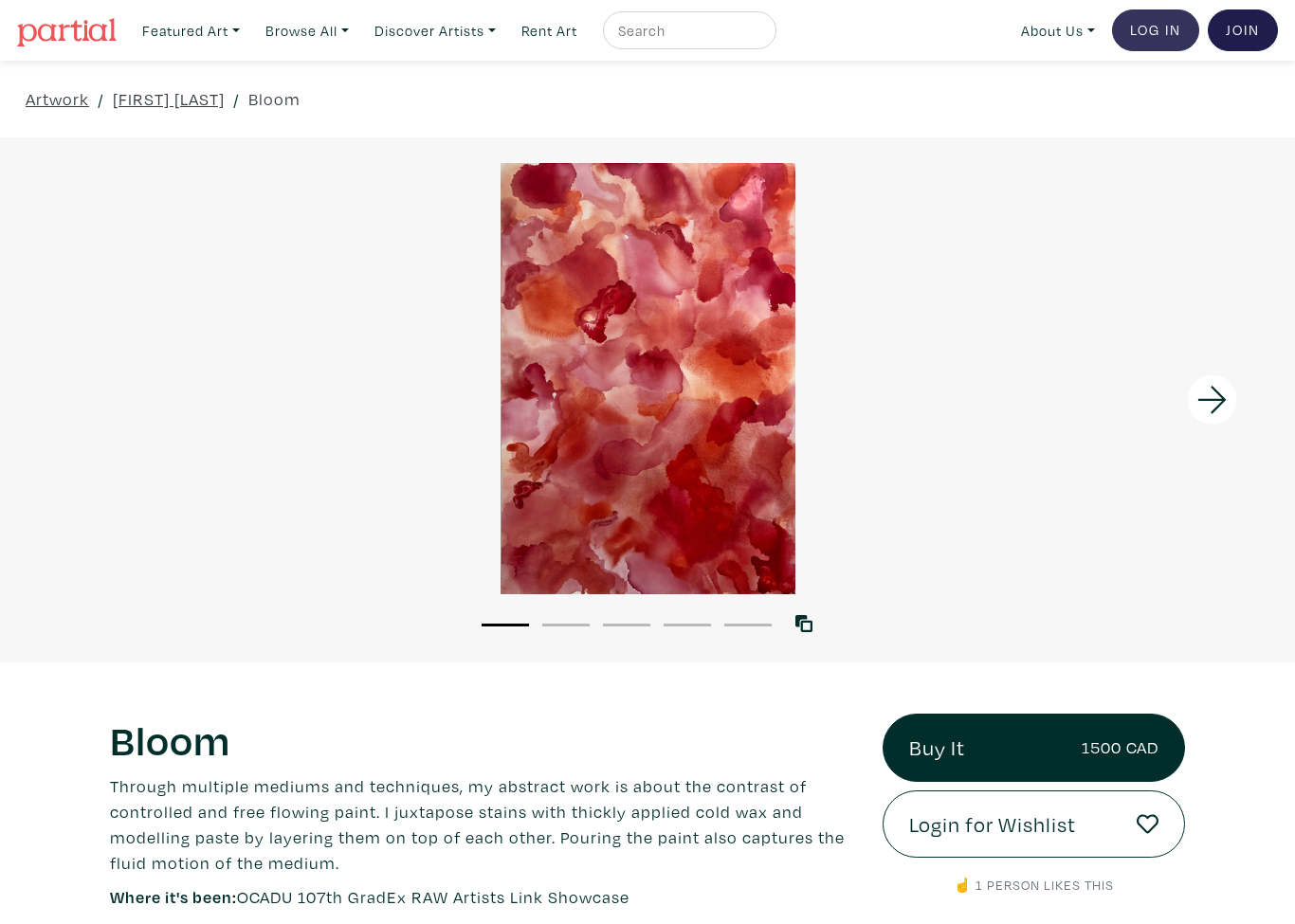 click on "Log In" at bounding box center (1156, 30) 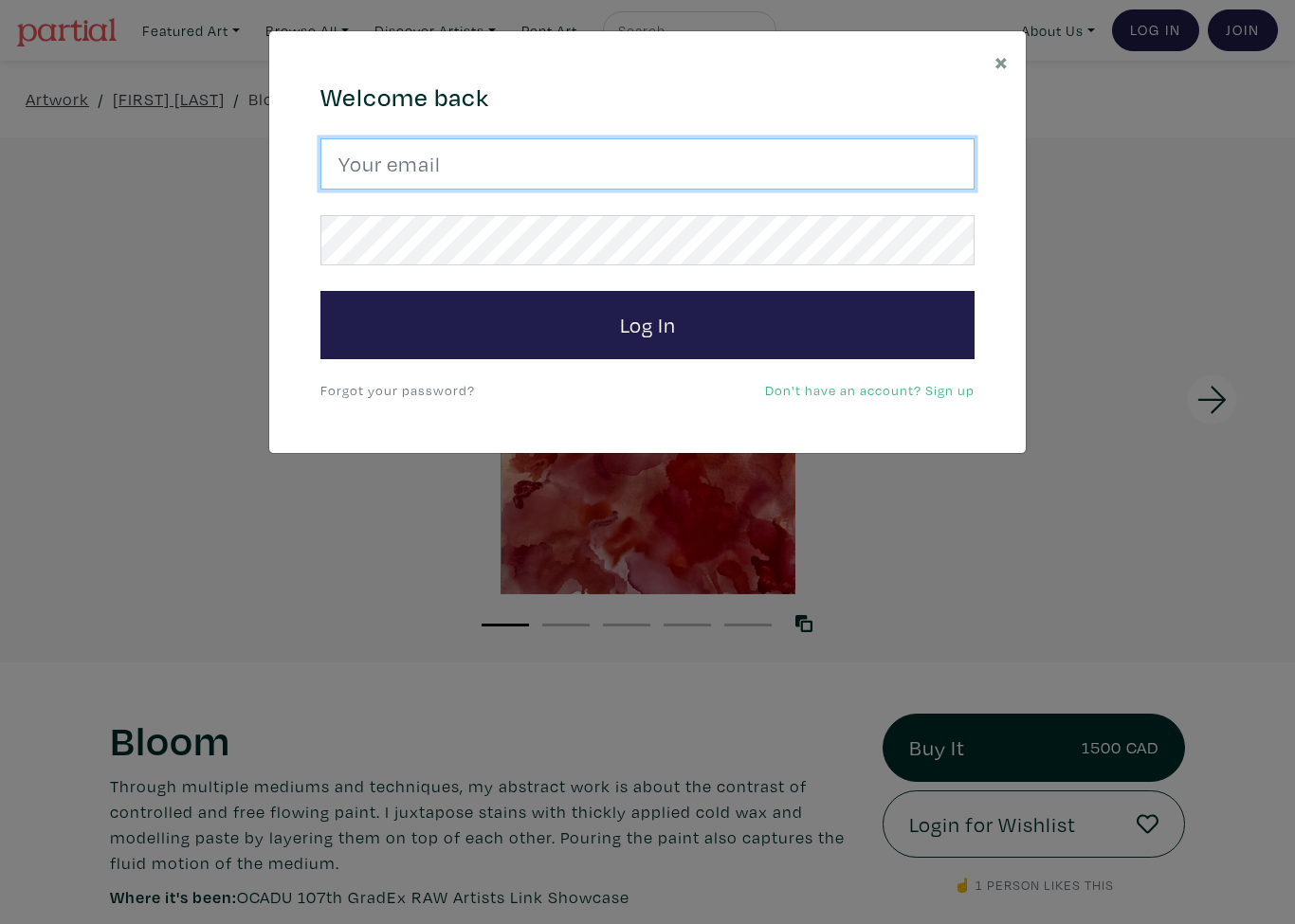 click at bounding box center (648, 164) 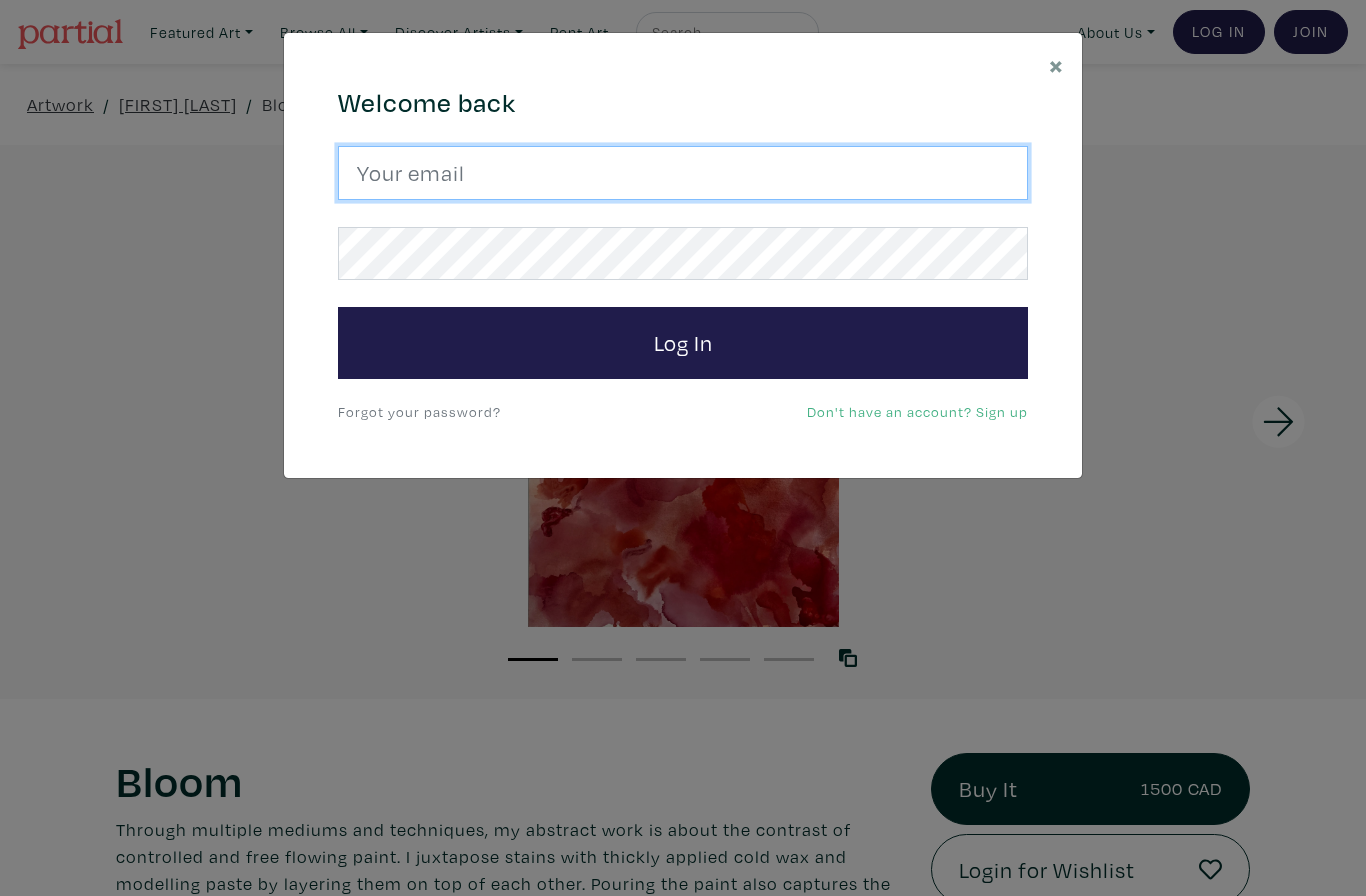 type on "leelaramiengar@hotmail.com" 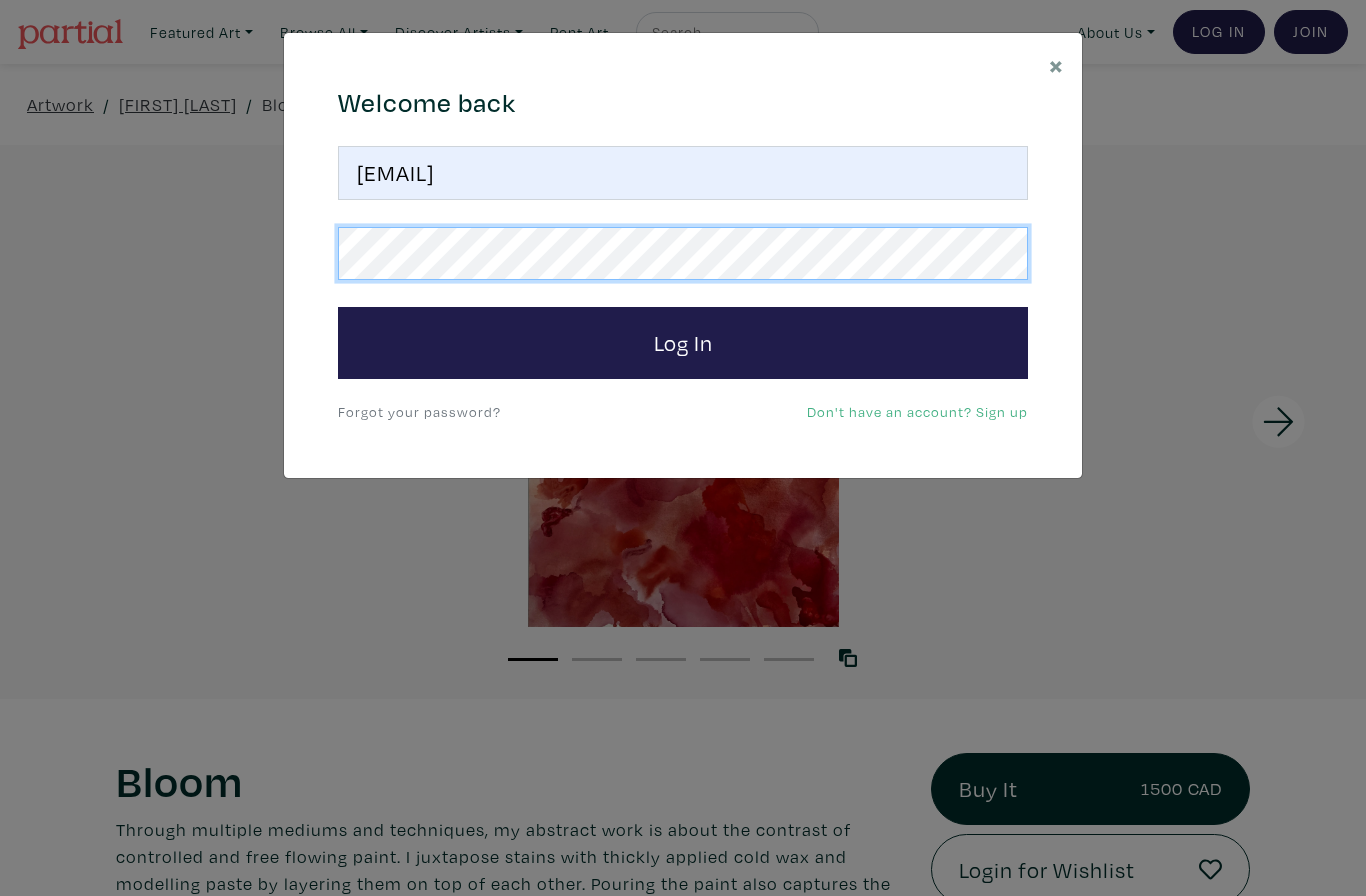 click on "Log In" at bounding box center [683, 343] 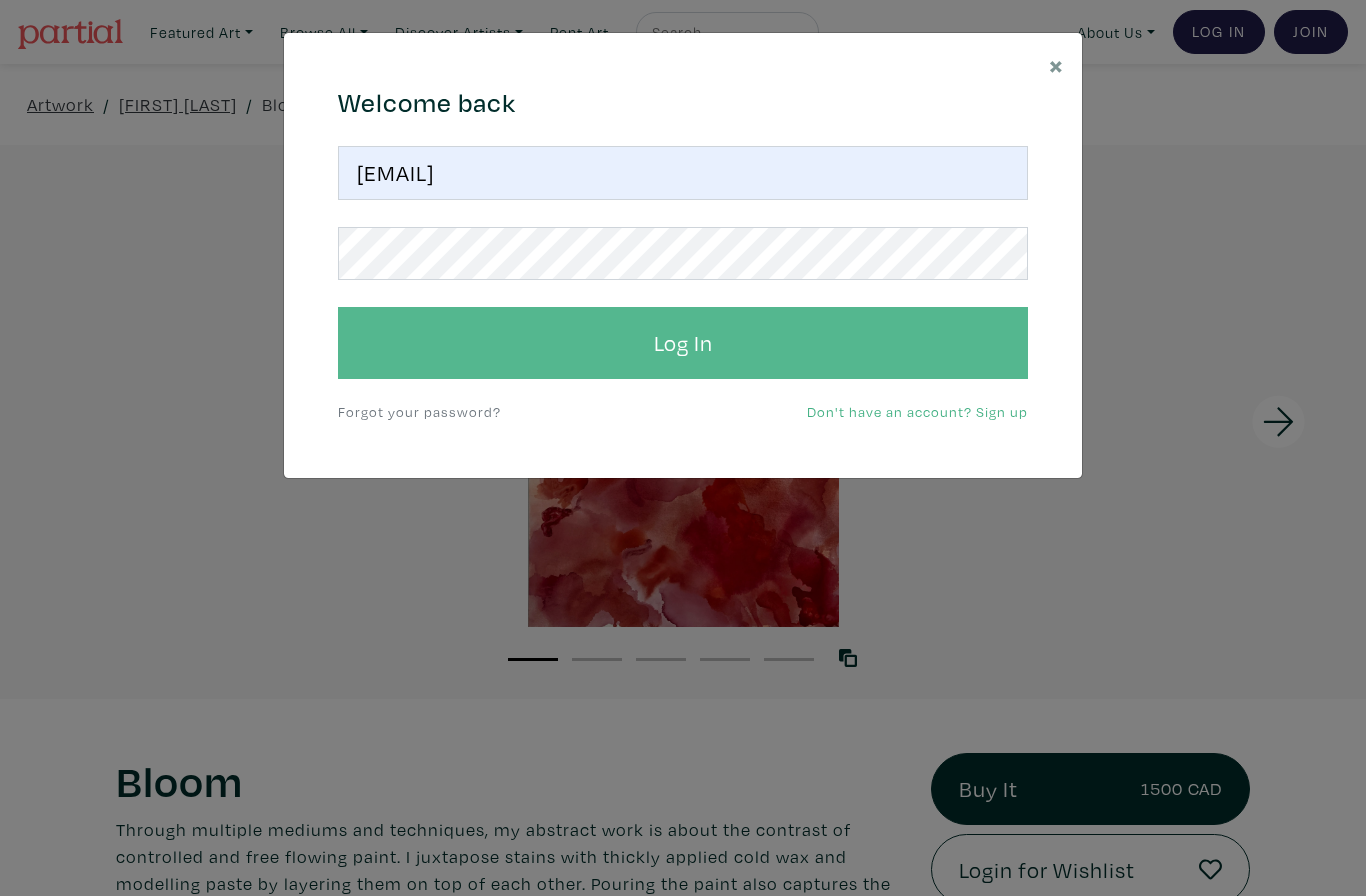 click on "Log In" at bounding box center [683, 343] 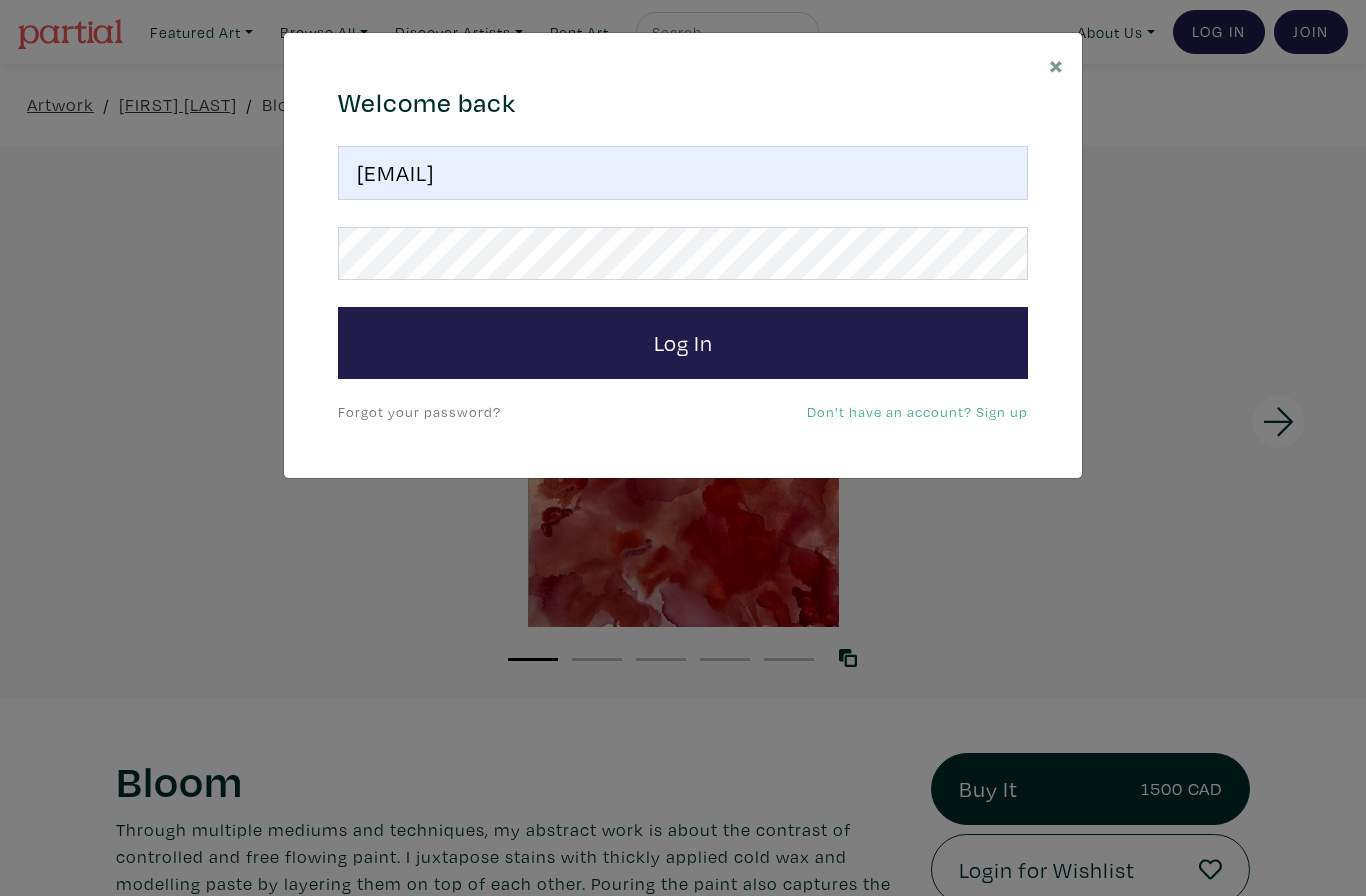 click on "Don't have an account? Sign up" at bounding box center [917, 411] 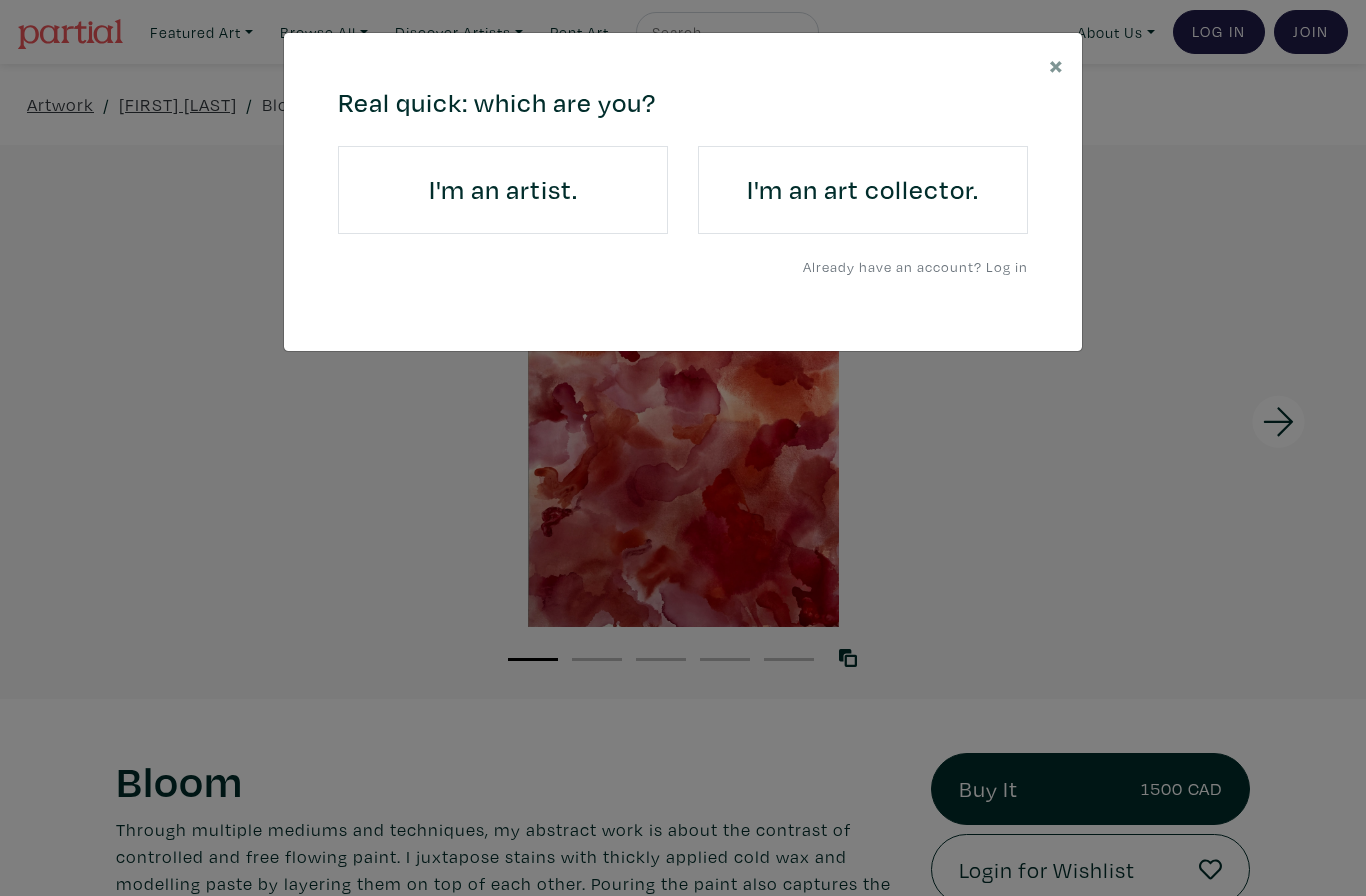 click on "I'm an art collector." at bounding box center (863, 190) 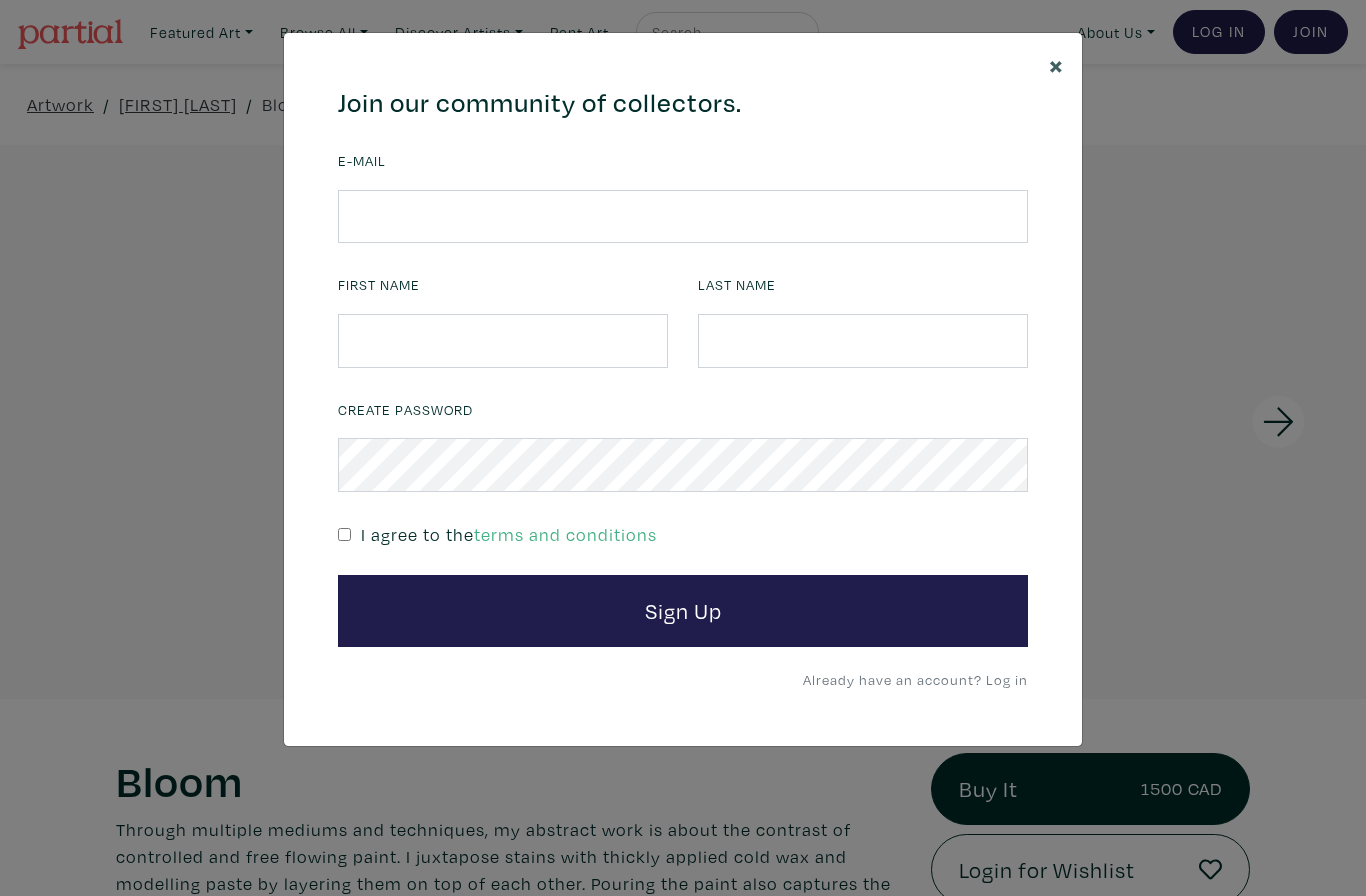 click on "×" at bounding box center (1056, 64) 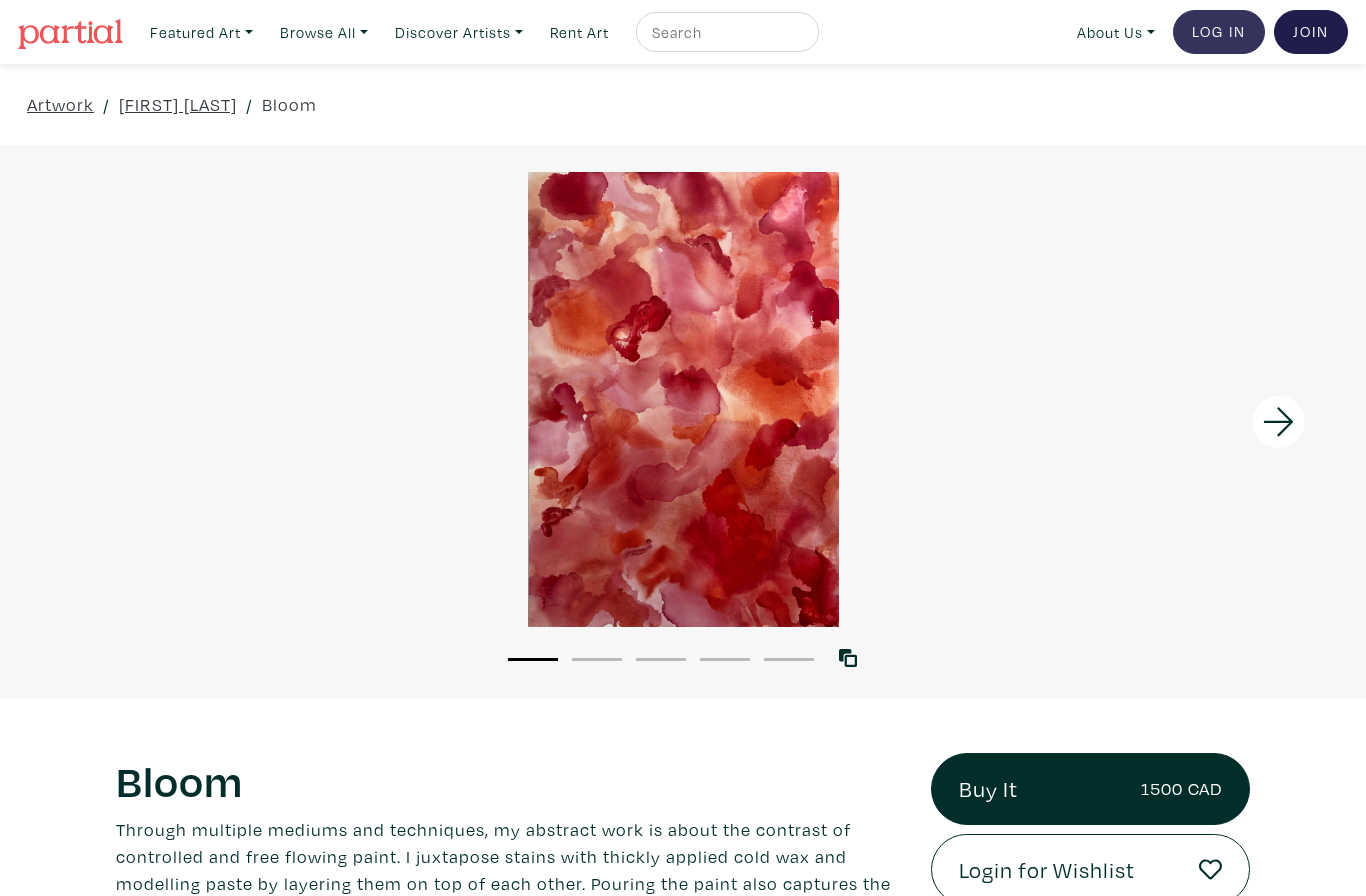 click on "Log In" at bounding box center [1219, 32] 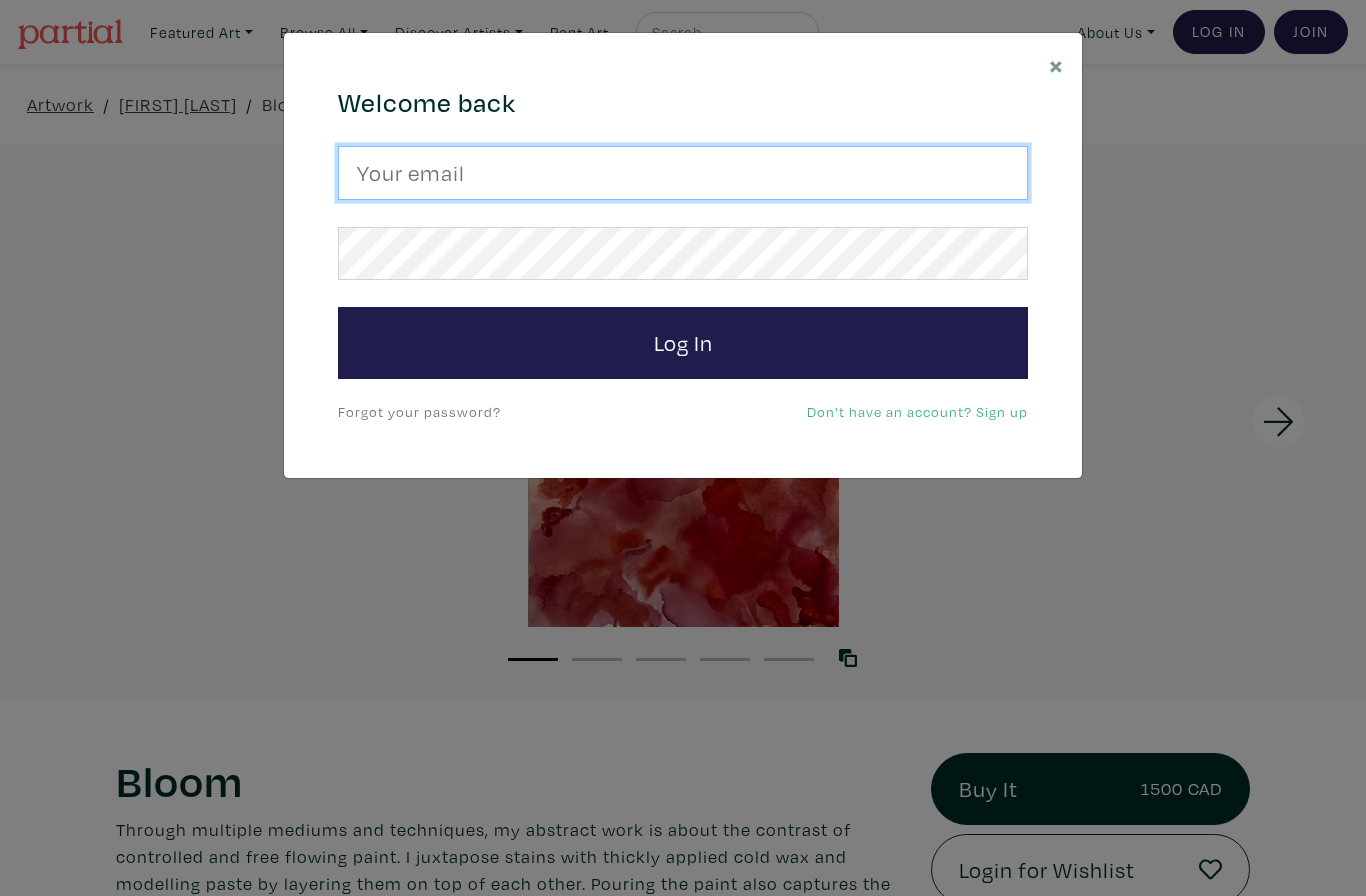 click at bounding box center (683, 173) 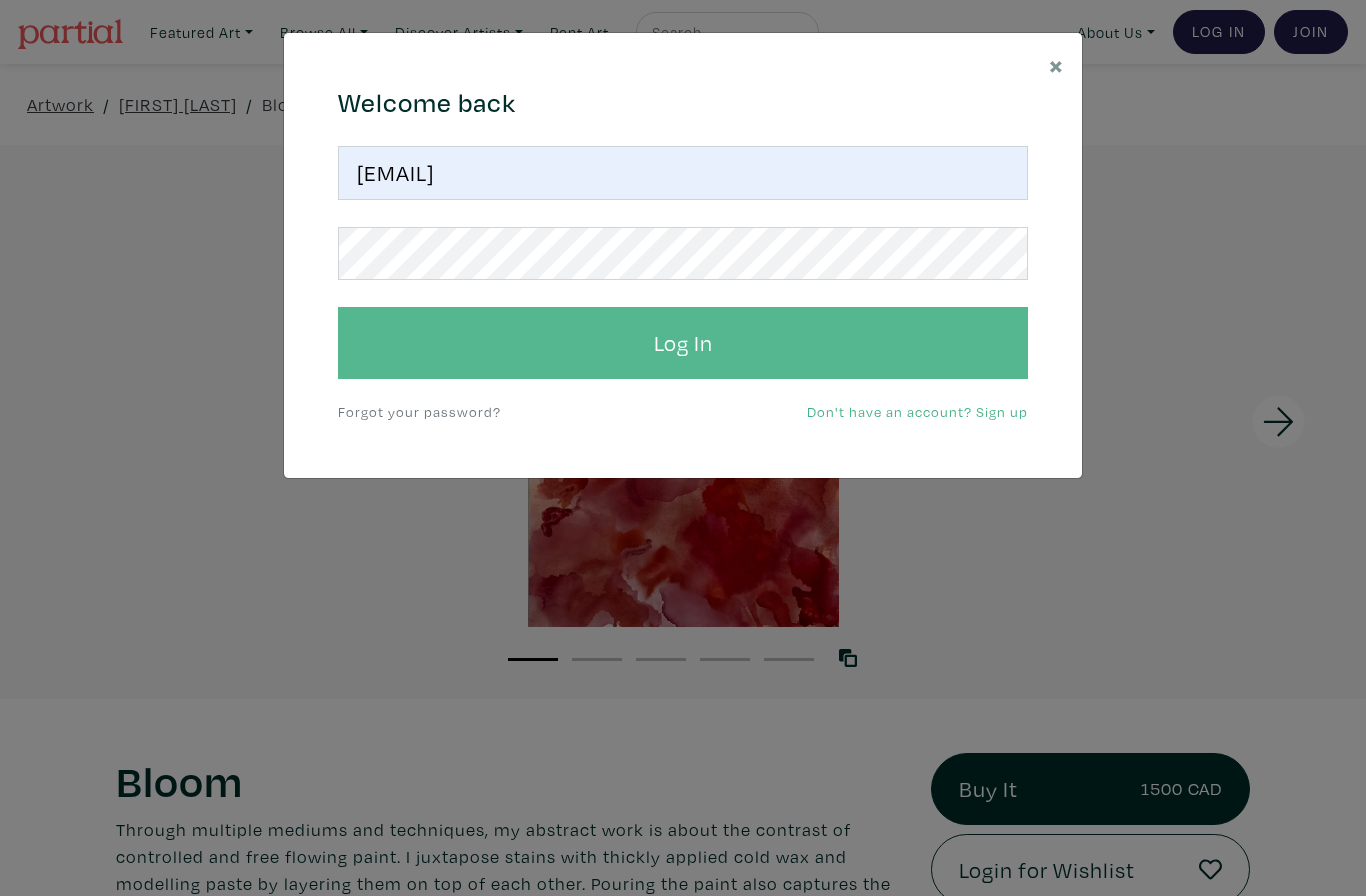 click on "Log In" at bounding box center [683, 343] 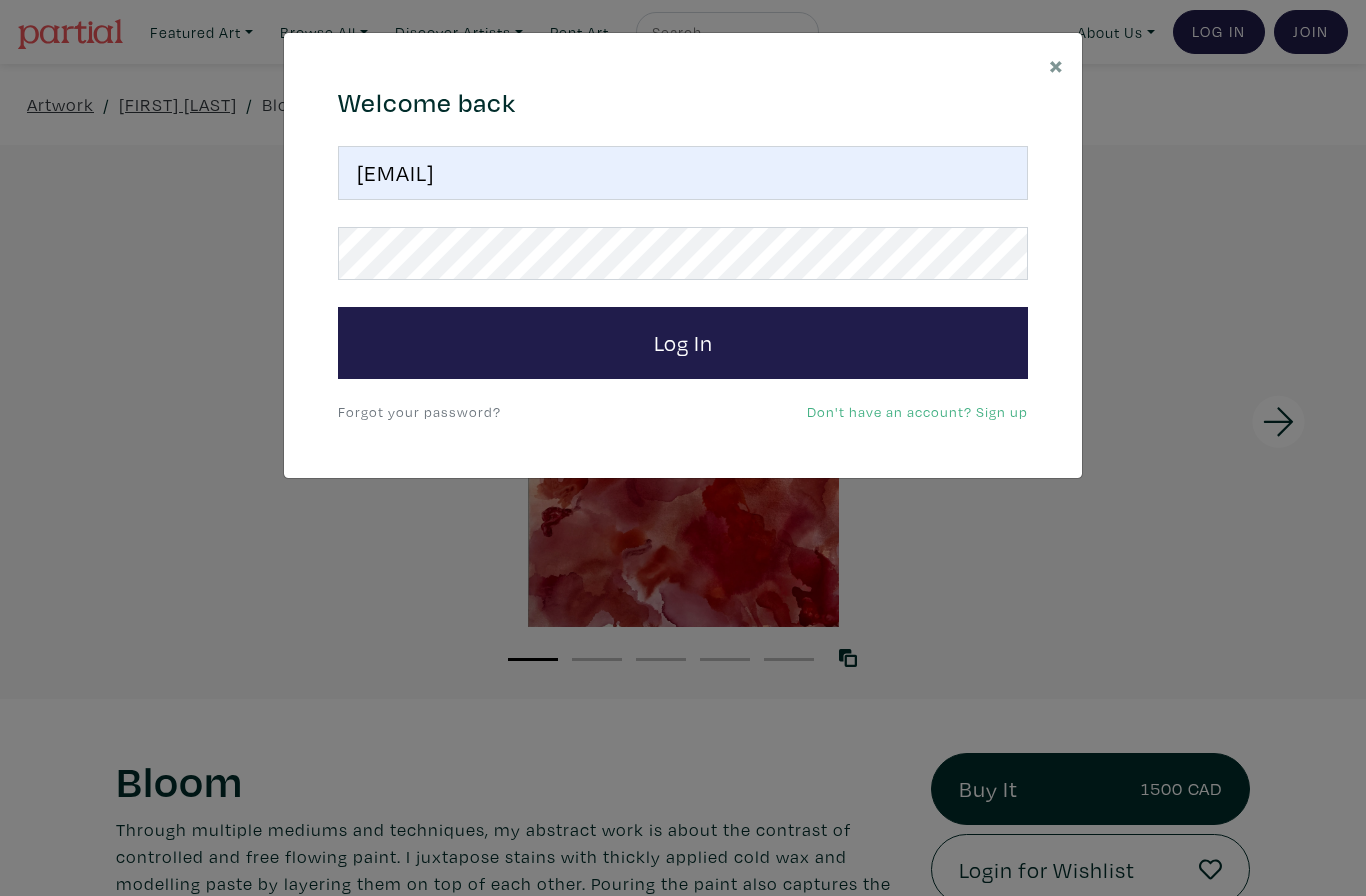 click on "×
664c6a6d6e3476504e6b79362f4172494552756f694733386b666278545363695a485979654c474a7662337136375074713844787863484b6657326c51654c3742654e56463931396633303366756747473356695153456e534e49616975724e4c496254393562654b53516b4b5366703641543758346e796955575057467761
Welcome back
leelaramiengar@hotmail.com
Log In
Forgot your password?
Don't have an account? Sign up
Save changes
Close" at bounding box center [683, 448] 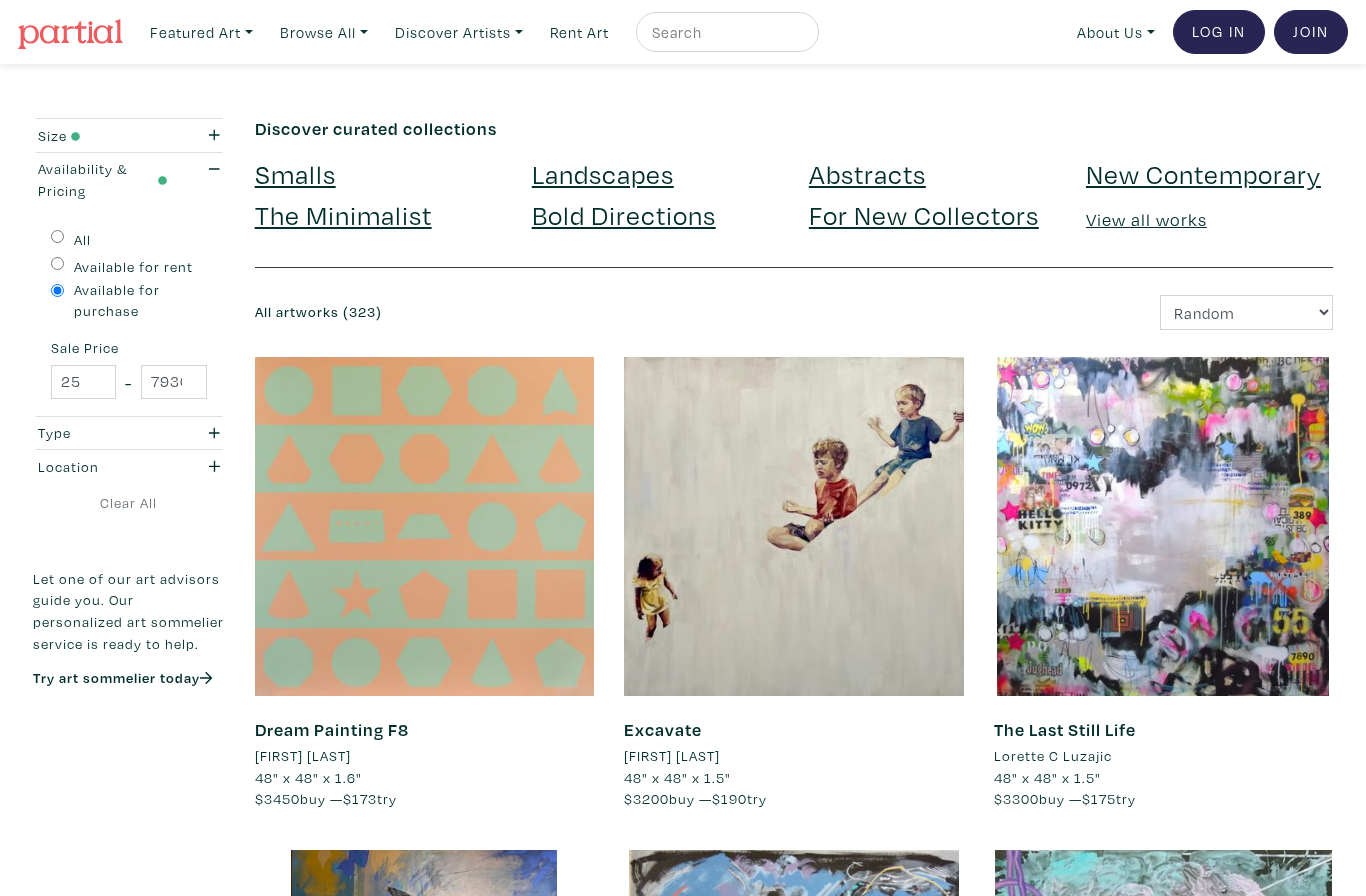 scroll, scrollTop: 0, scrollLeft: 0, axis: both 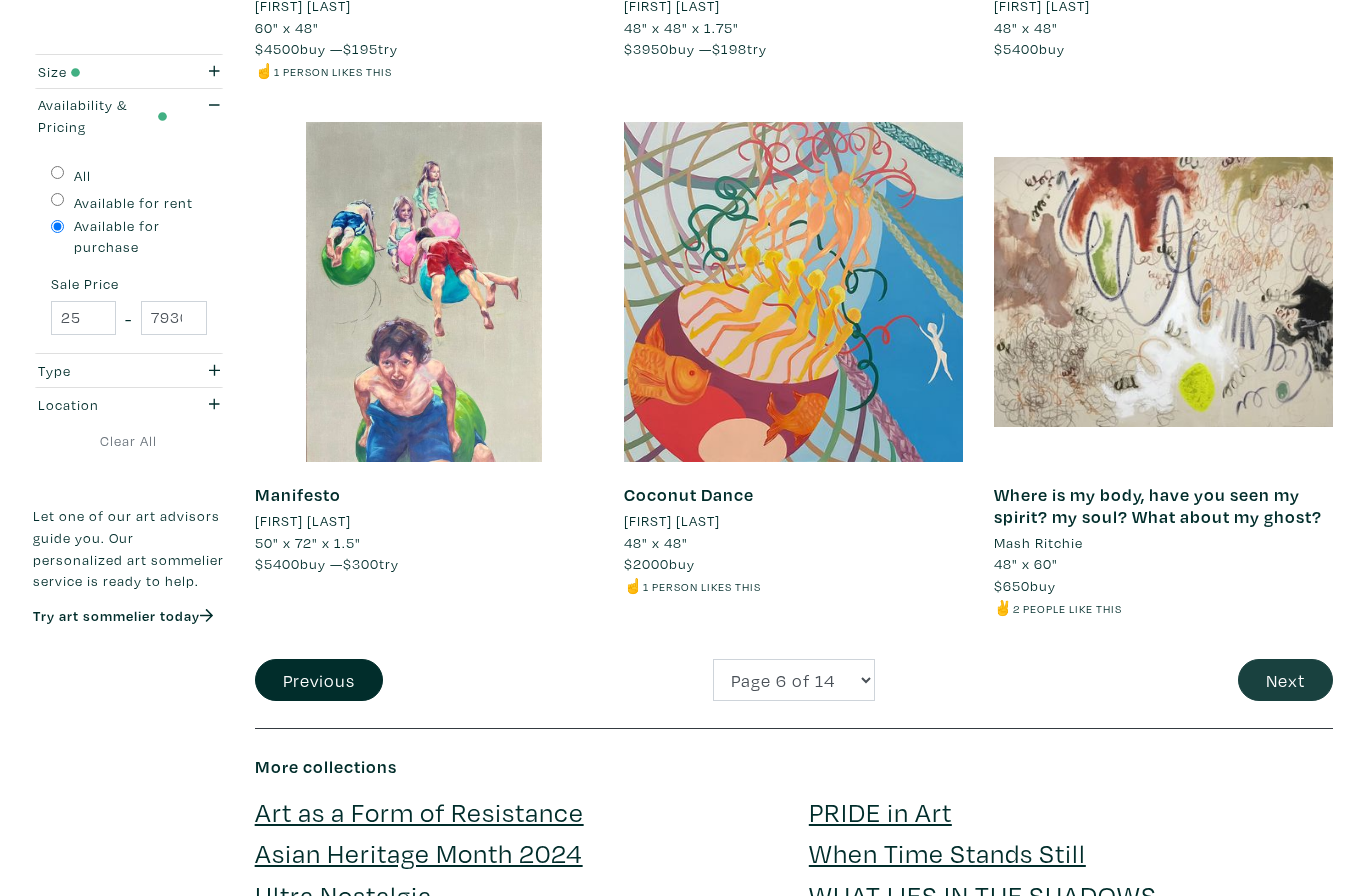 click on "Next" at bounding box center [1285, 680] 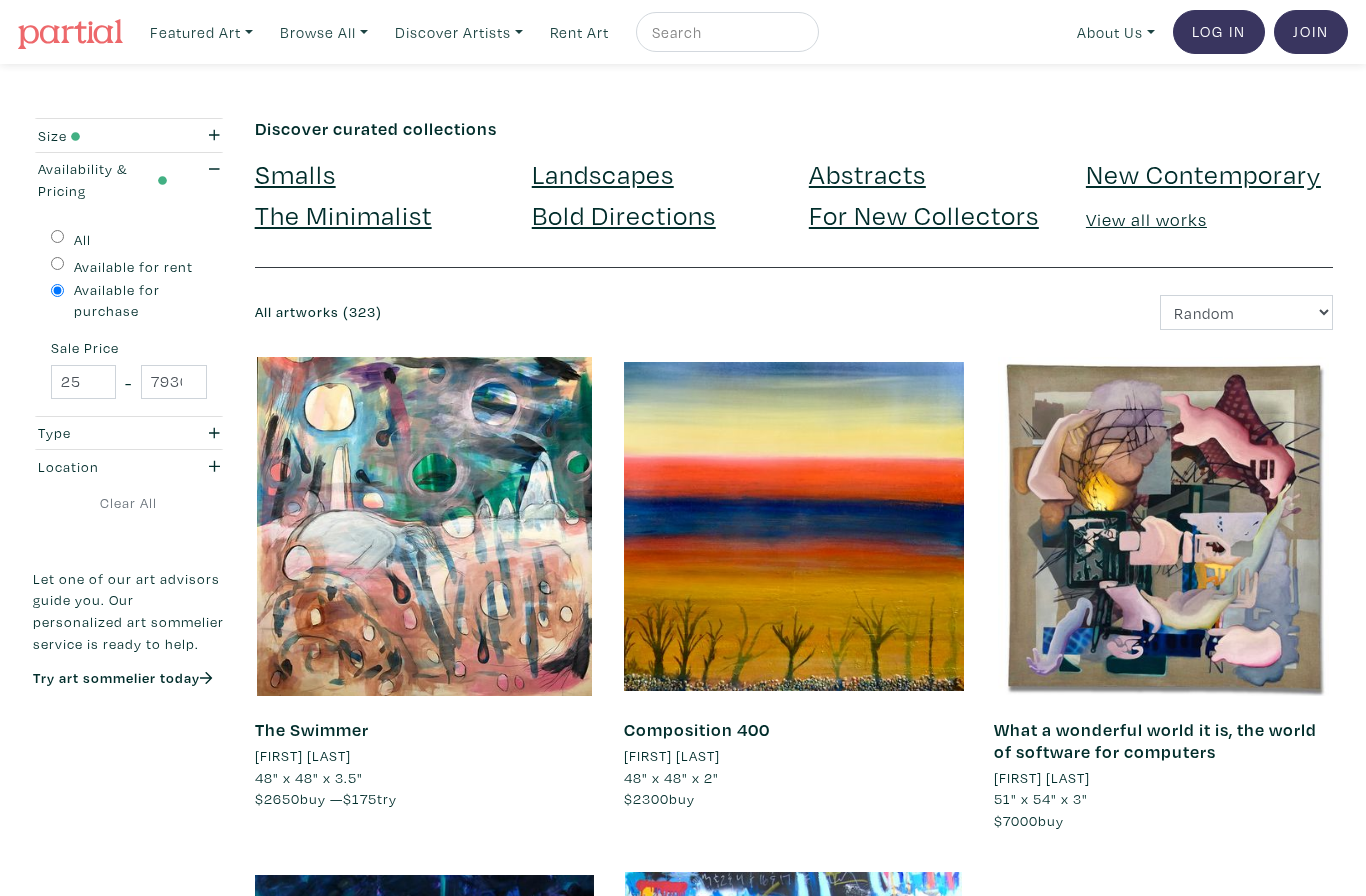 scroll, scrollTop: 0, scrollLeft: 0, axis: both 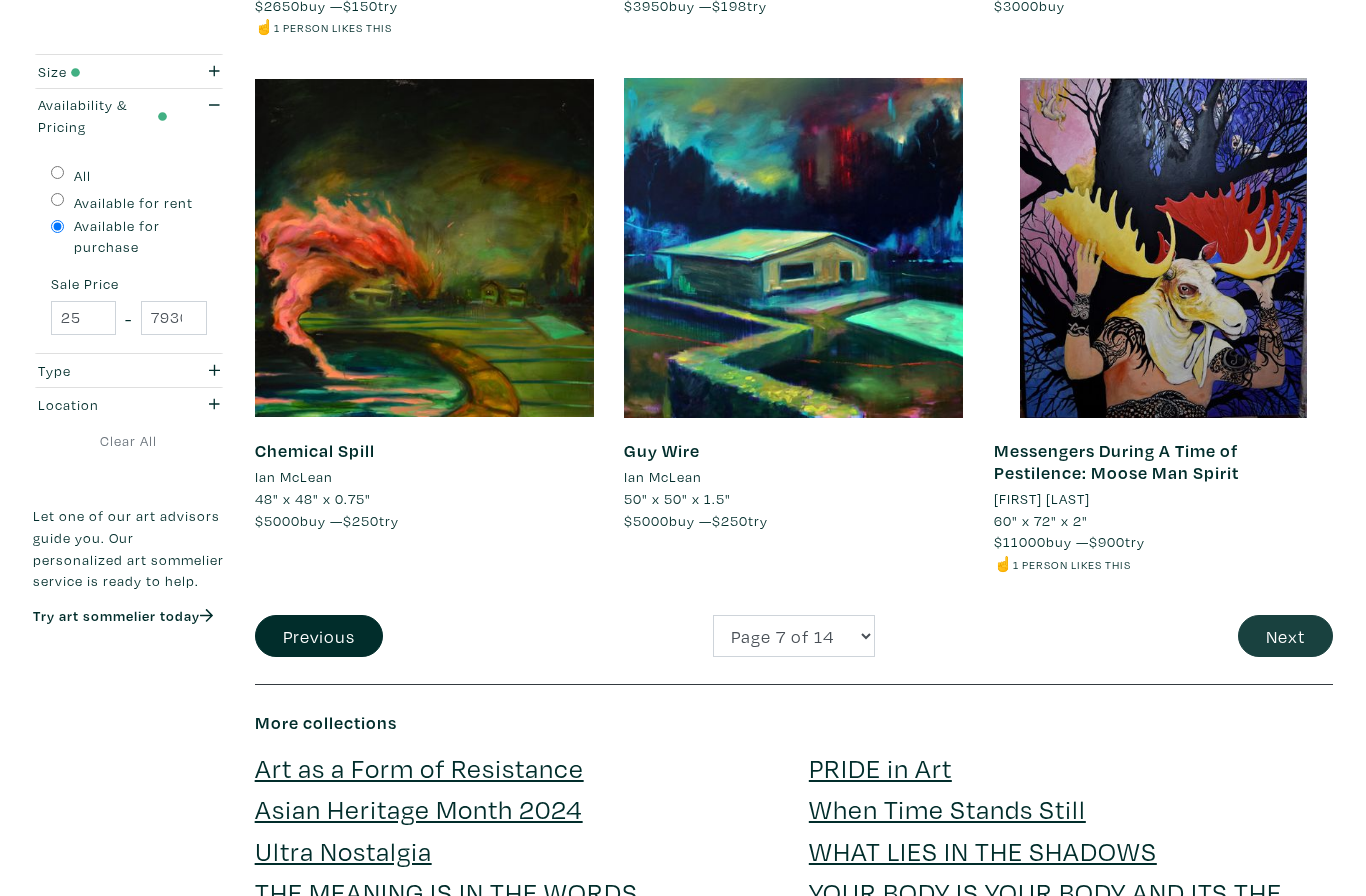 click on "Next" at bounding box center [1285, 636] 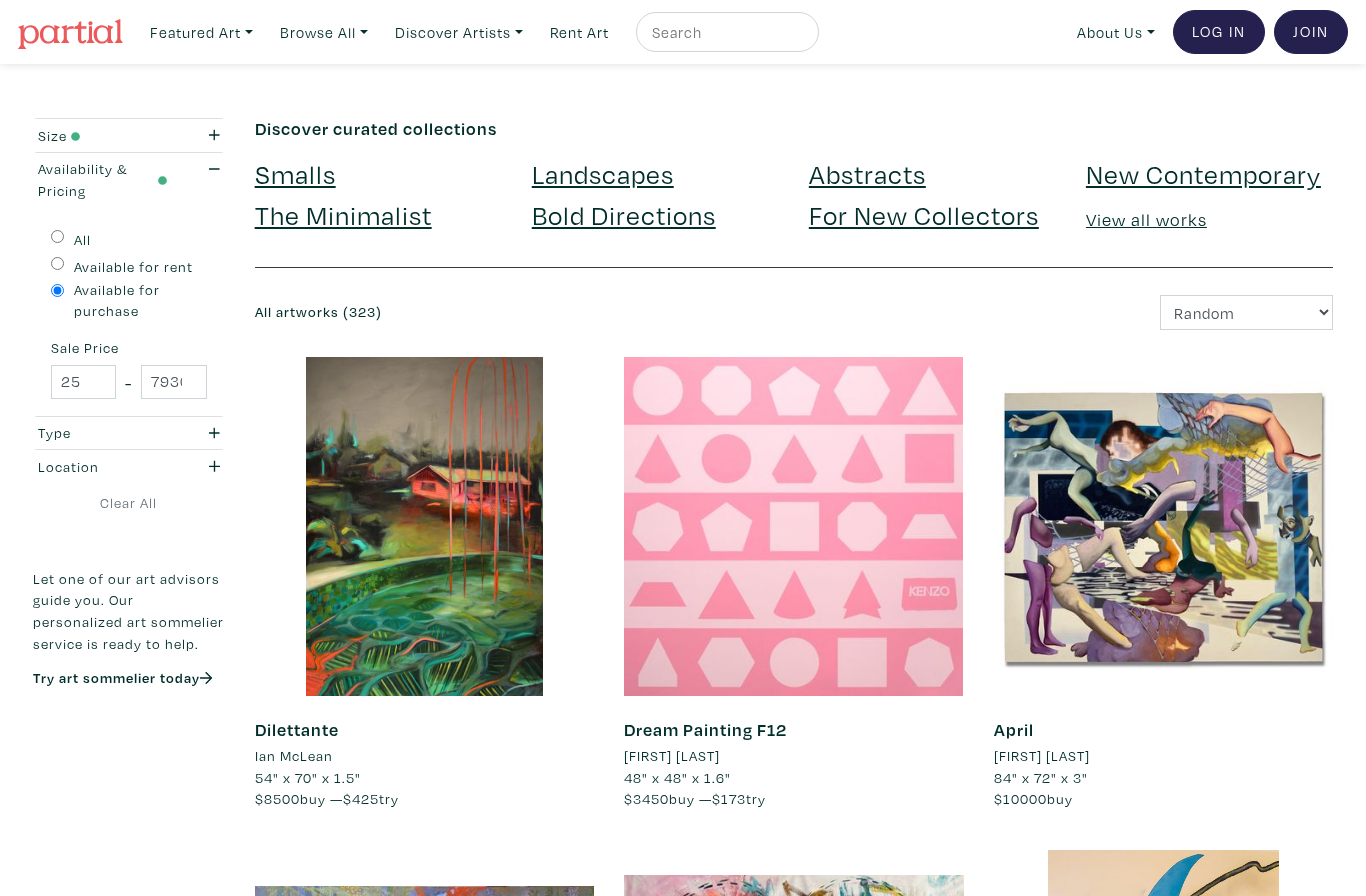 scroll, scrollTop: 0, scrollLeft: 0, axis: both 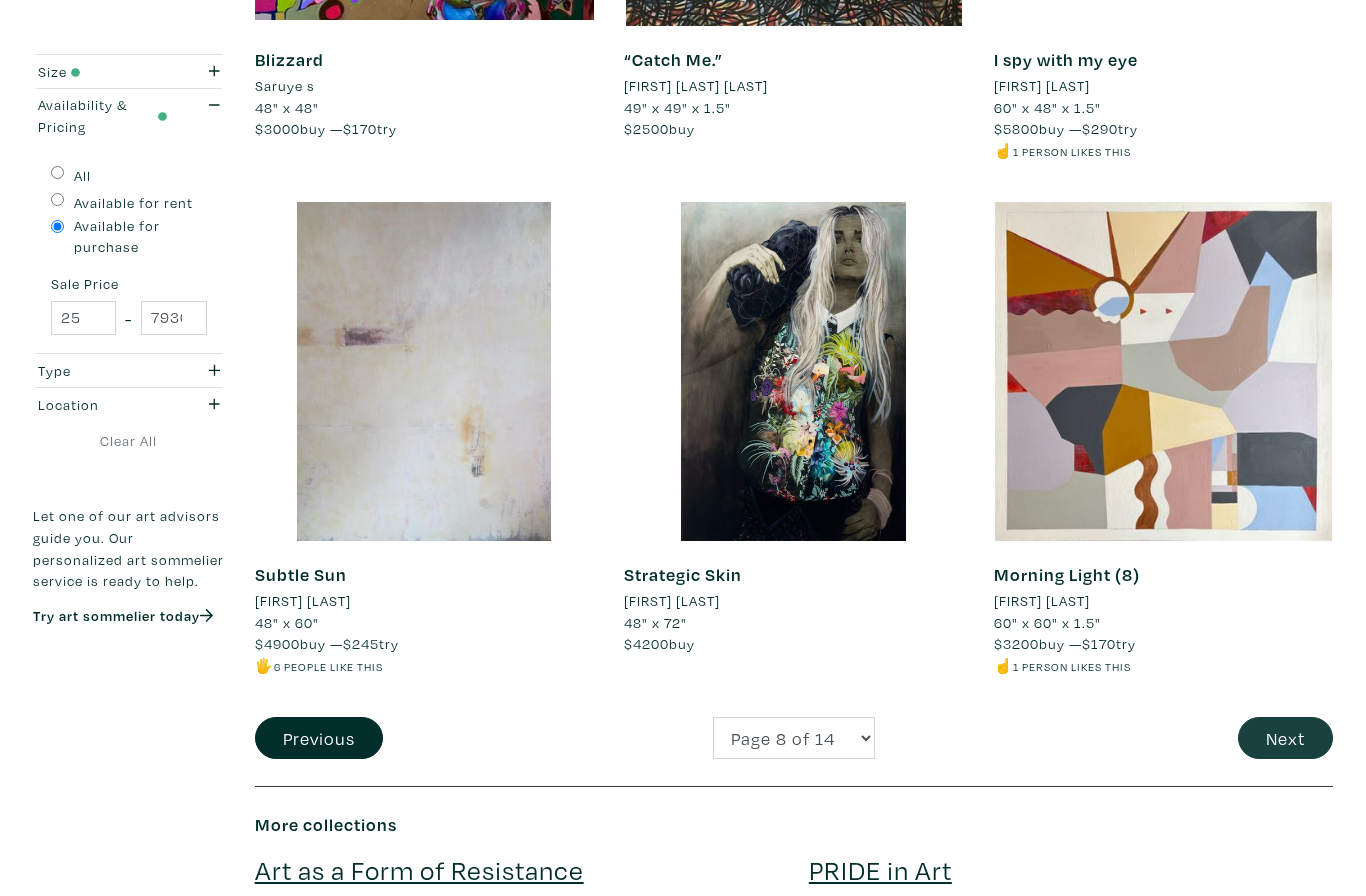 click on "Next" at bounding box center (1285, 738) 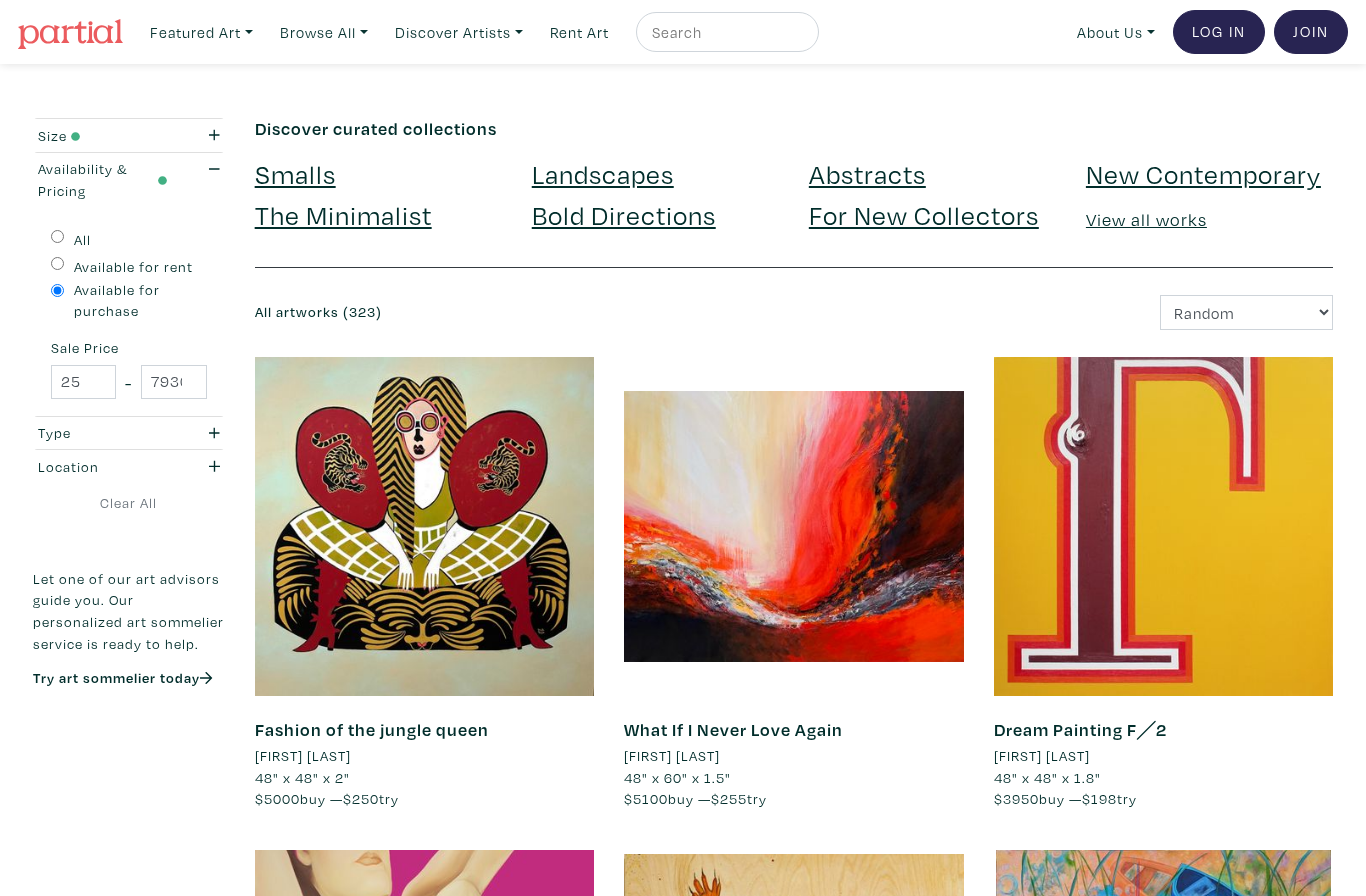 scroll, scrollTop: 0, scrollLeft: 0, axis: both 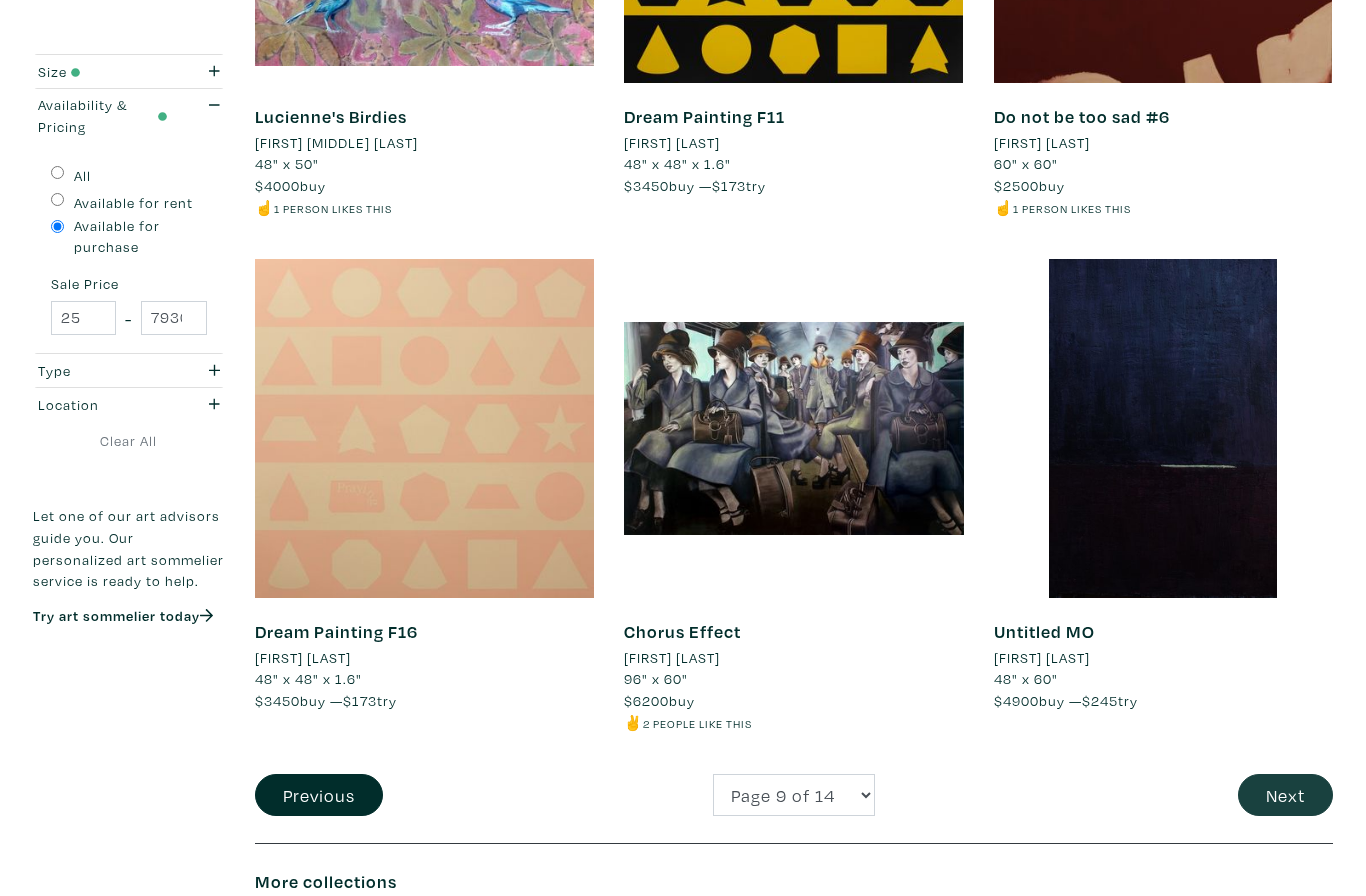 click on "Next" at bounding box center (1285, 795) 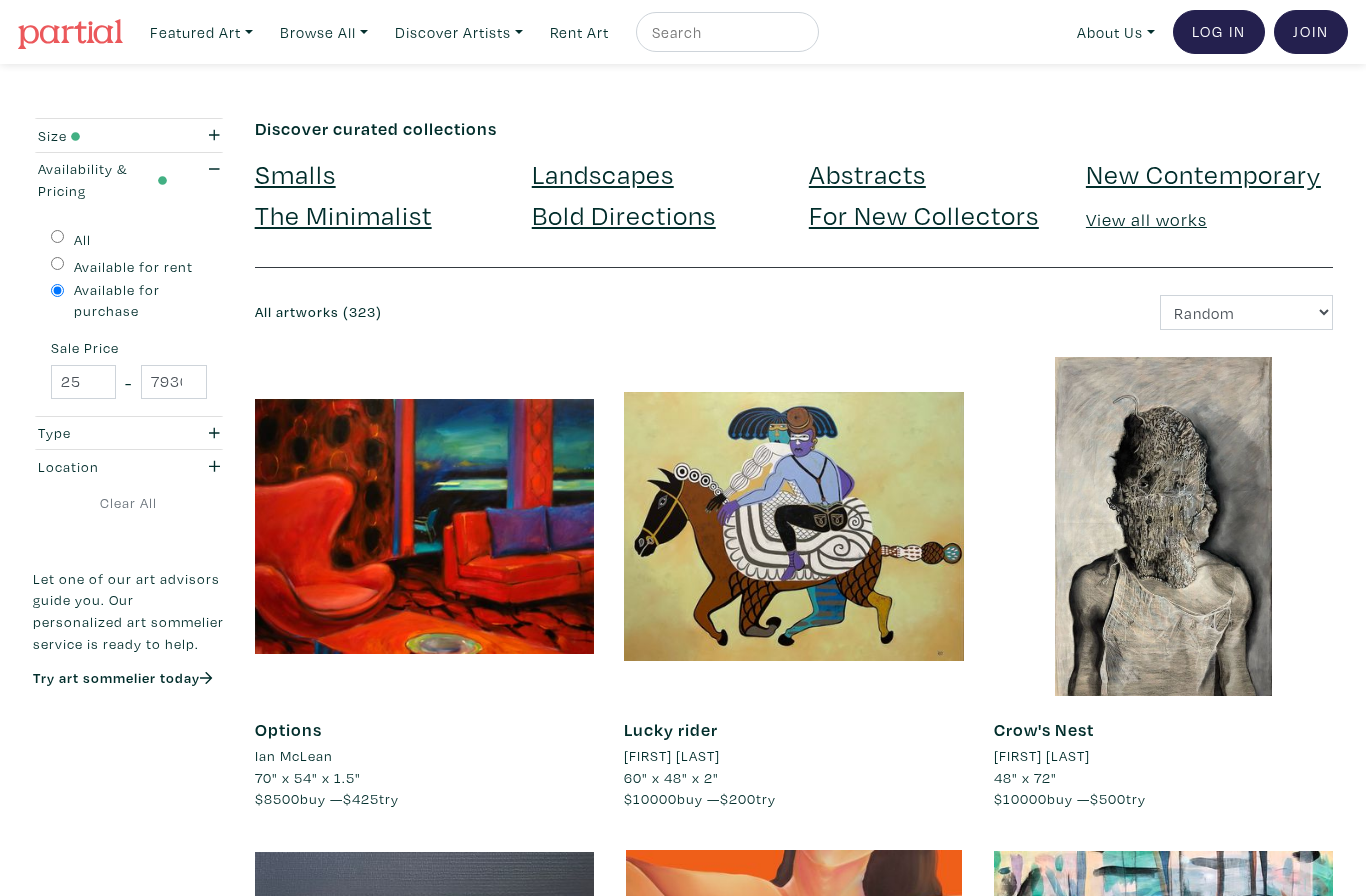 scroll, scrollTop: 0, scrollLeft: 0, axis: both 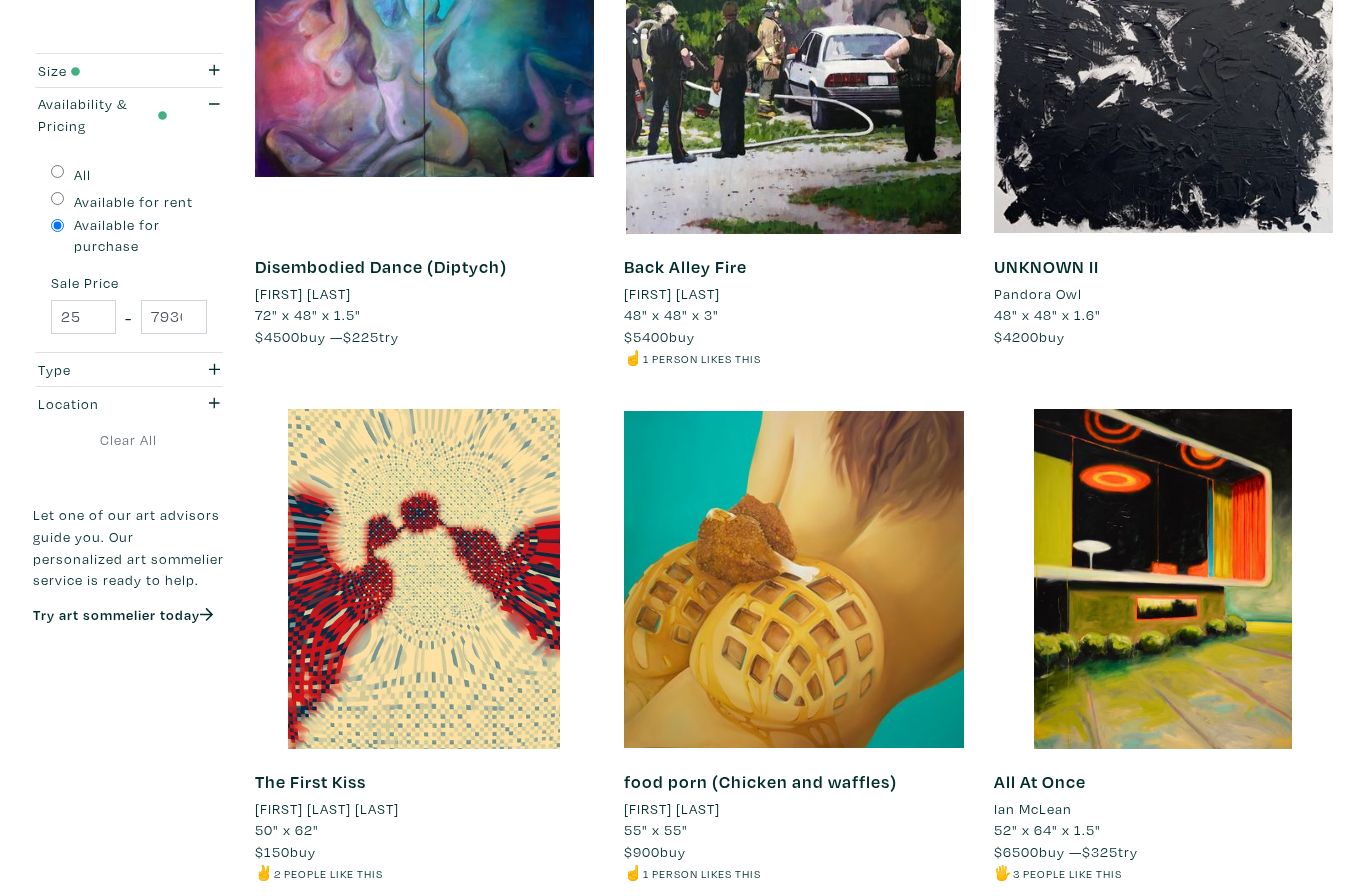 click on "All At Once
Ian McLean
52" x 64"
x 1.5"
$6500  buy   —  $325  try
🖐️  3 people like this
#home
#architecture
#landscape
#orange
#modernism" at bounding box center (1163, 829) 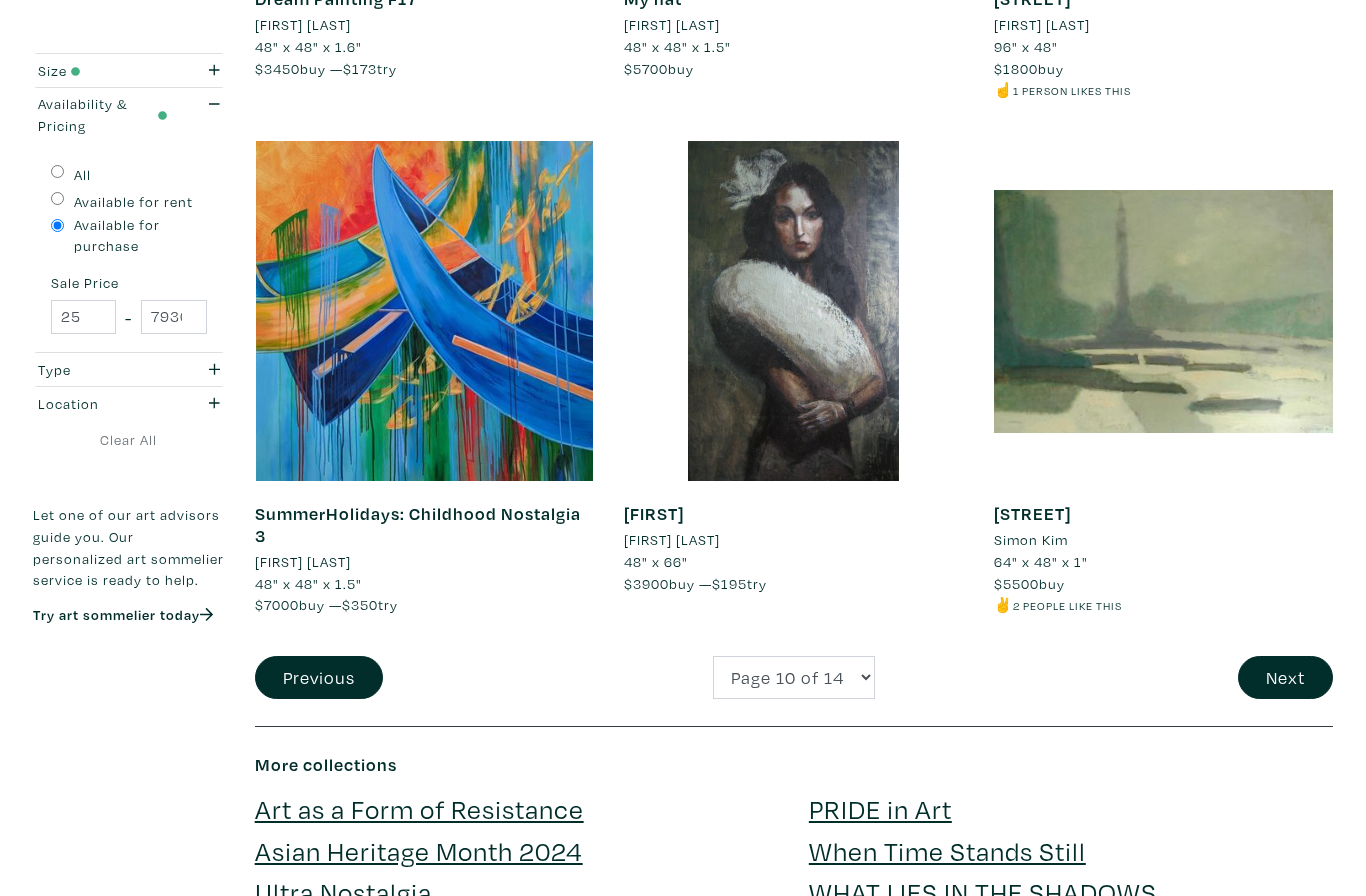scroll, scrollTop: 3842, scrollLeft: 0, axis: vertical 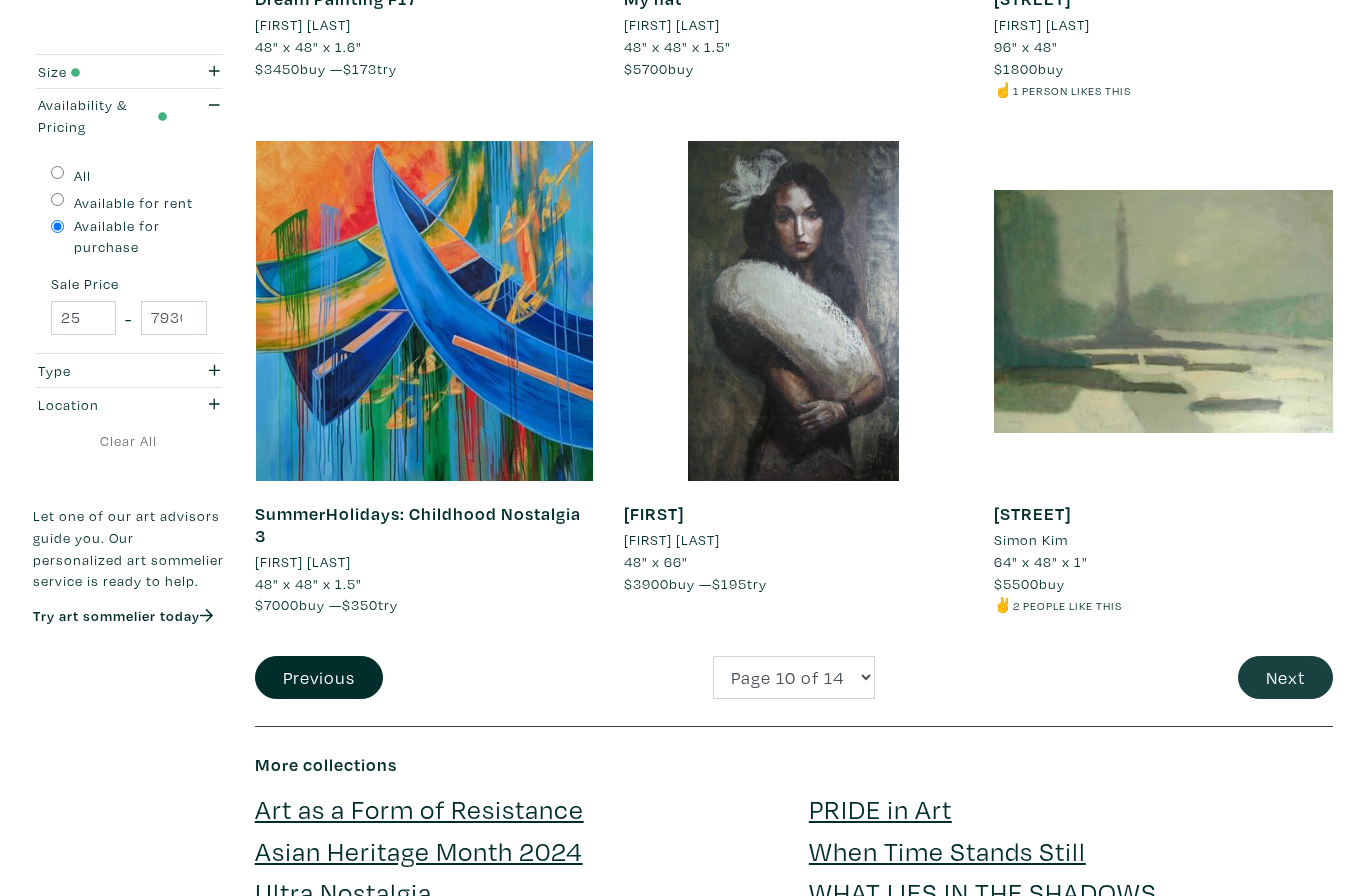 click on "Next" at bounding box center [1285, 677] 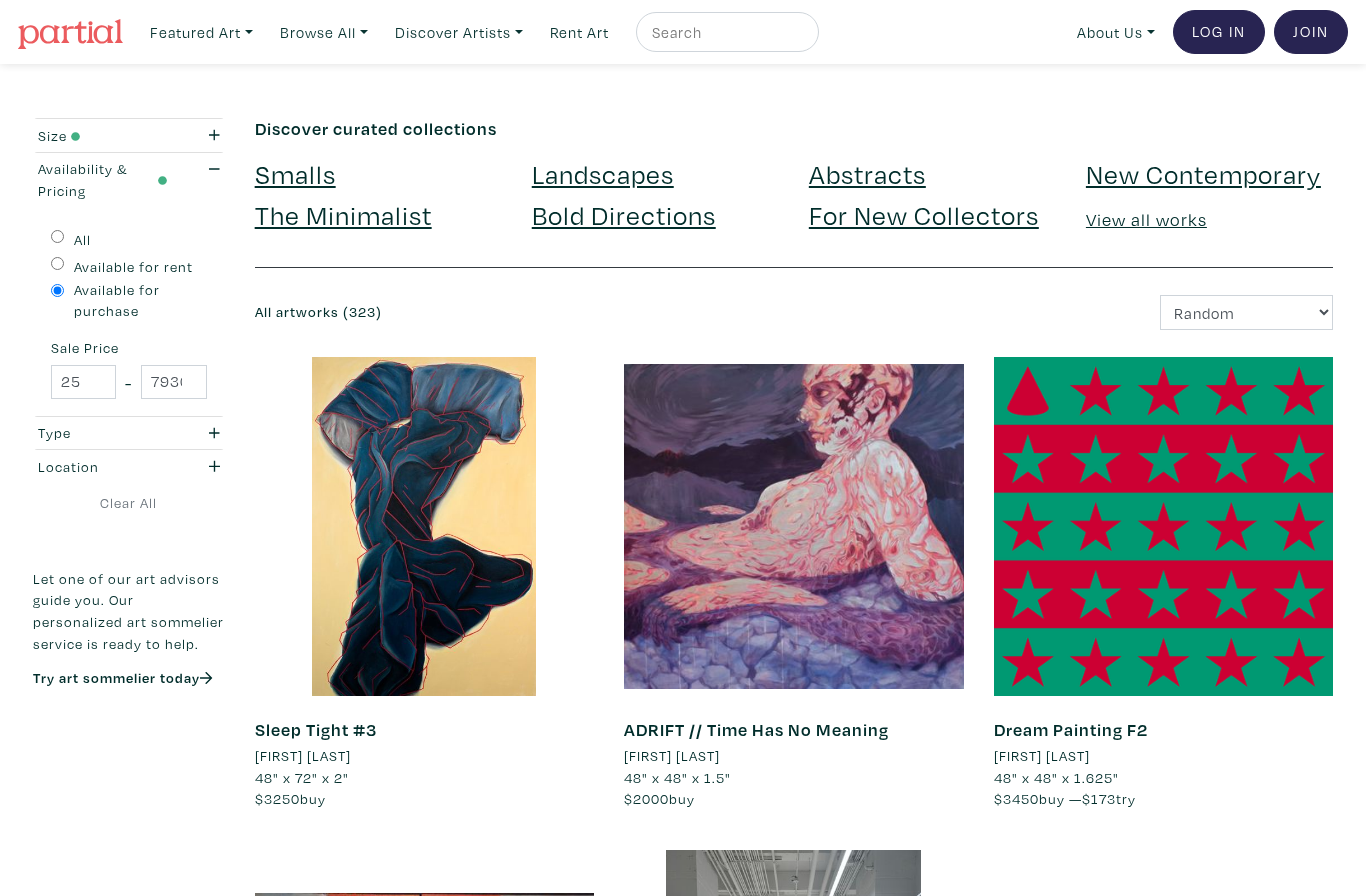 scroll, scrollTop: 0, scrollLeft: 0, axis: both 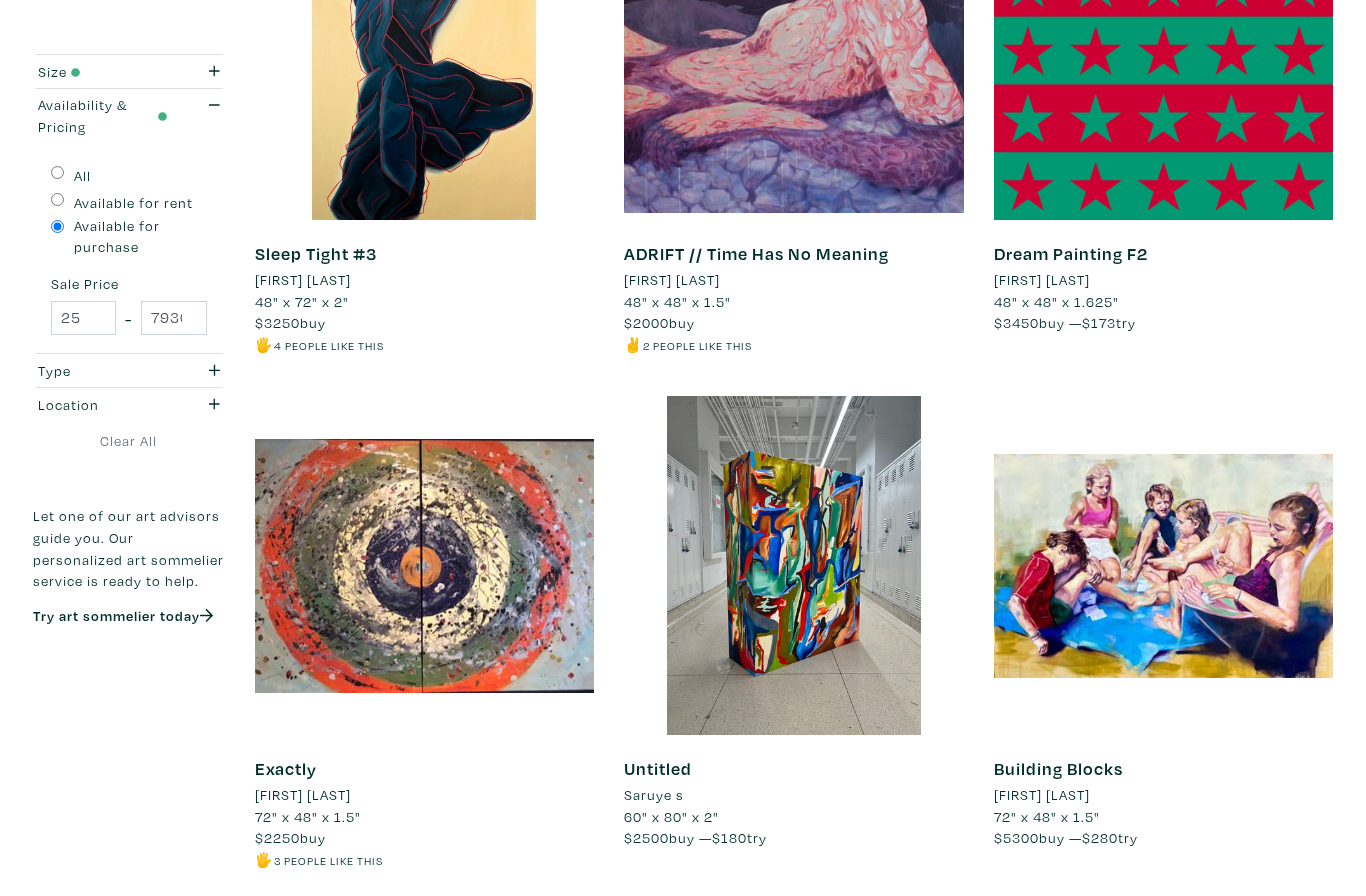 click at bounding box center [1163, 1080] 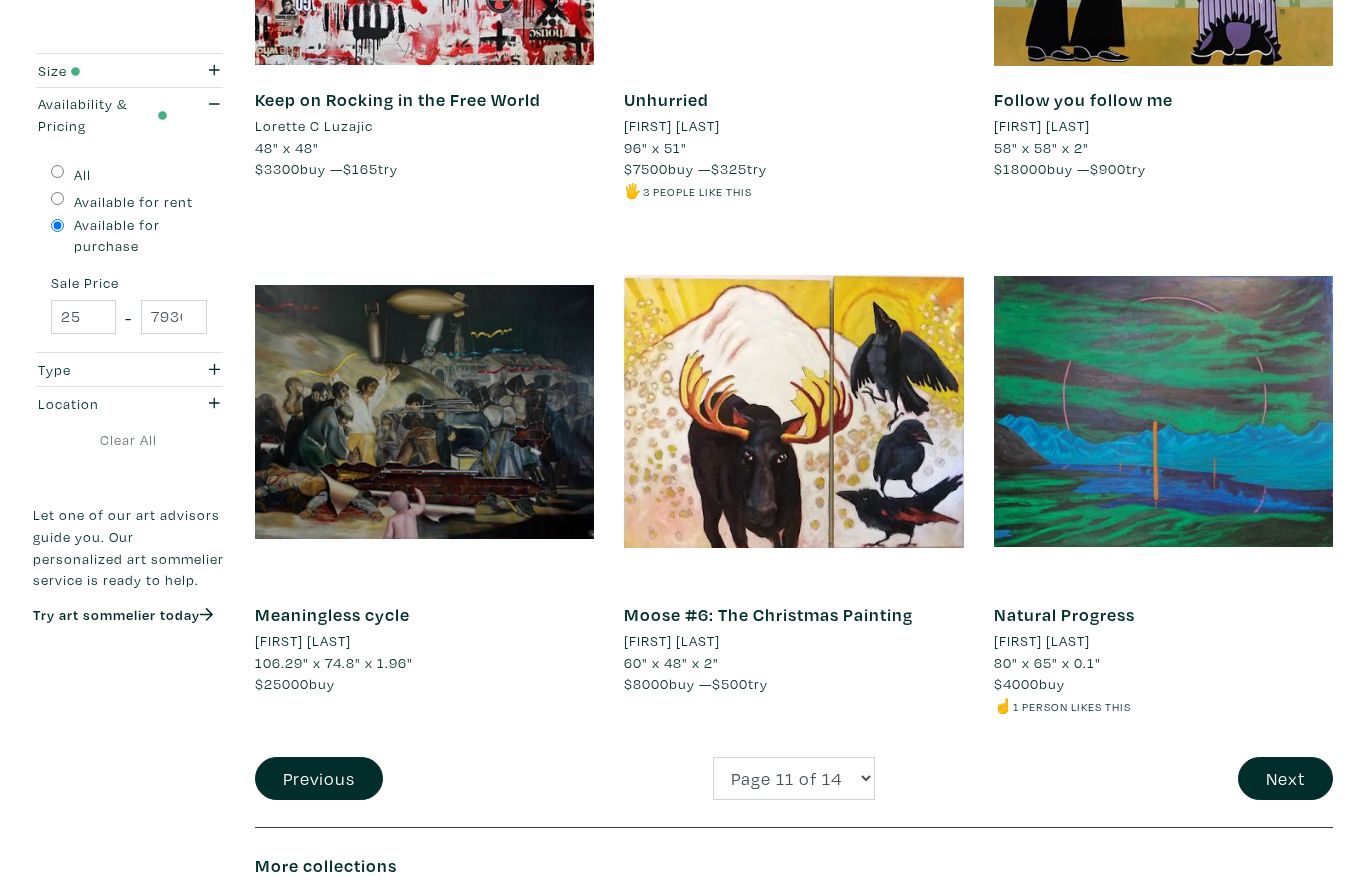 scroll, scrollTop: 3698, scrollLeft: 0, axis: vertical 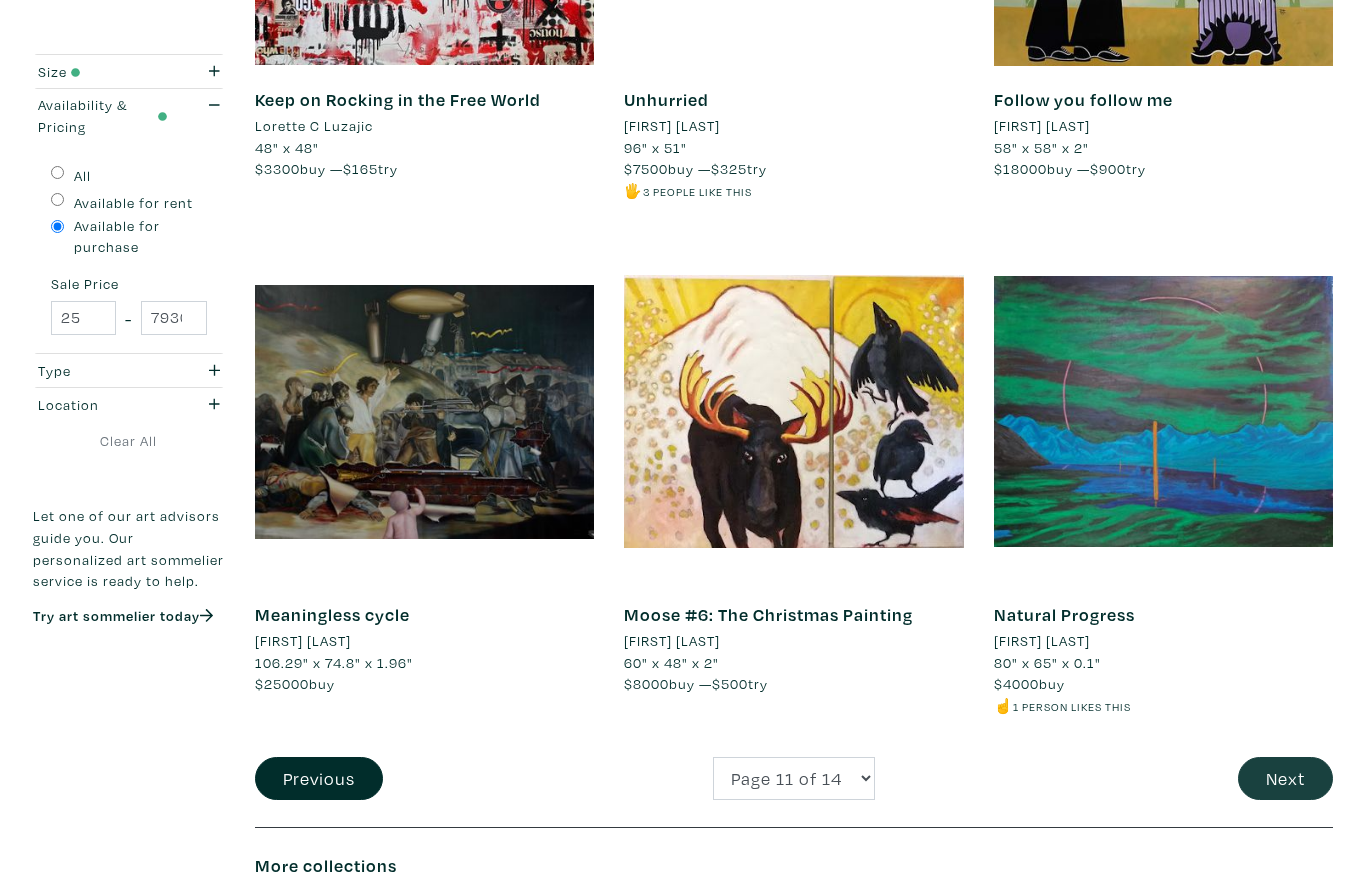click on "Next" at bounding box center [1285, 778] 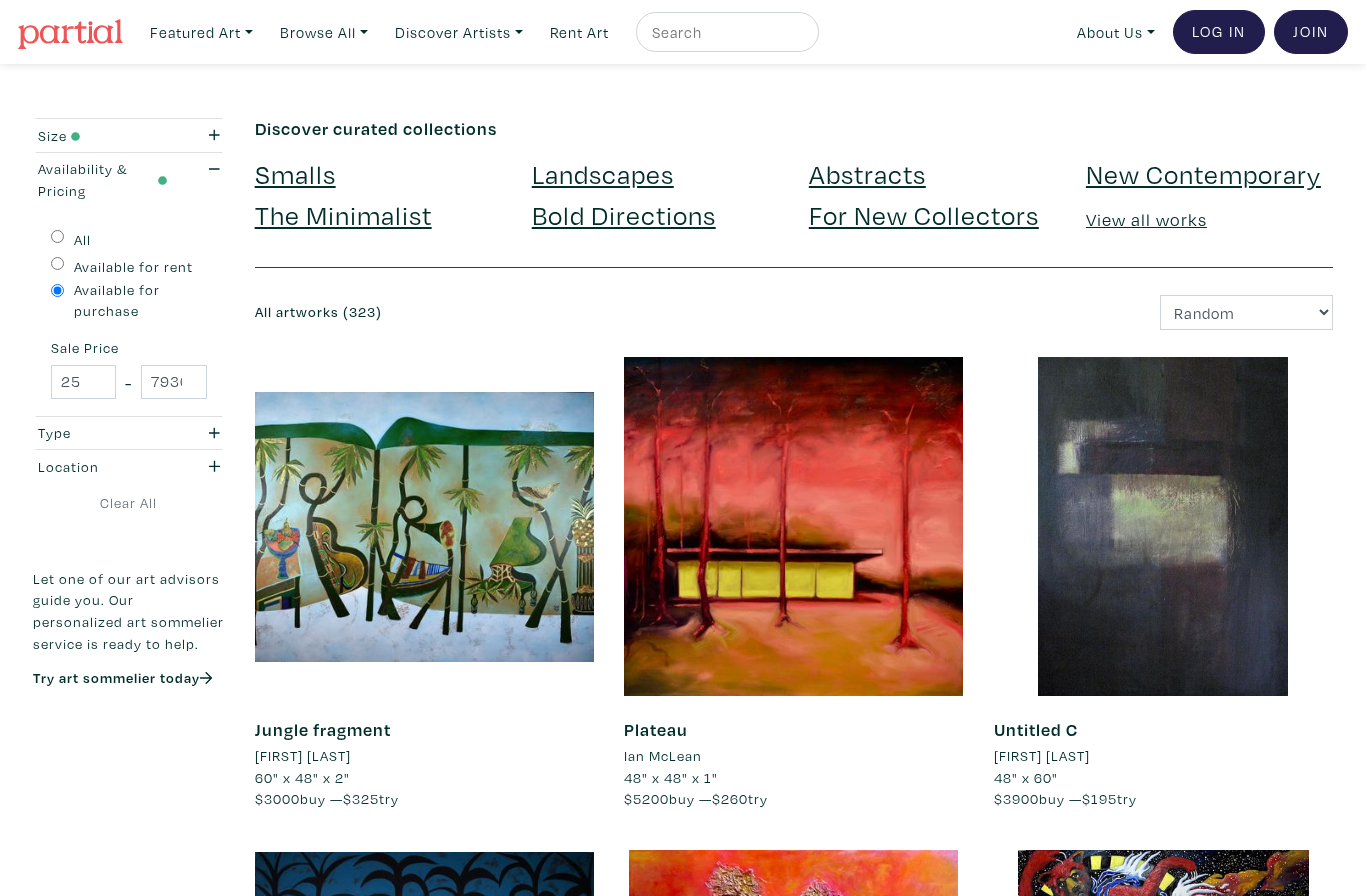 scroll, scrollTop: 0, scrollLeft: 0, axis: both 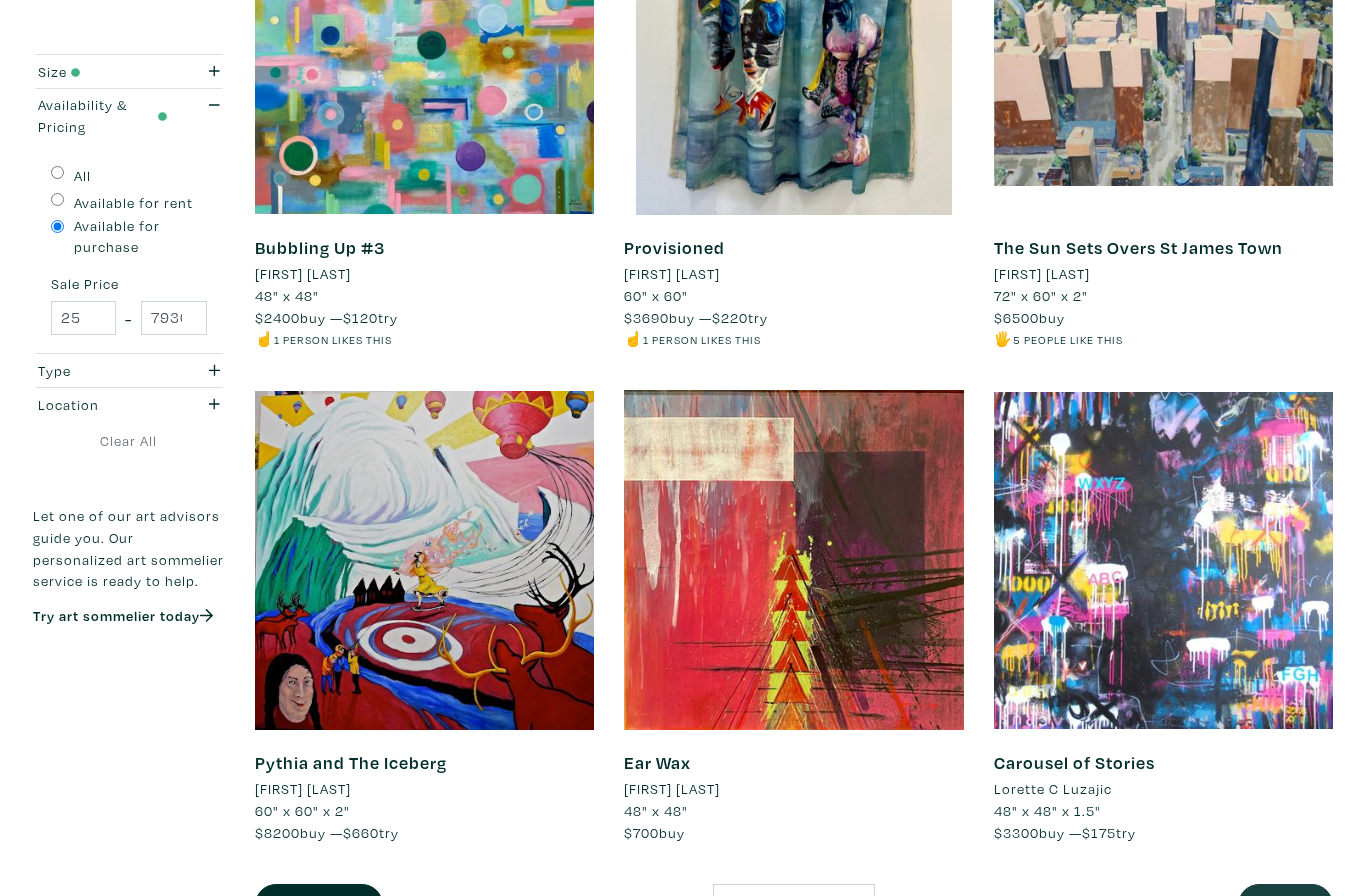 click on "Next" at bounding box center [1285, 905] 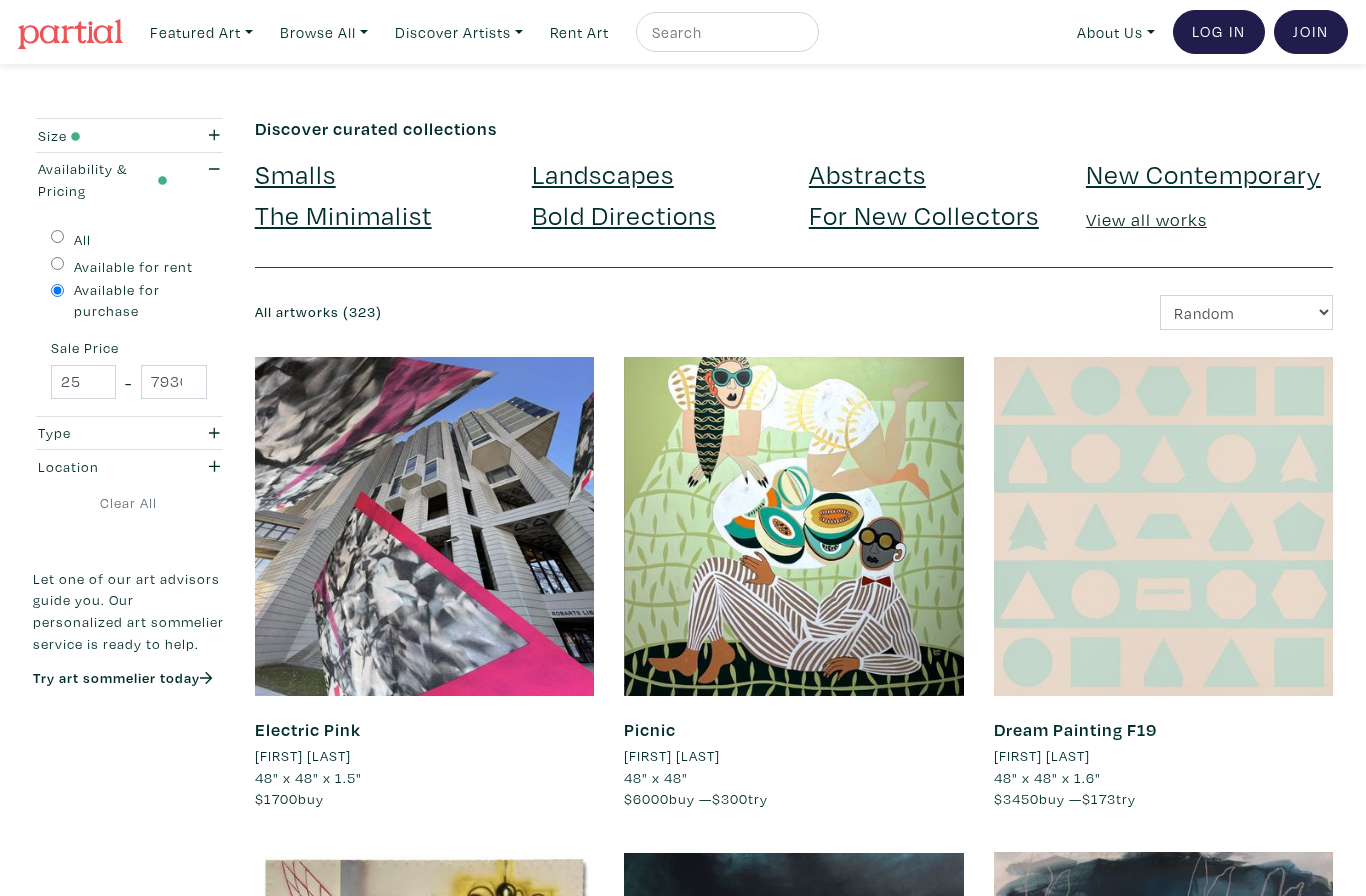 scroll, scrollTop: 0, scrollLeft: 0, axis: both 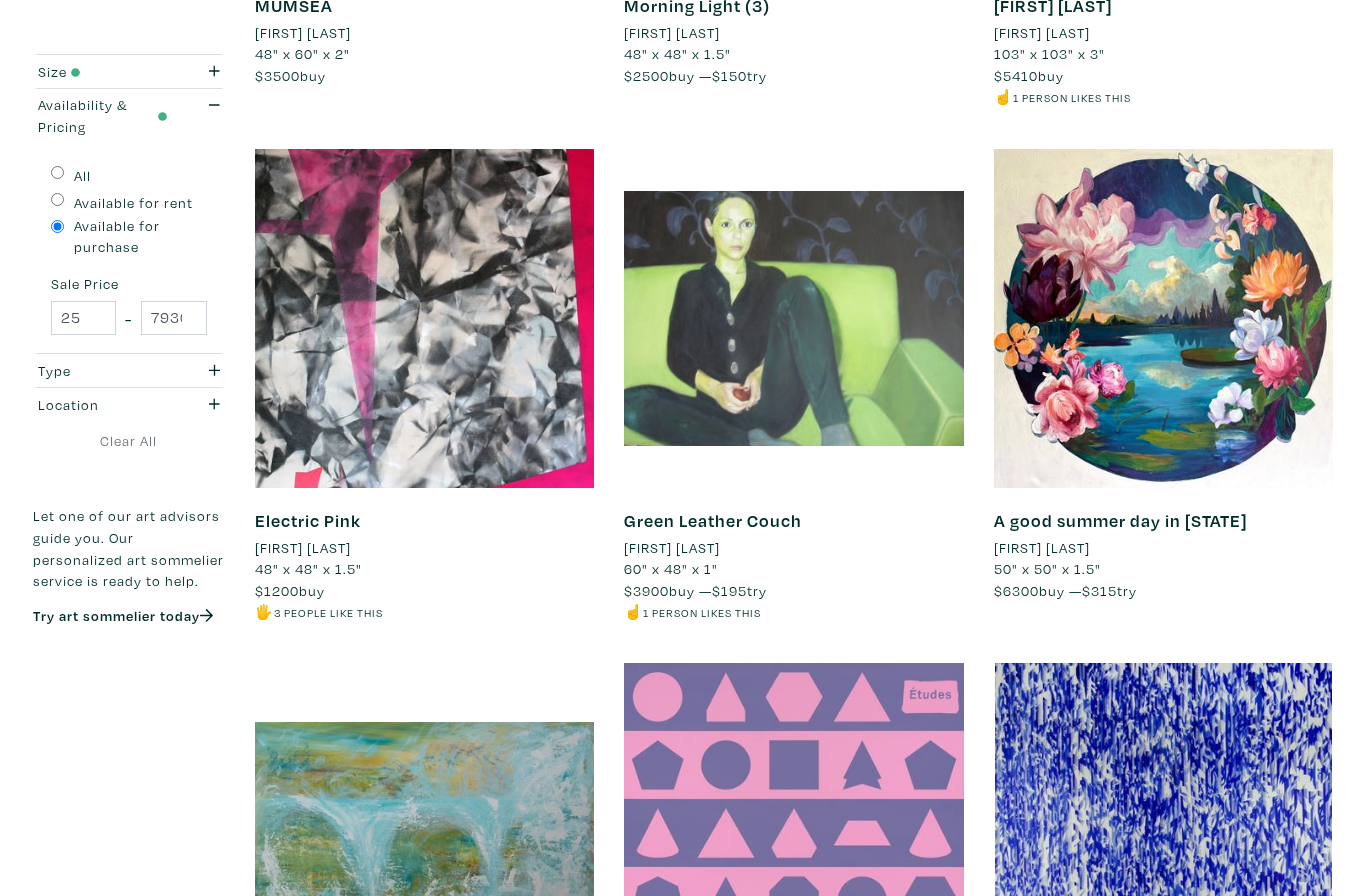 click at bounding box center [1163, 317] 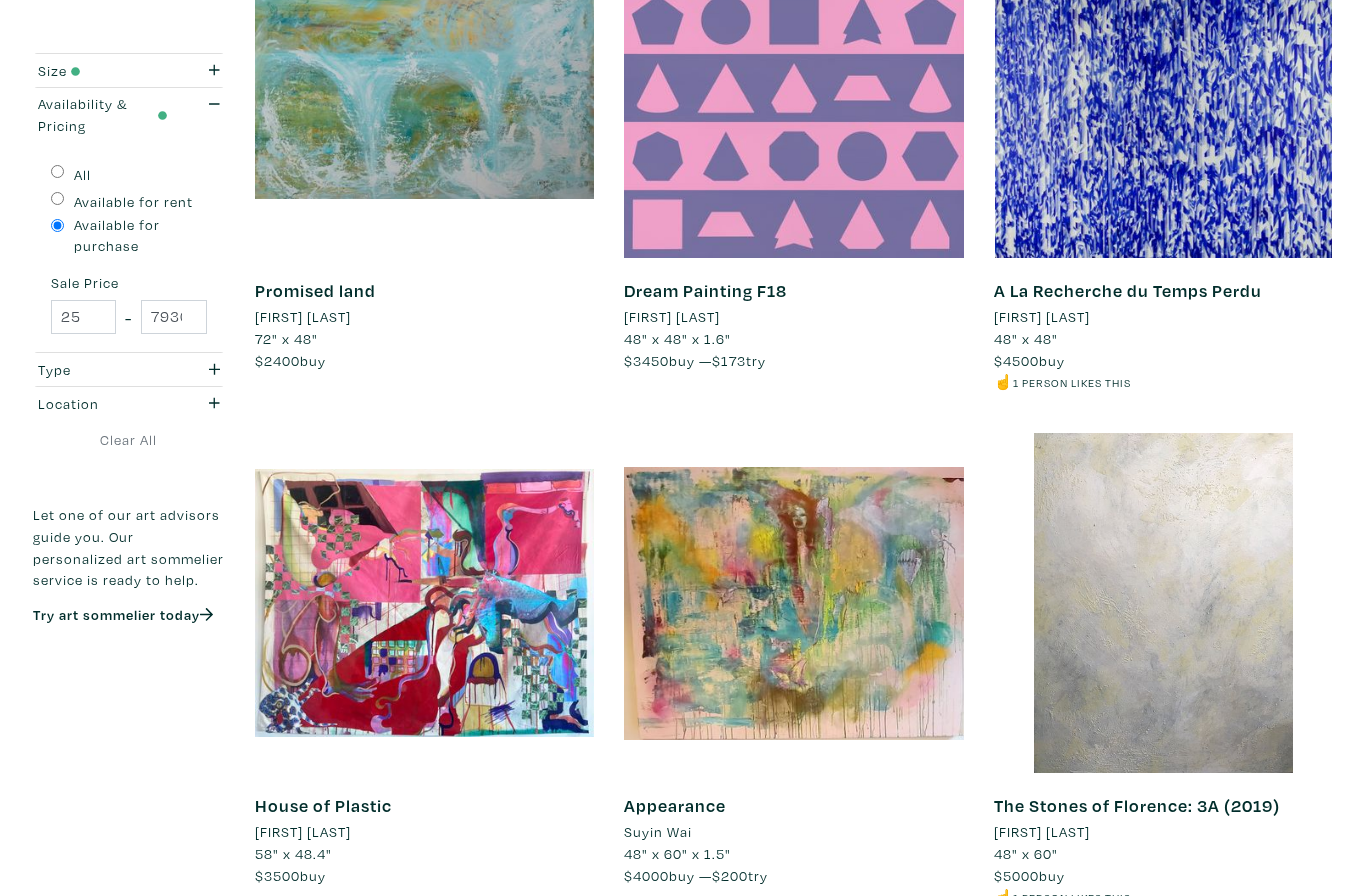 scroll, scrollTop: 3037, scrollLeft: 0, axis: vertical 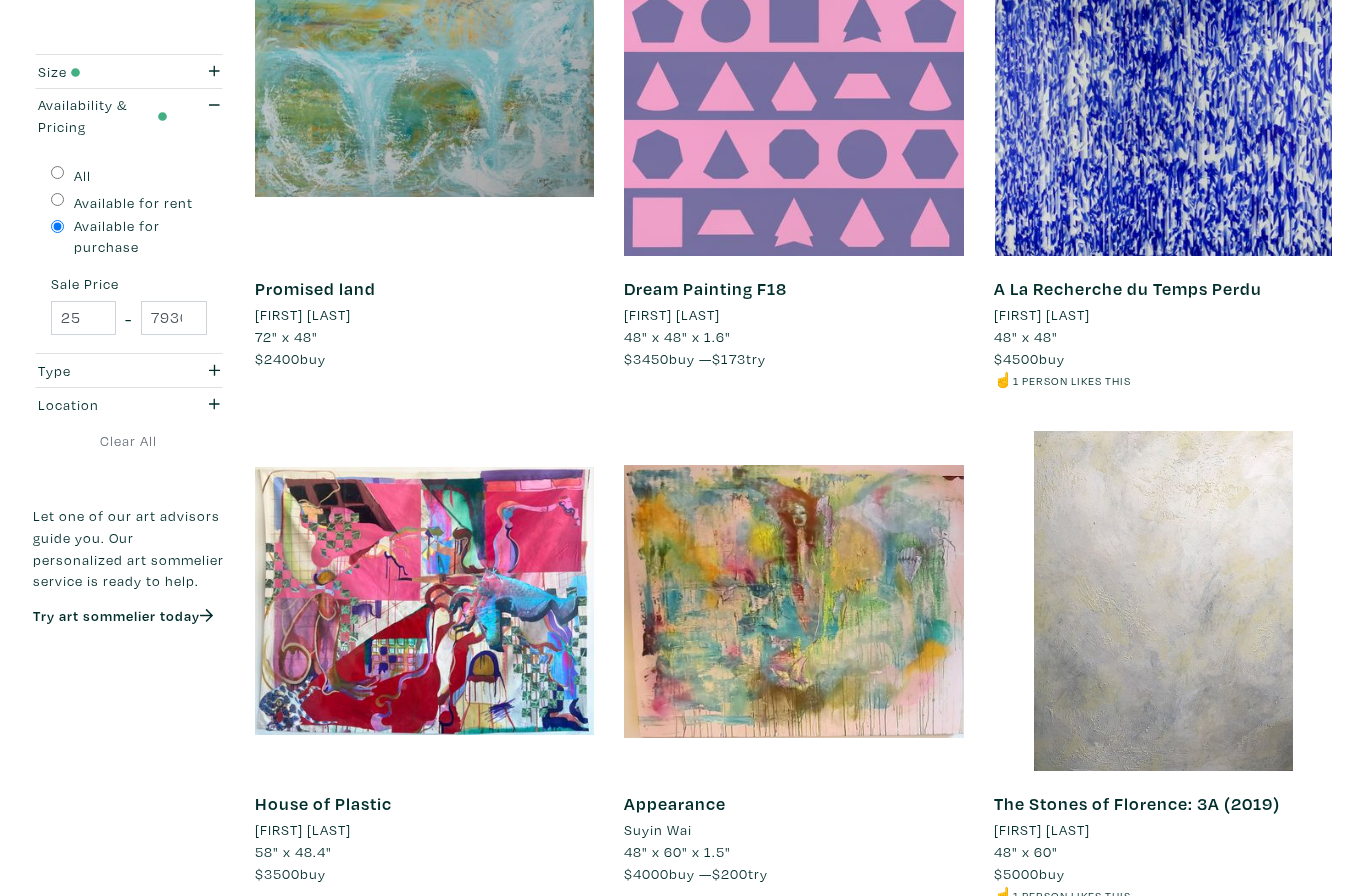 click on "The Stones of Florence: 3A (2019)
Michèle White
48" x 60"
$5000  buy
☝️  1 person likes this
#encaustic
#colour
#italy
#painting
#abstract" at bounding box center (1163, 850) 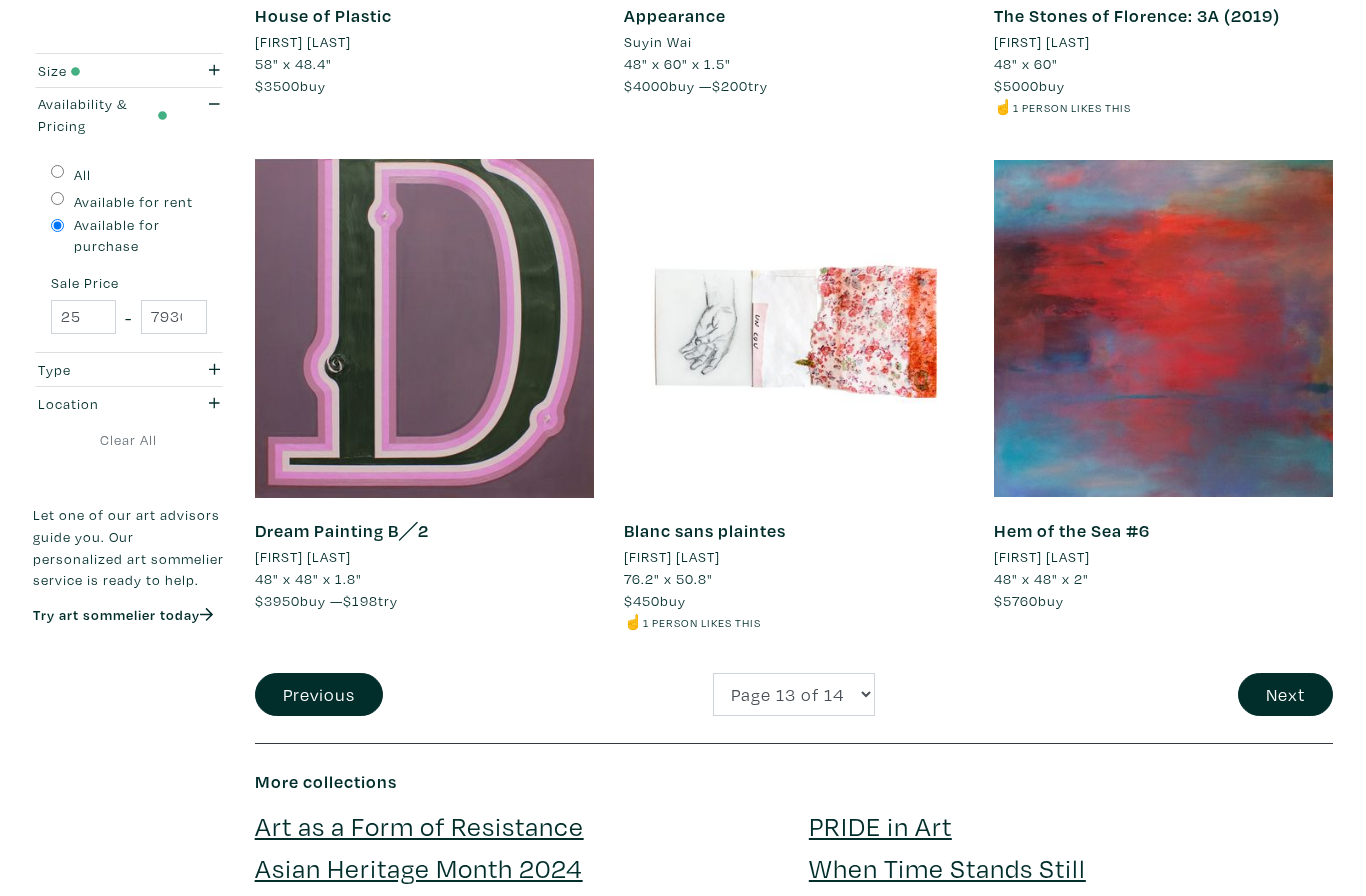 scroll, scrollTop: 3825, scrollLeft: 0, axis: vertical 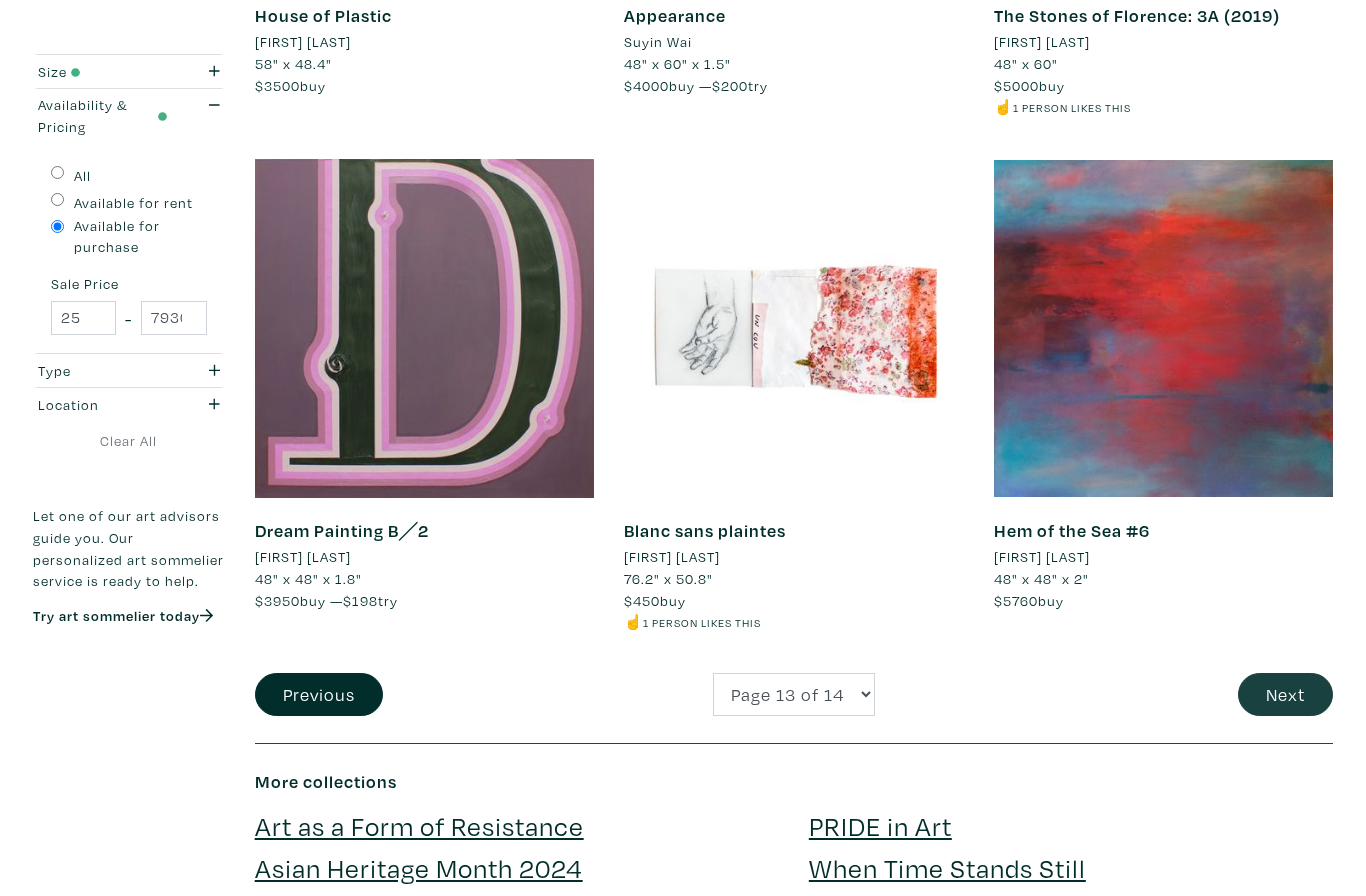 click on "Next" at bounding box center [1285, 694] 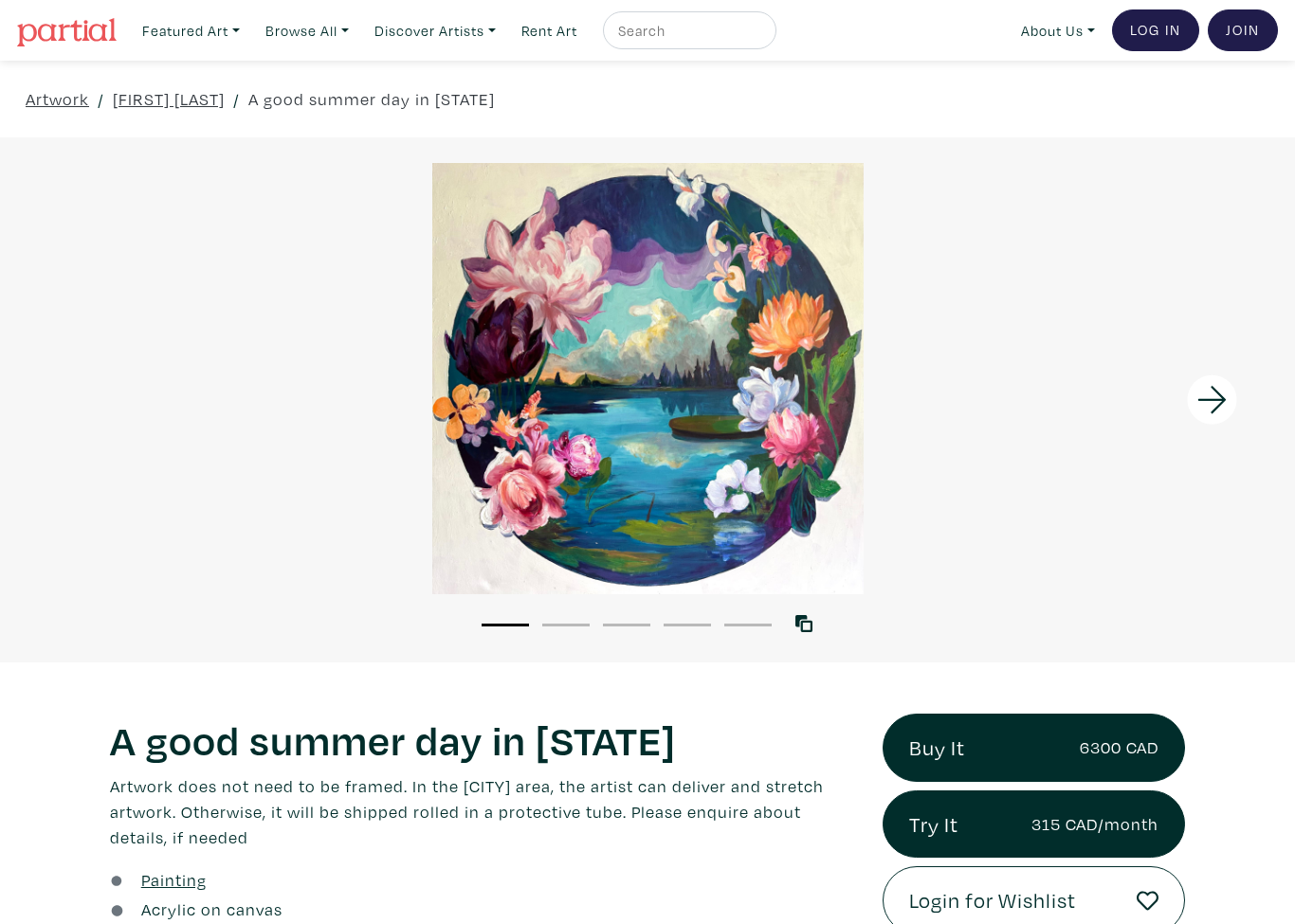 scroll, scrollTop: 0, scrollLeft: 0, axis: both 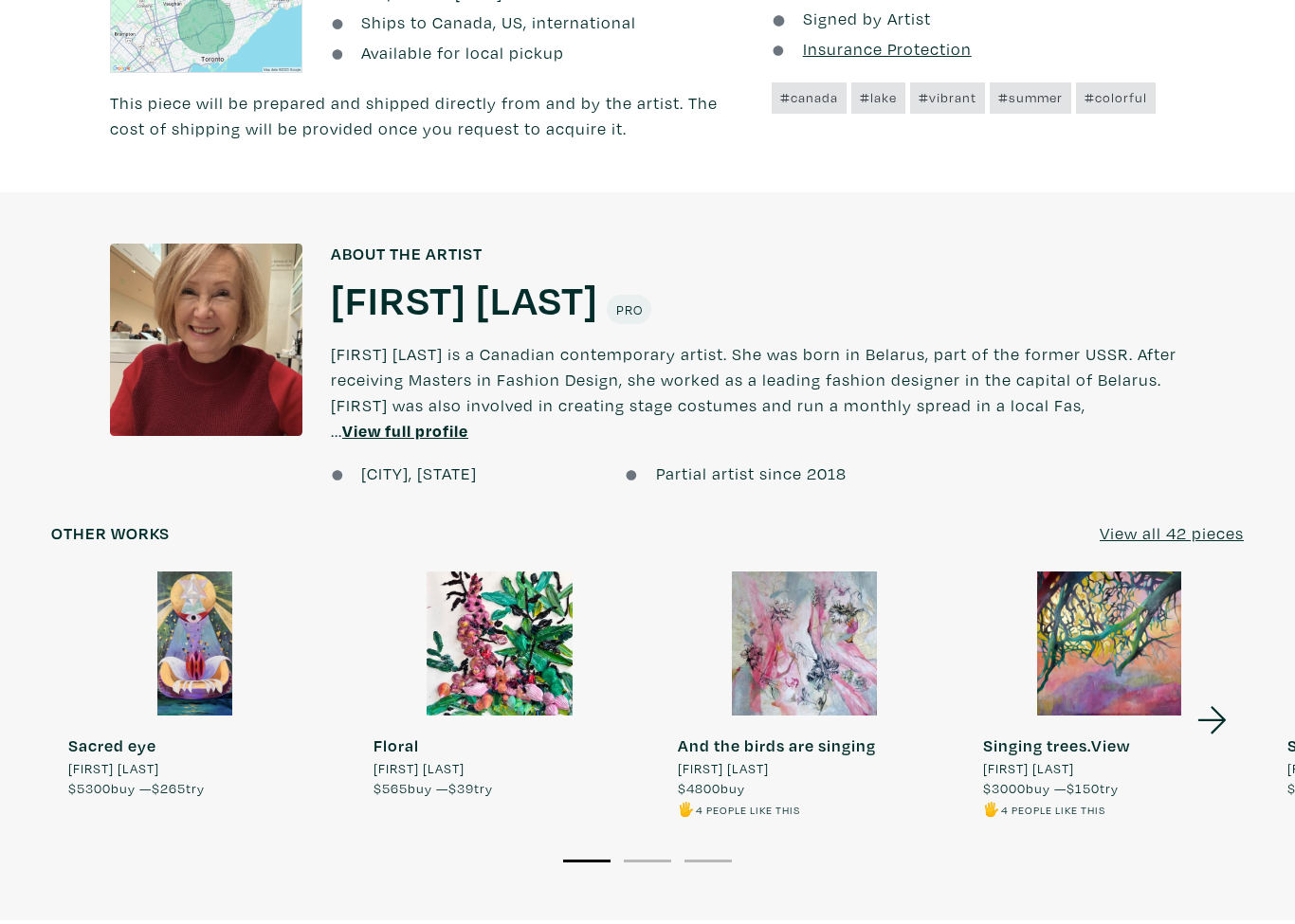 click on "View all 42 pieces" at bounding box center [1172, 534] 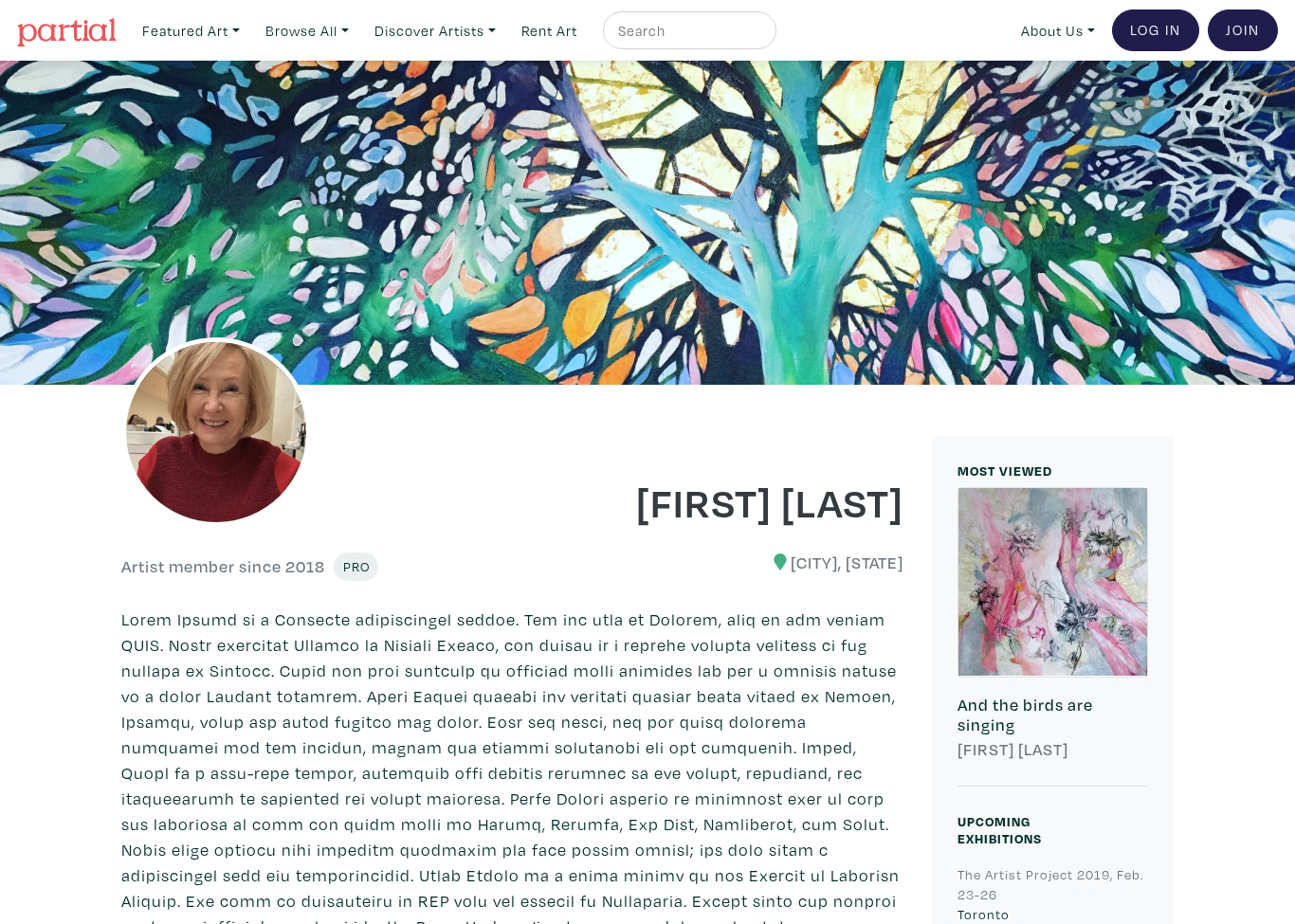 scroll, scrollTop: 0, scrollLeft: 0, axis: both 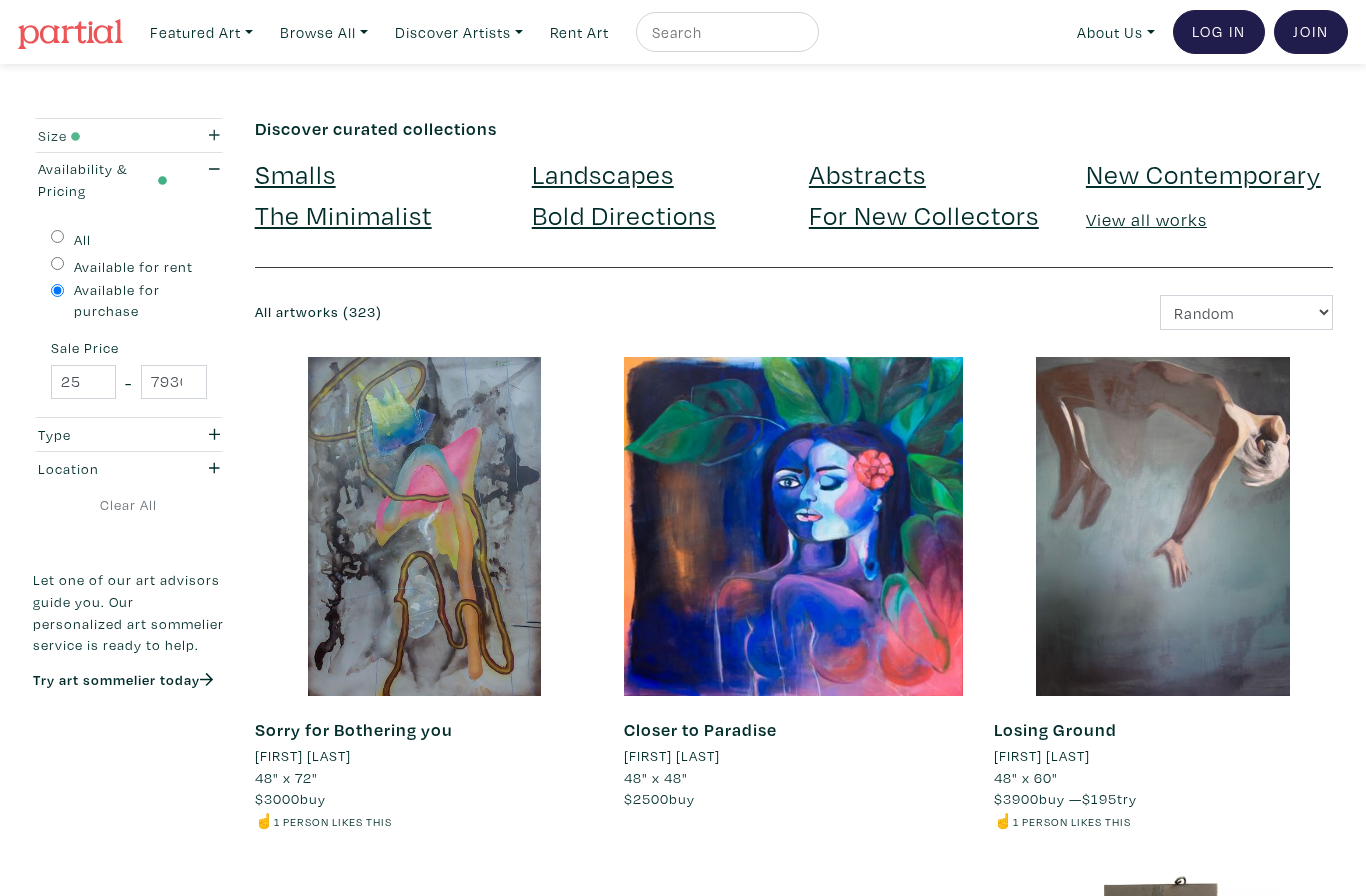 click 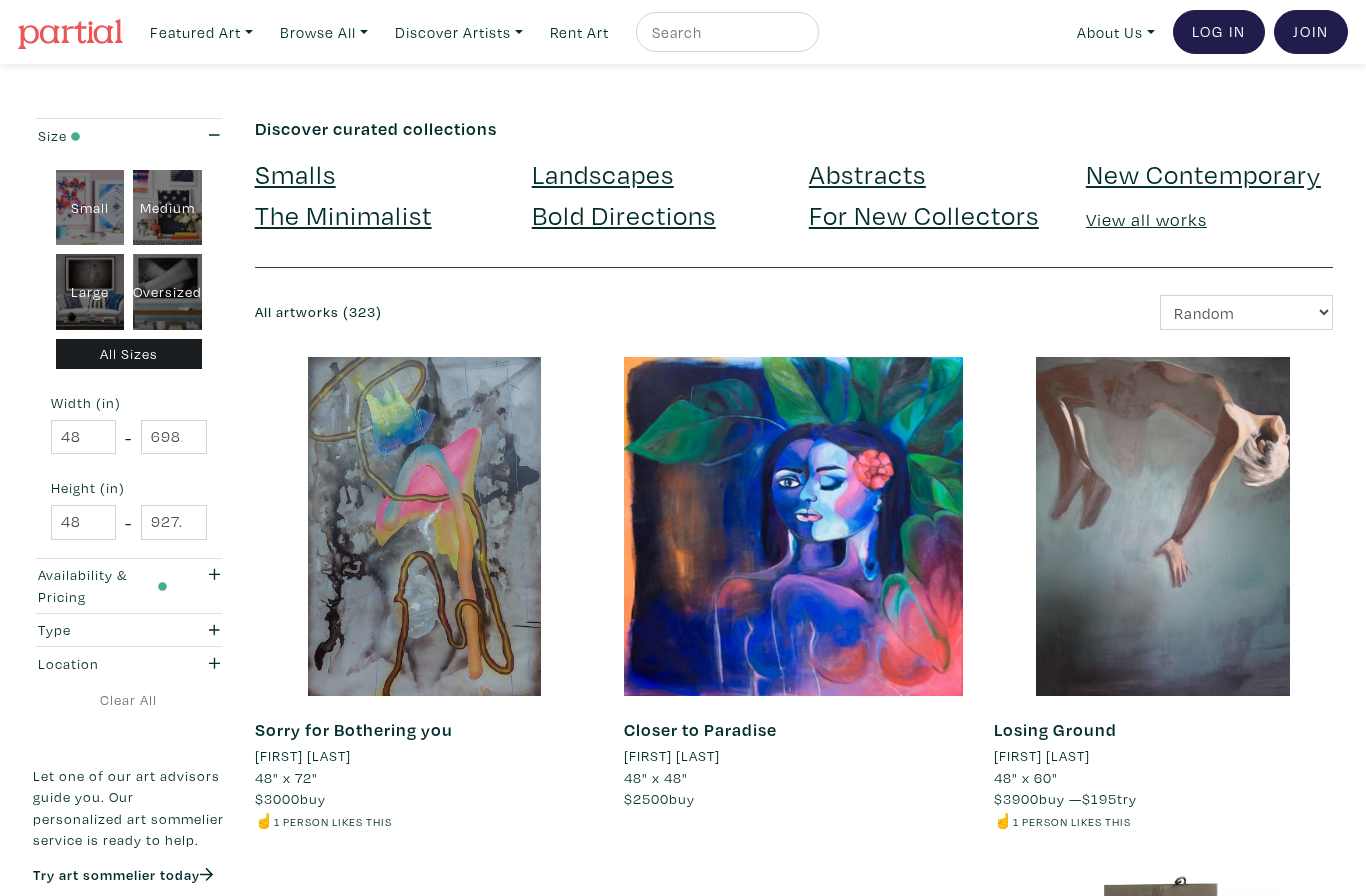 click on "All Sizes" at bounding box center [129, 354] 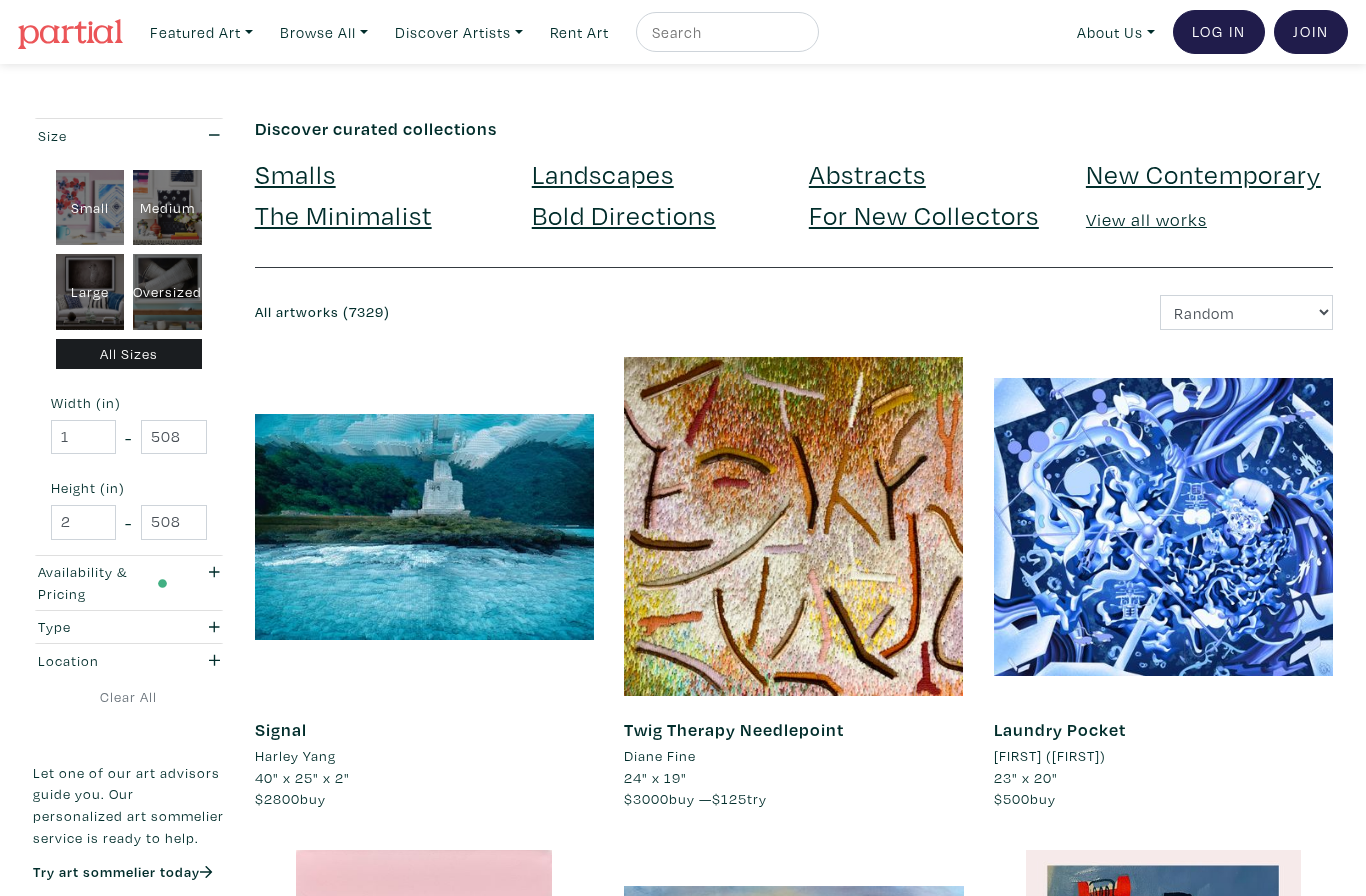 scroll, scrollTop: 0, scrollLeft: 0, axis: both 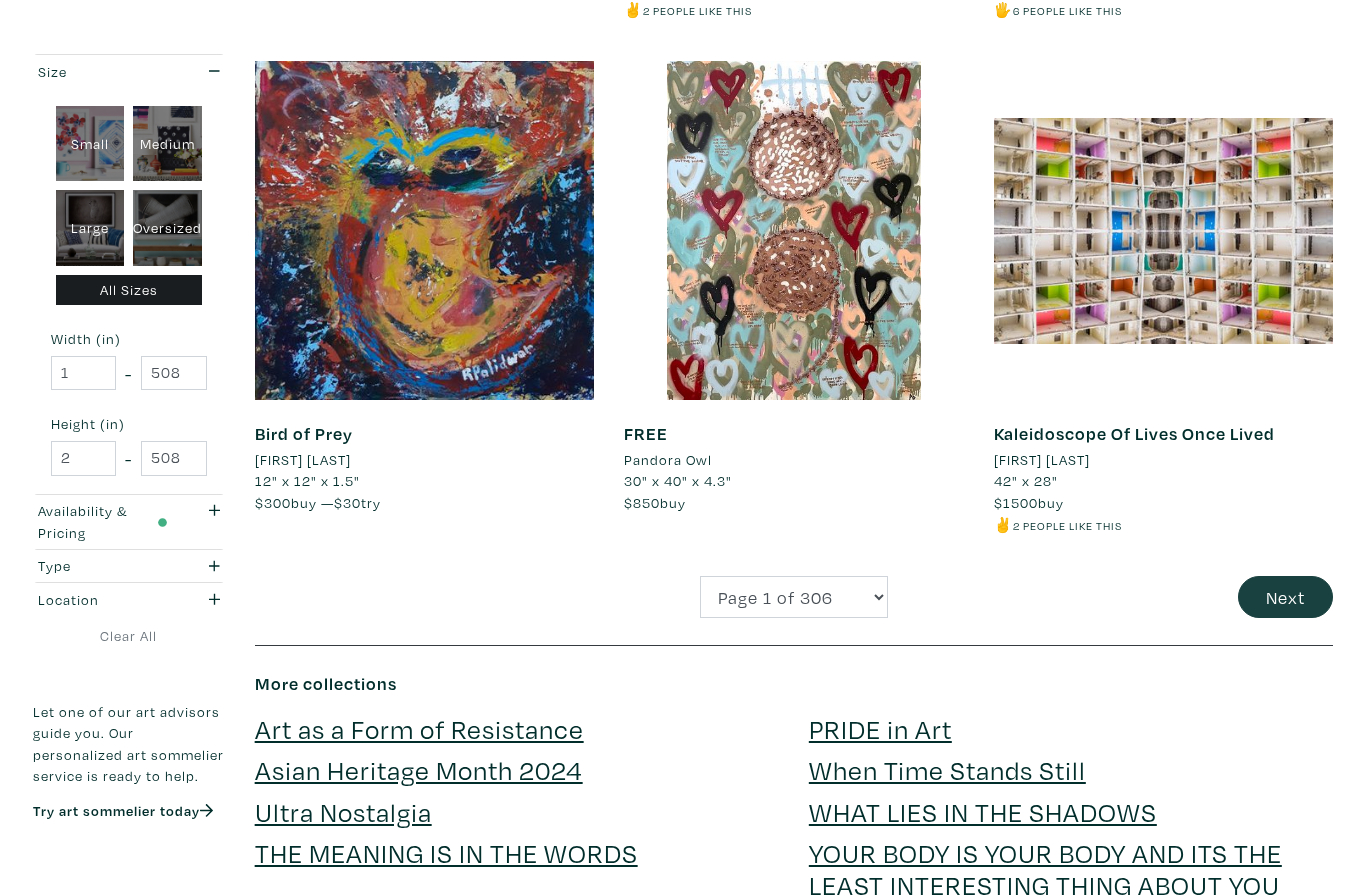 click on "Next" at bounding box center [1285, 597] 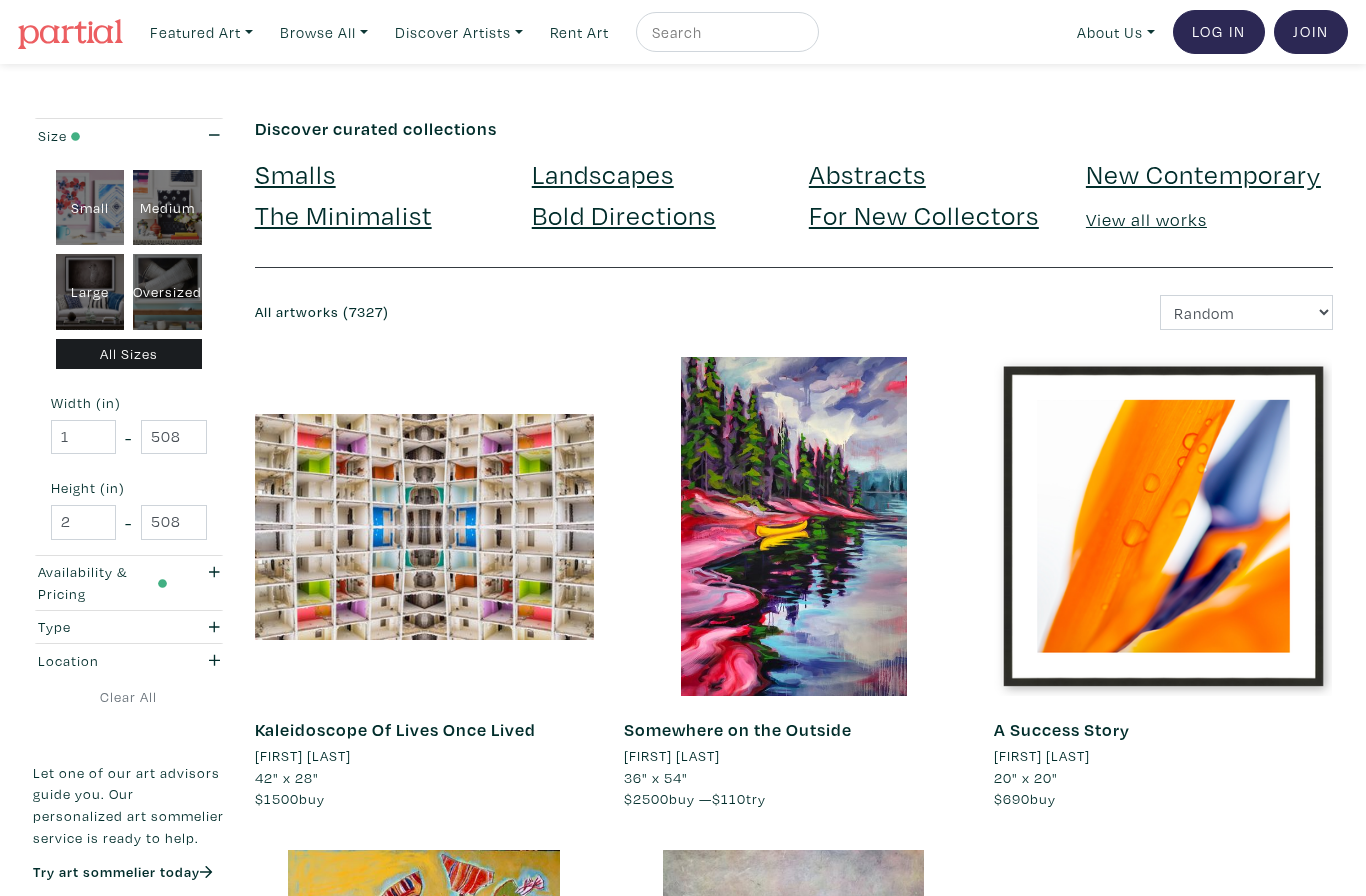 scroll, scrollTop: 0, scrollLeft: 0, axis: both 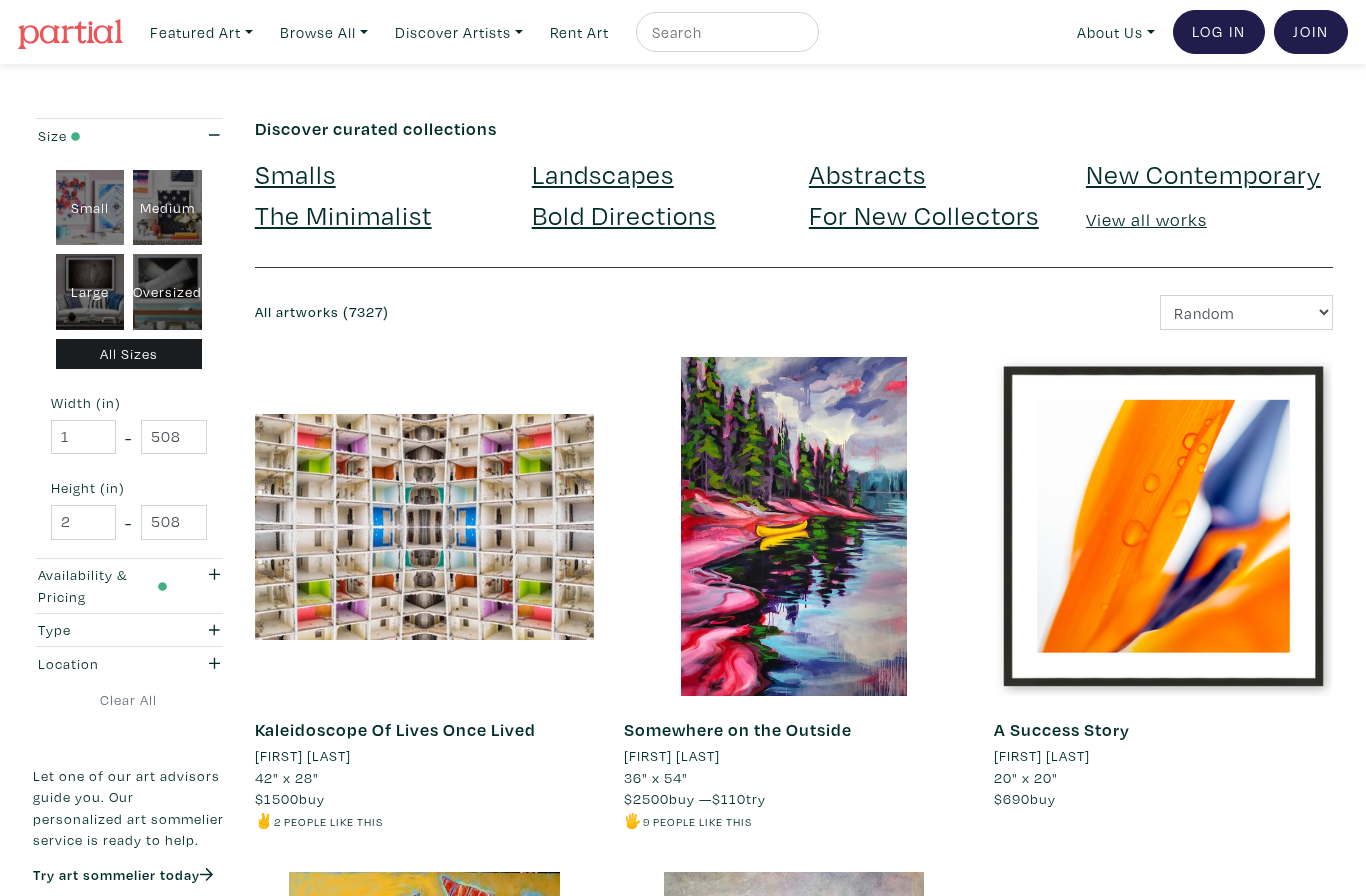 click at bounding box center [1163, 526] 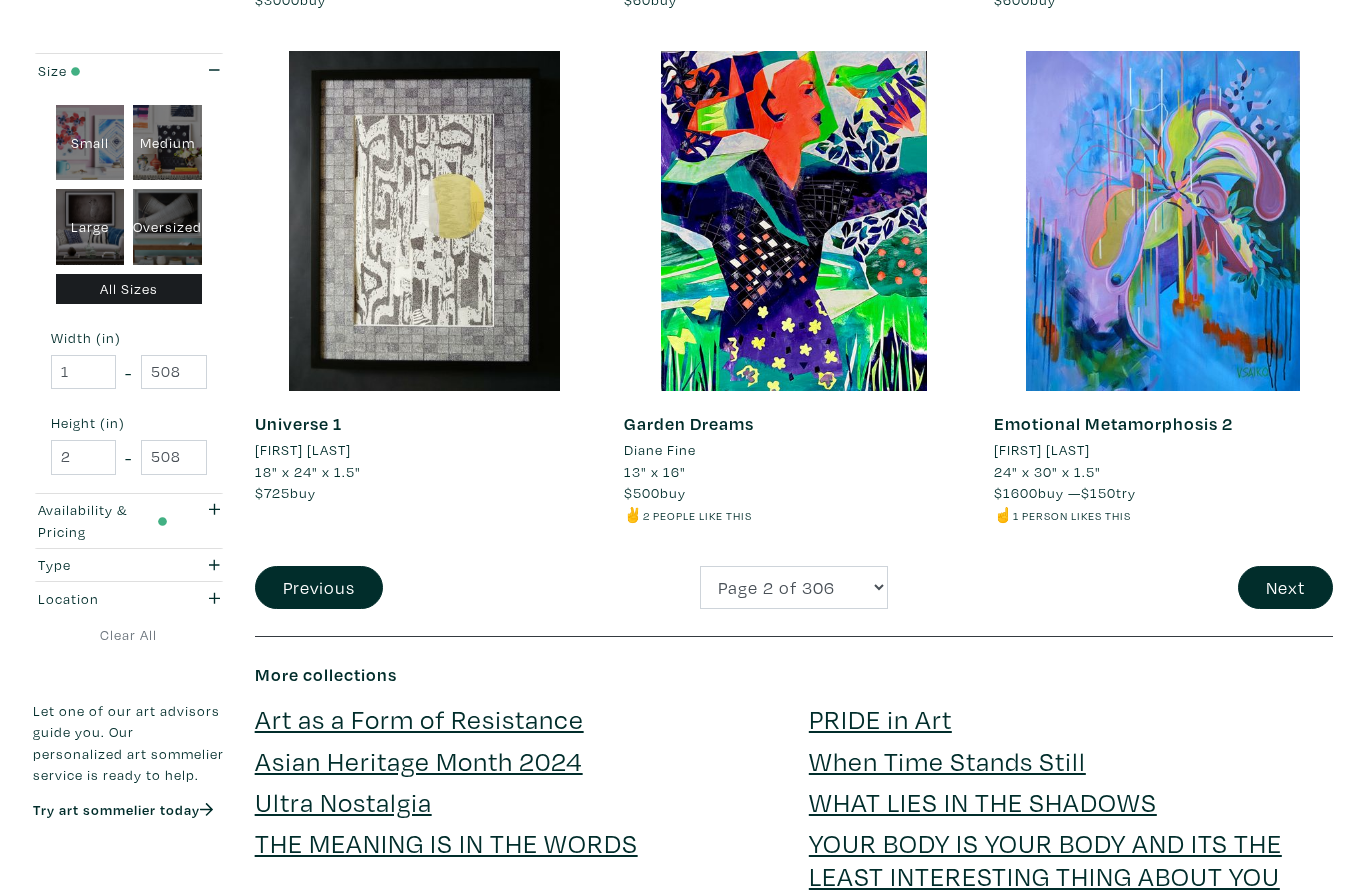 scroll, scrollTop: 3889, scrollLeft: 0, axis: vertical 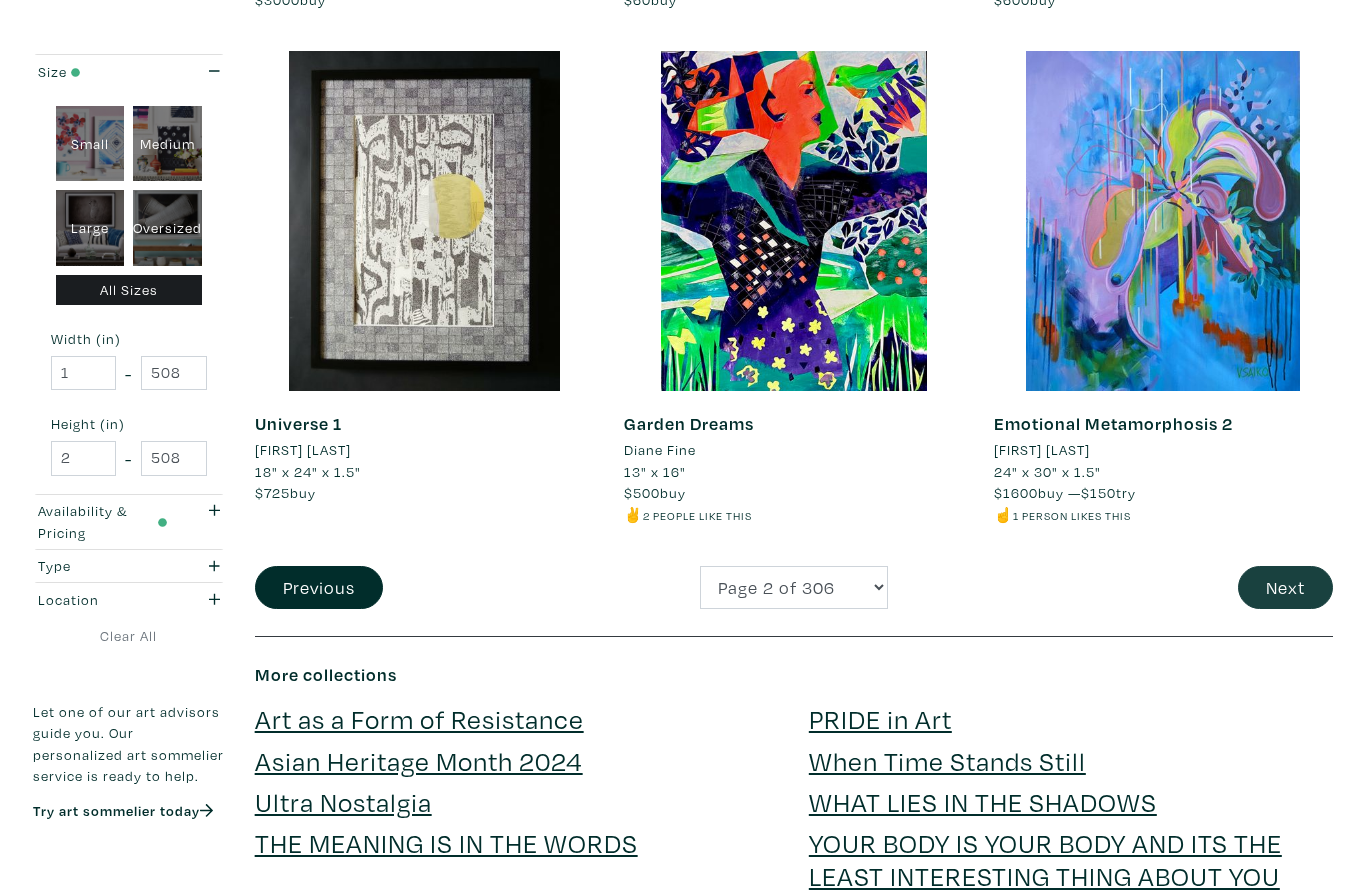 click on "Next" at bounding box center [1285, 587] 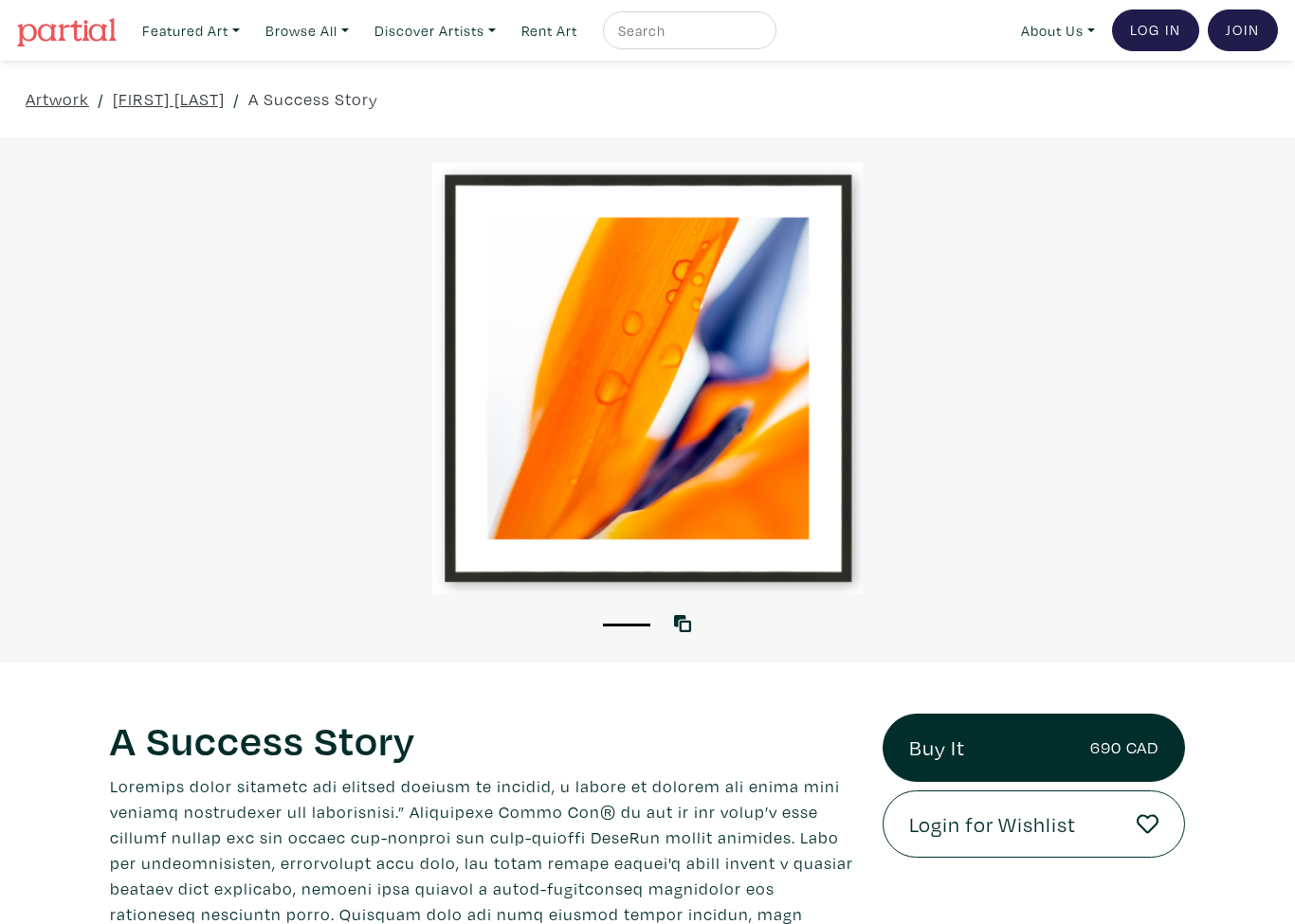 scroll, scrollTop: 0, scrollLeft: 0, axis: both 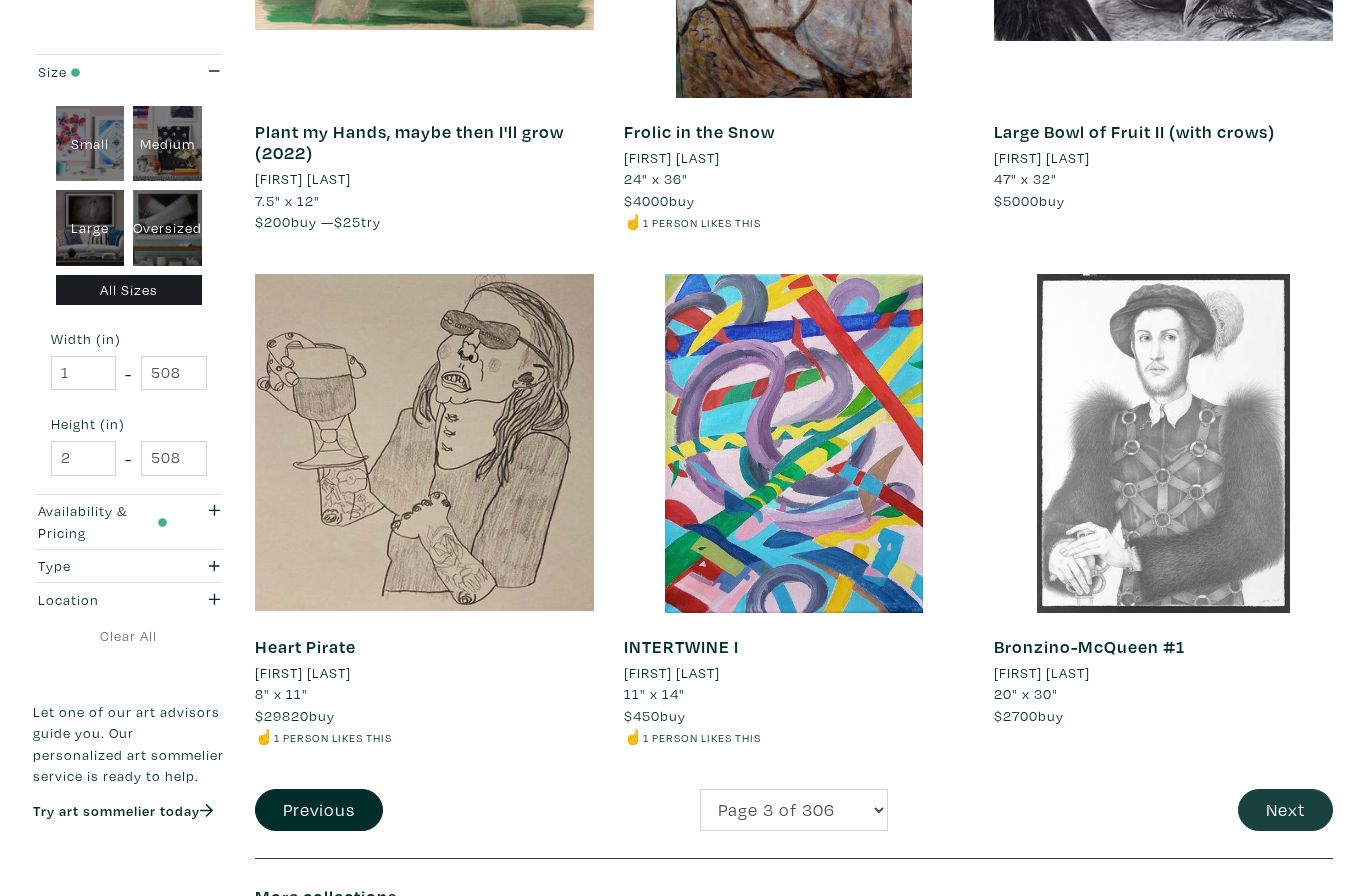 click on "Next" at bounding box center [1285, 810] 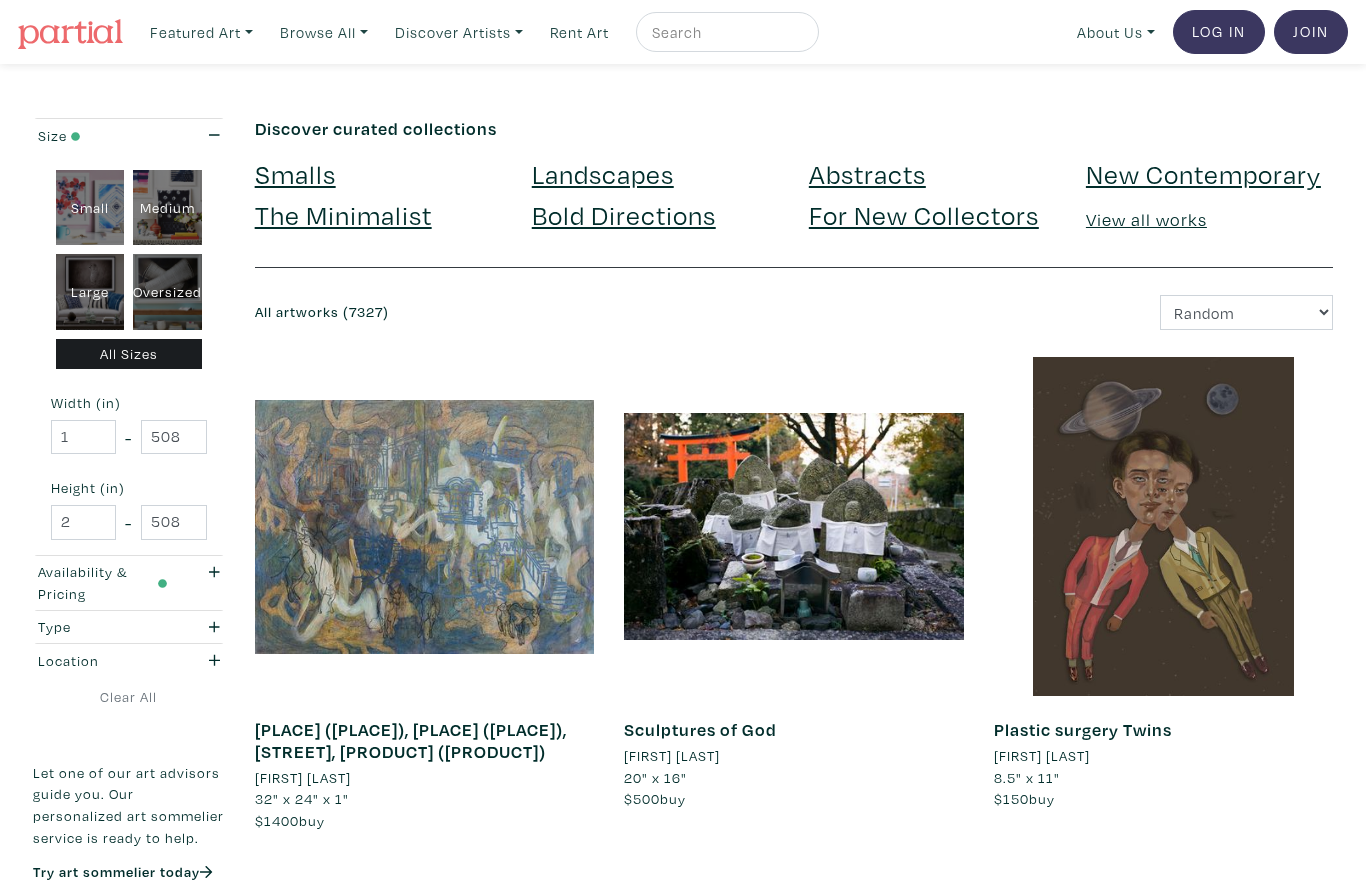 scroll, scrollTop: 0, scrollLeft: 0, axis: both 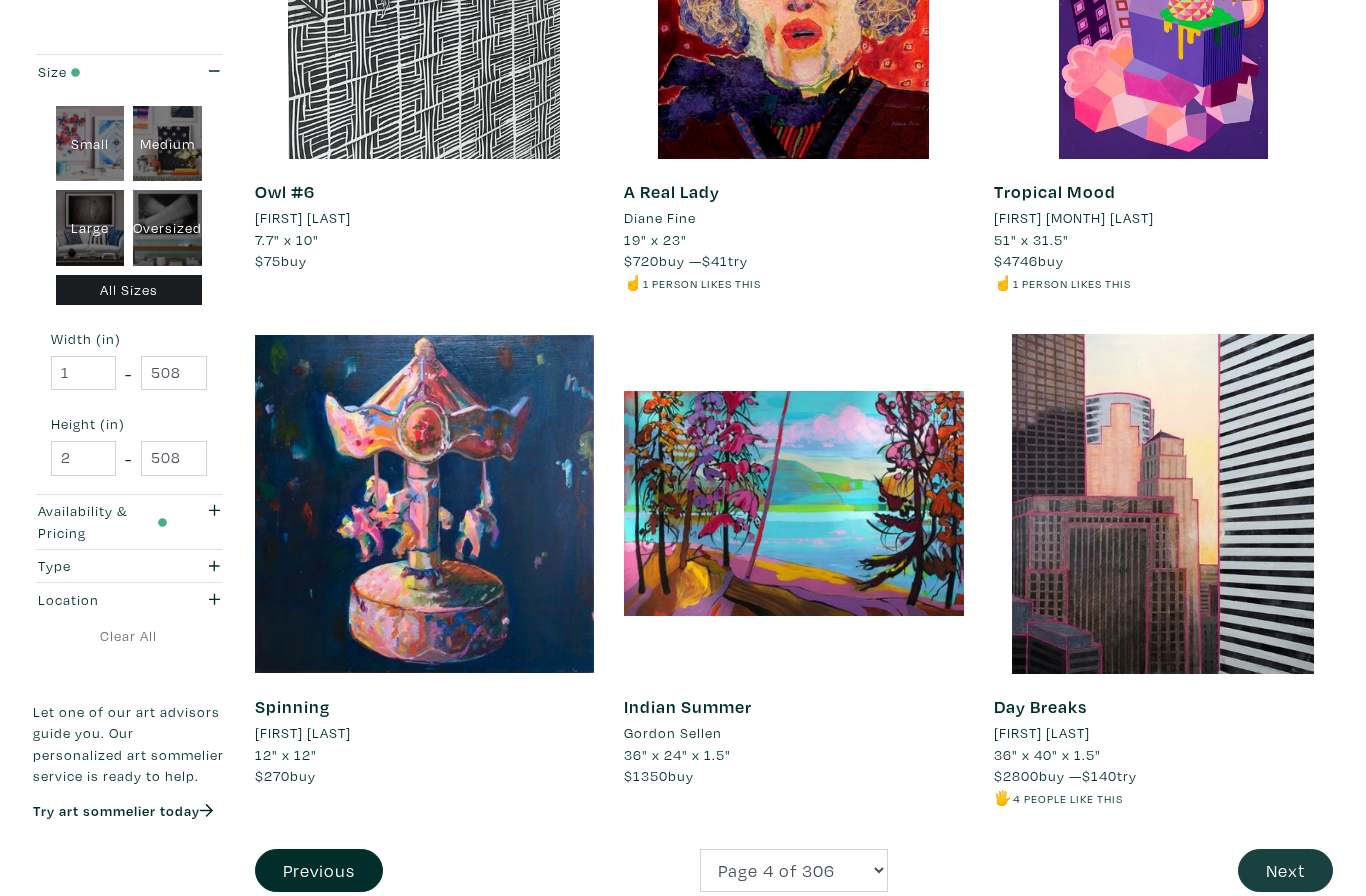 click on "Next" at bounding box center (1285, 870) 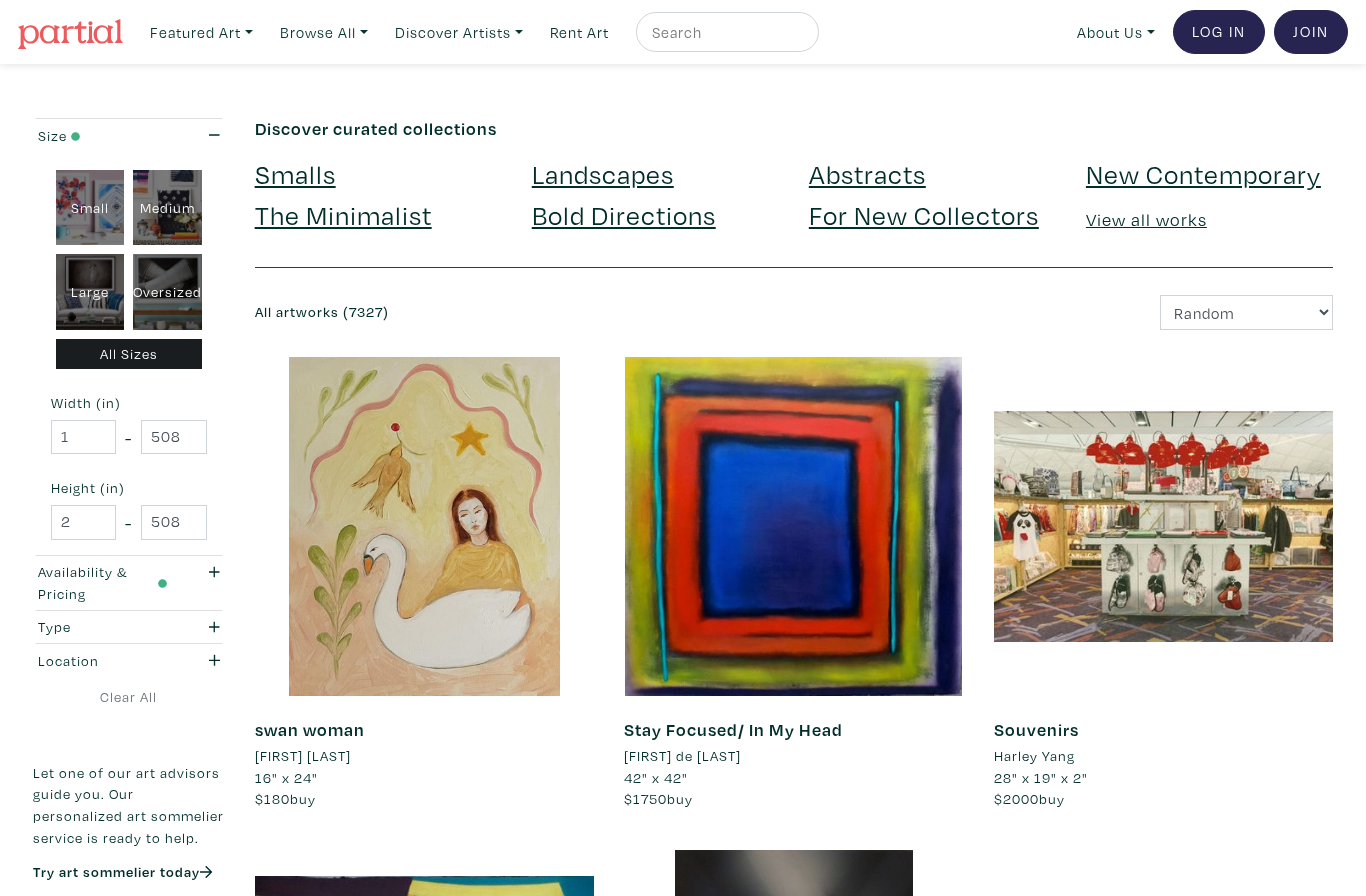 scroll, scrollTop: 0, scrollLeft: 0, axis: both 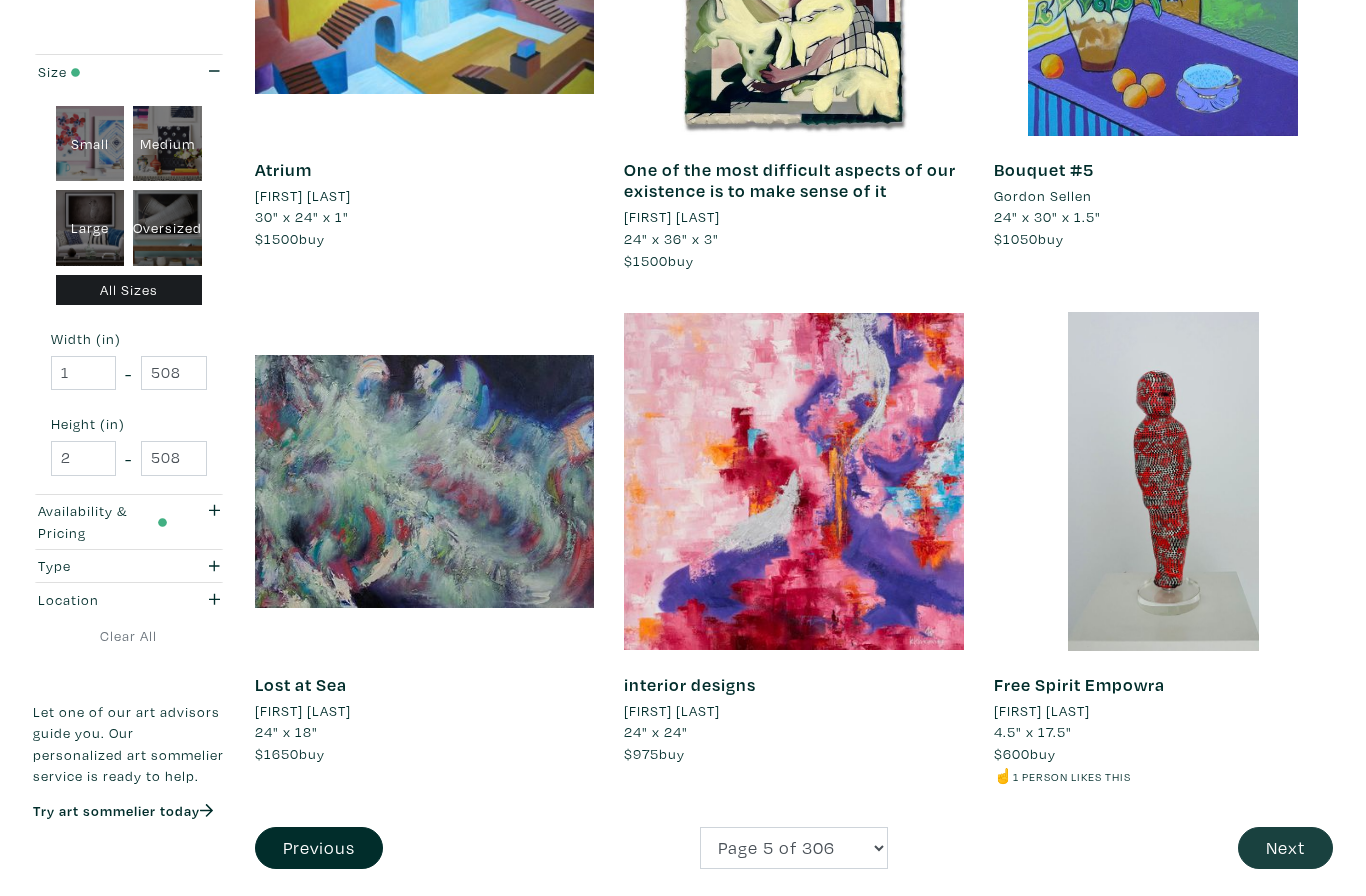 click on "Next" at bounding box center [1285, 848] 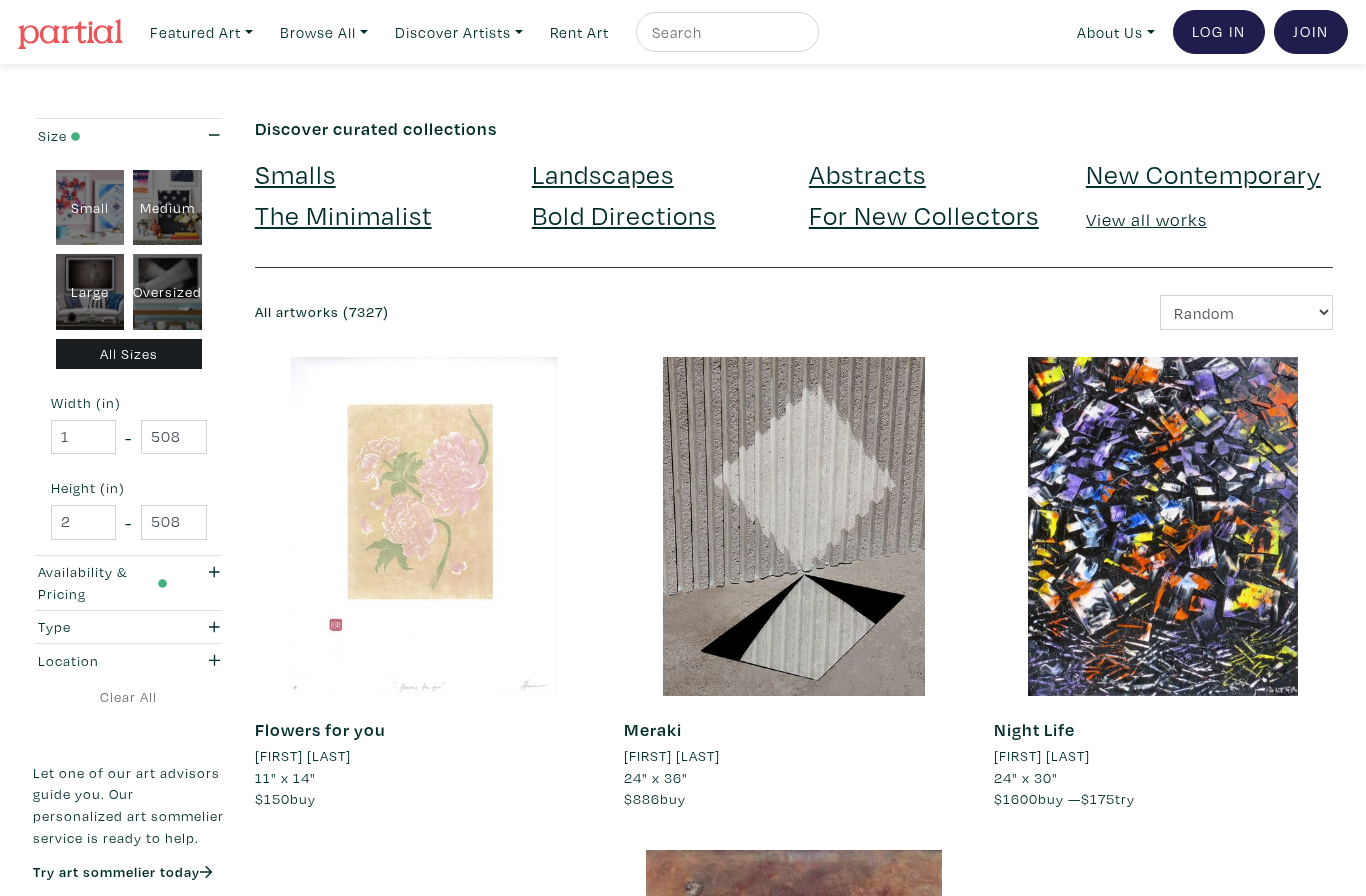 scroll, scrollTop: 0, scrollLeft: 0, axis: both 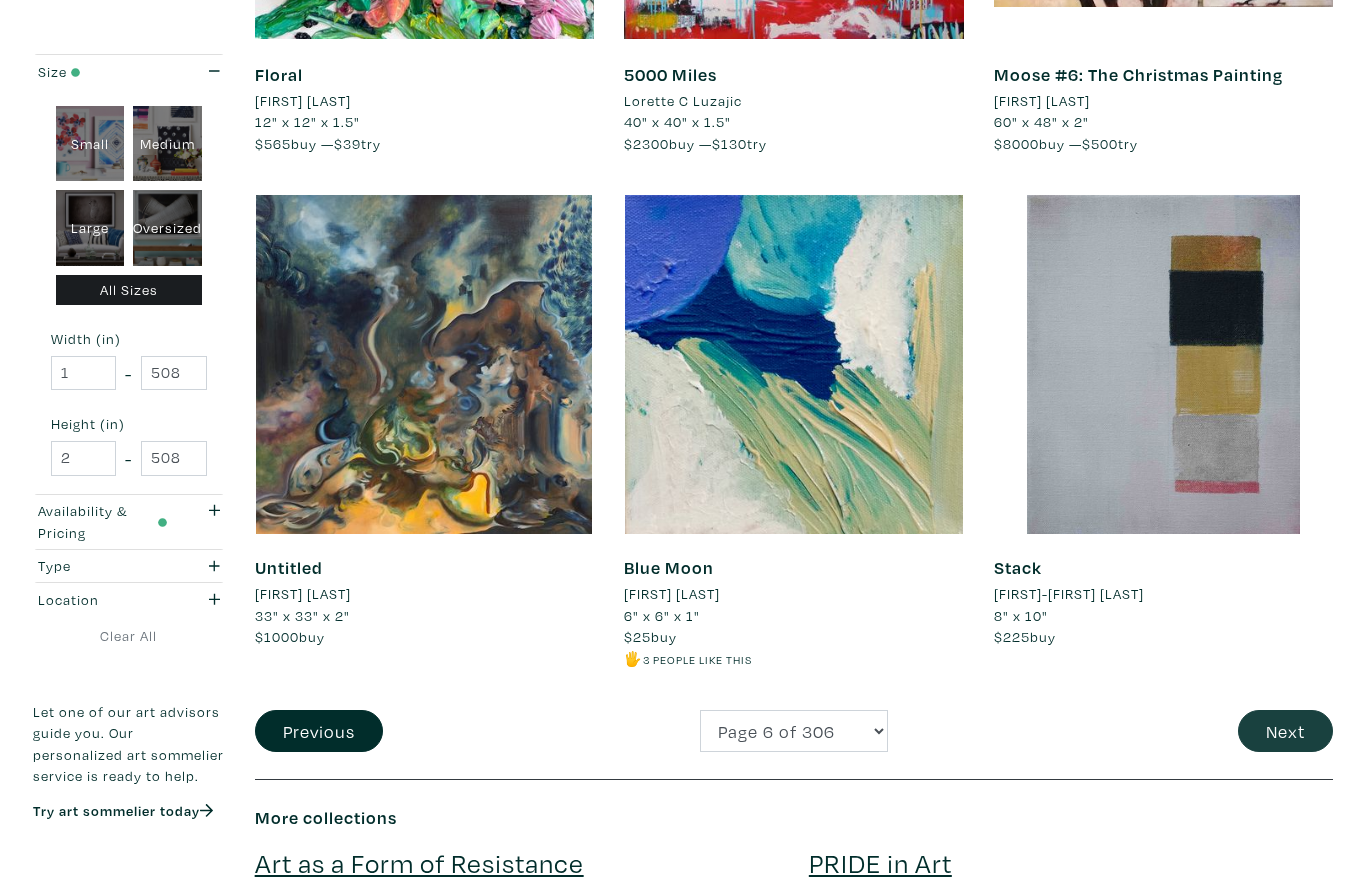 click on "Next" at bounding box center (1285, 731) 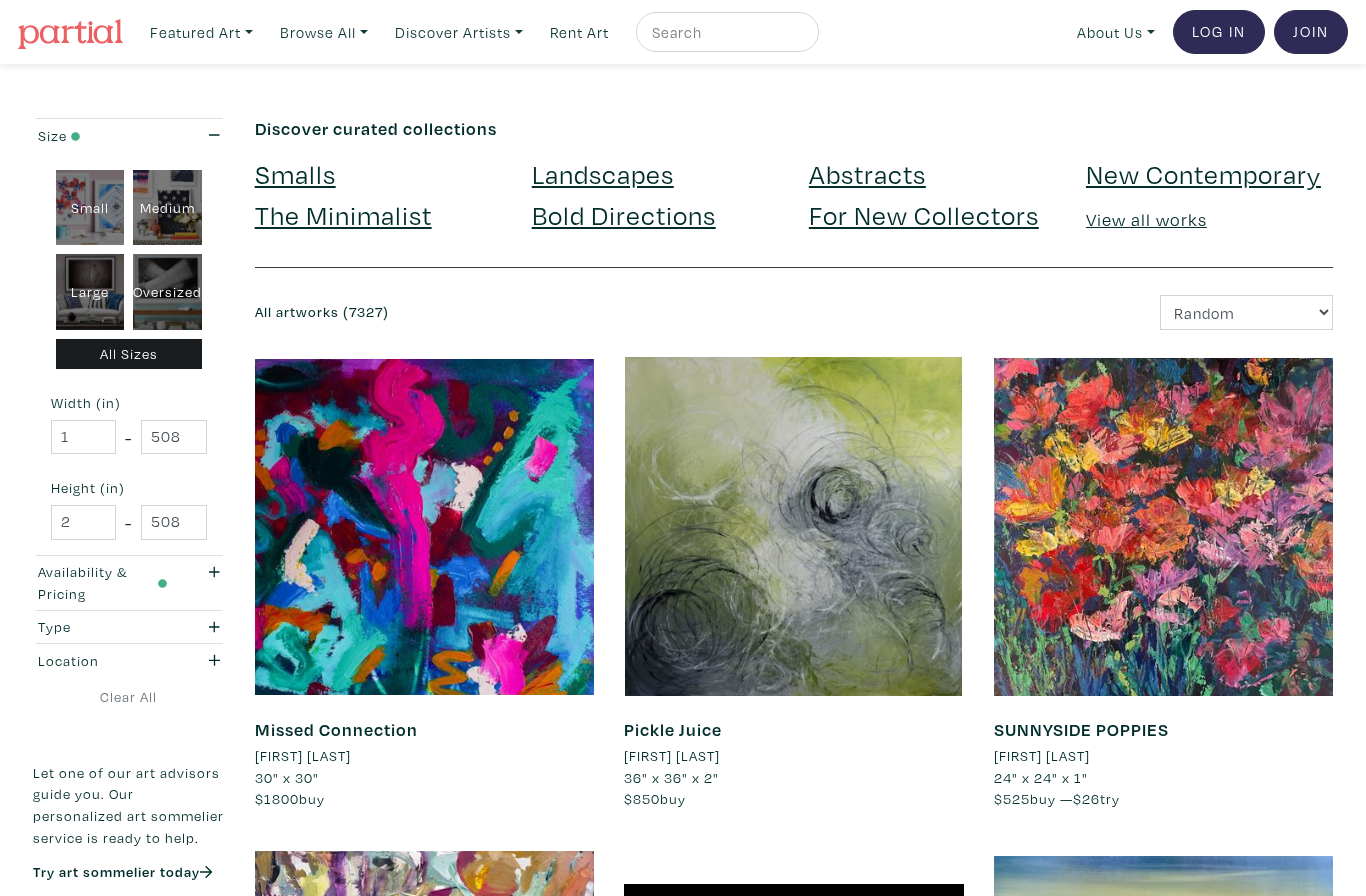 scroll, scrollTop: 0, scrollLeft: 0, axis: both 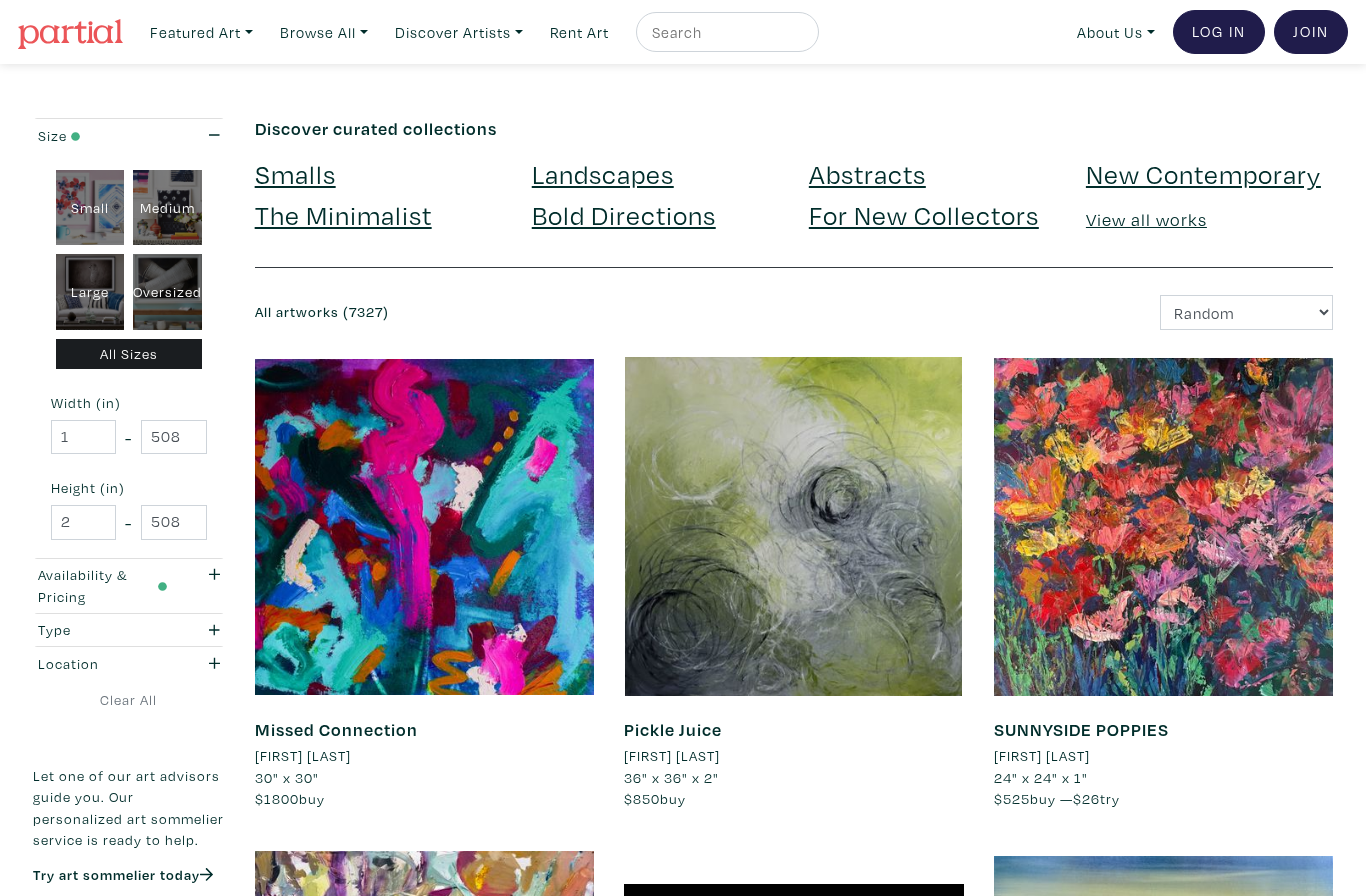 click on "$525  buy   —  $26  try" at bounding box center [1163, 799] 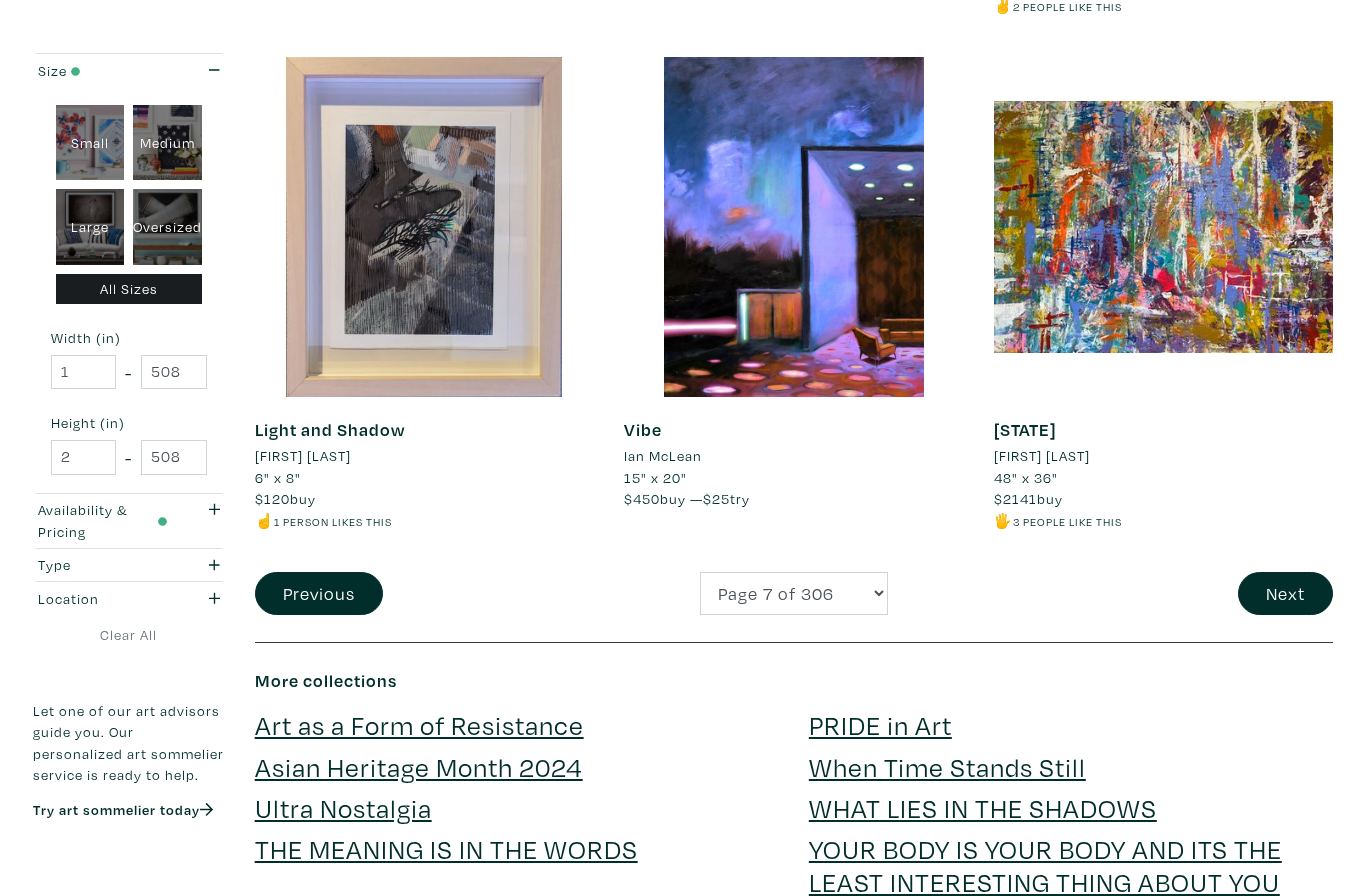 scroll, scrollTop: 3883, scrollLeft: 0, axis: vertical 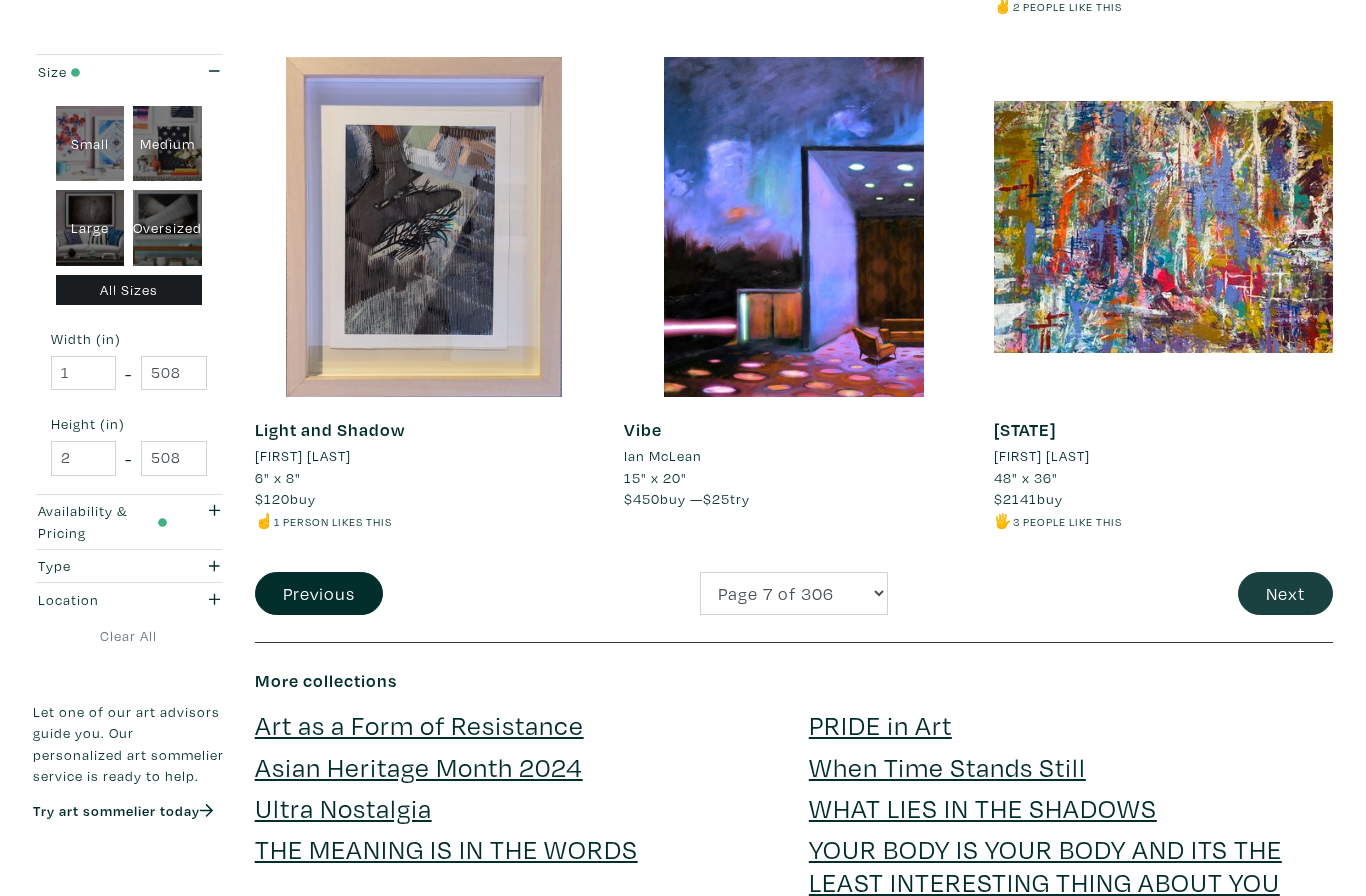 click on "Next" at bounding box center (1285, 593) 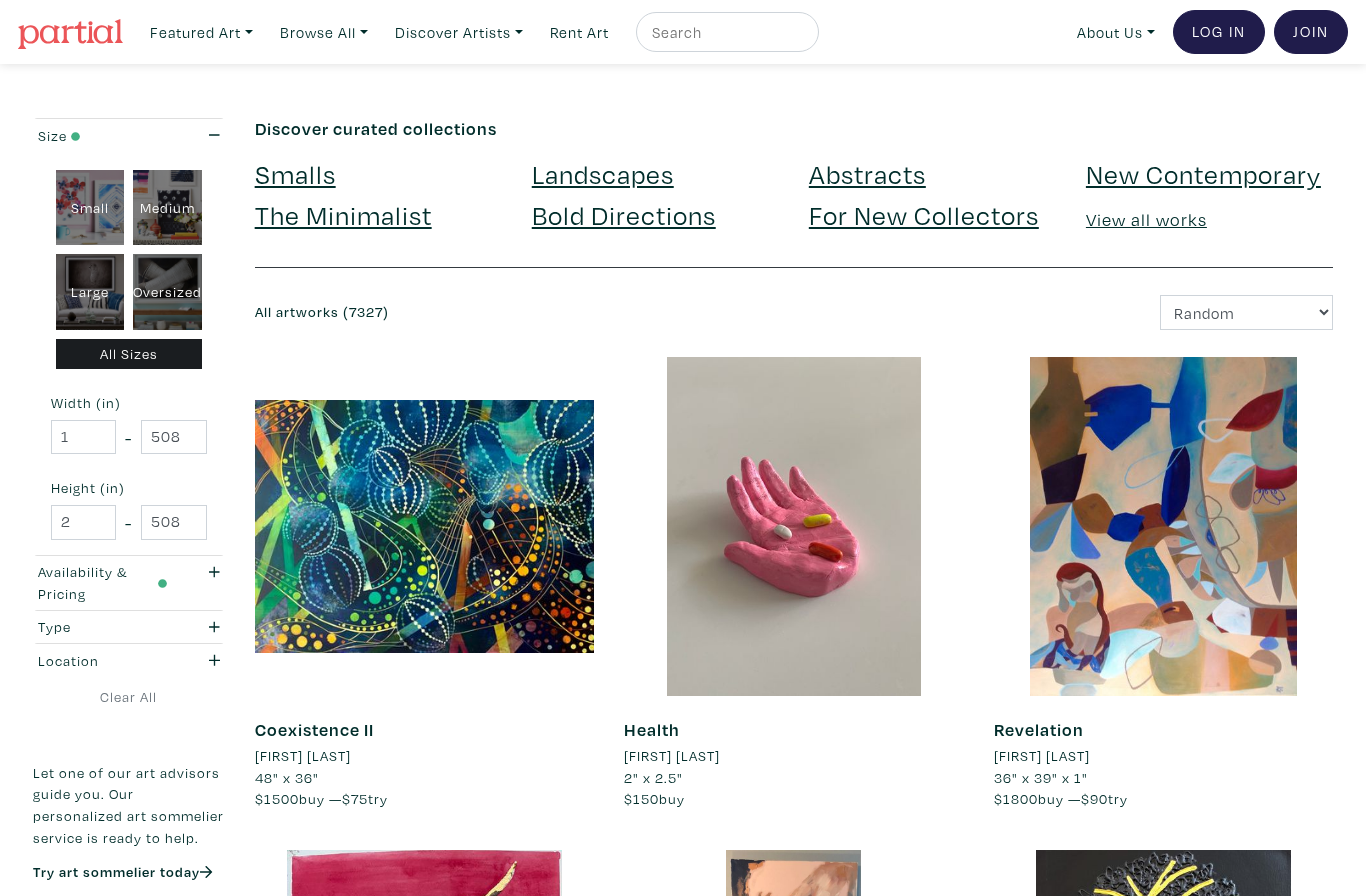scroll, scrollTop: 0, scrollLeft: 0, axis: both 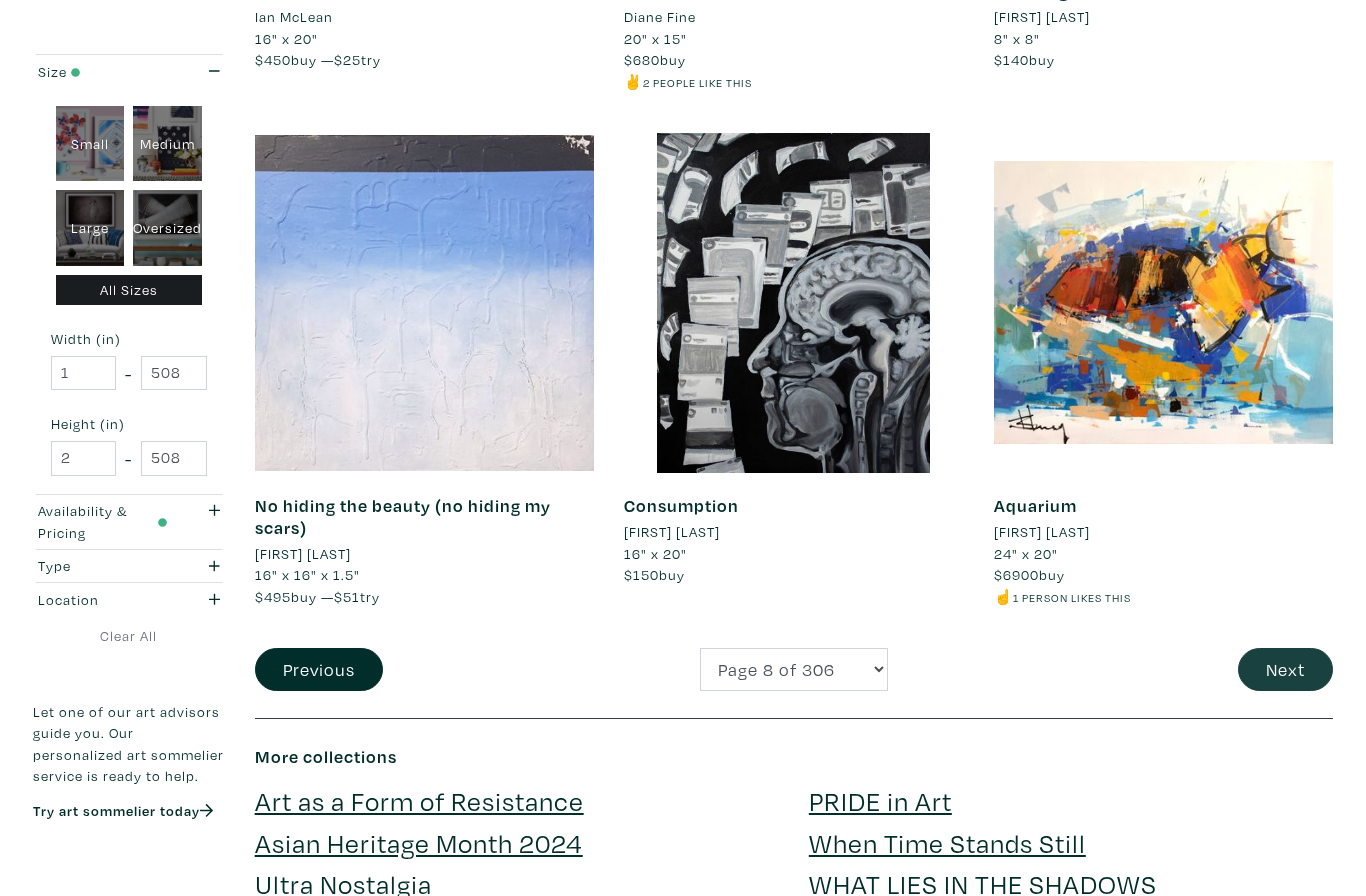 click on "Next" at bounding box center [1285, 669] 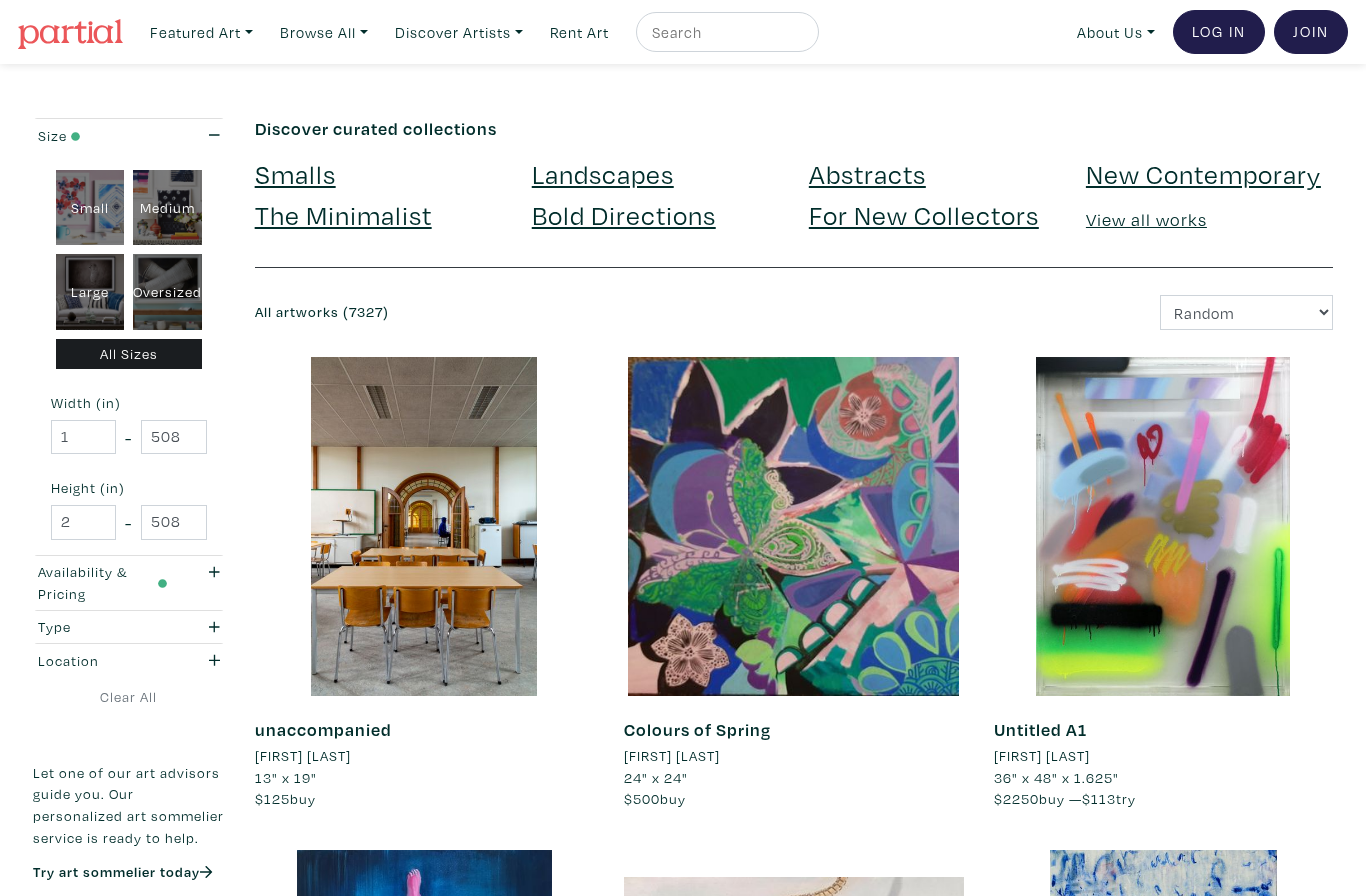 scroll, scrollTop: 0, scrollLeft: 0, axis: both 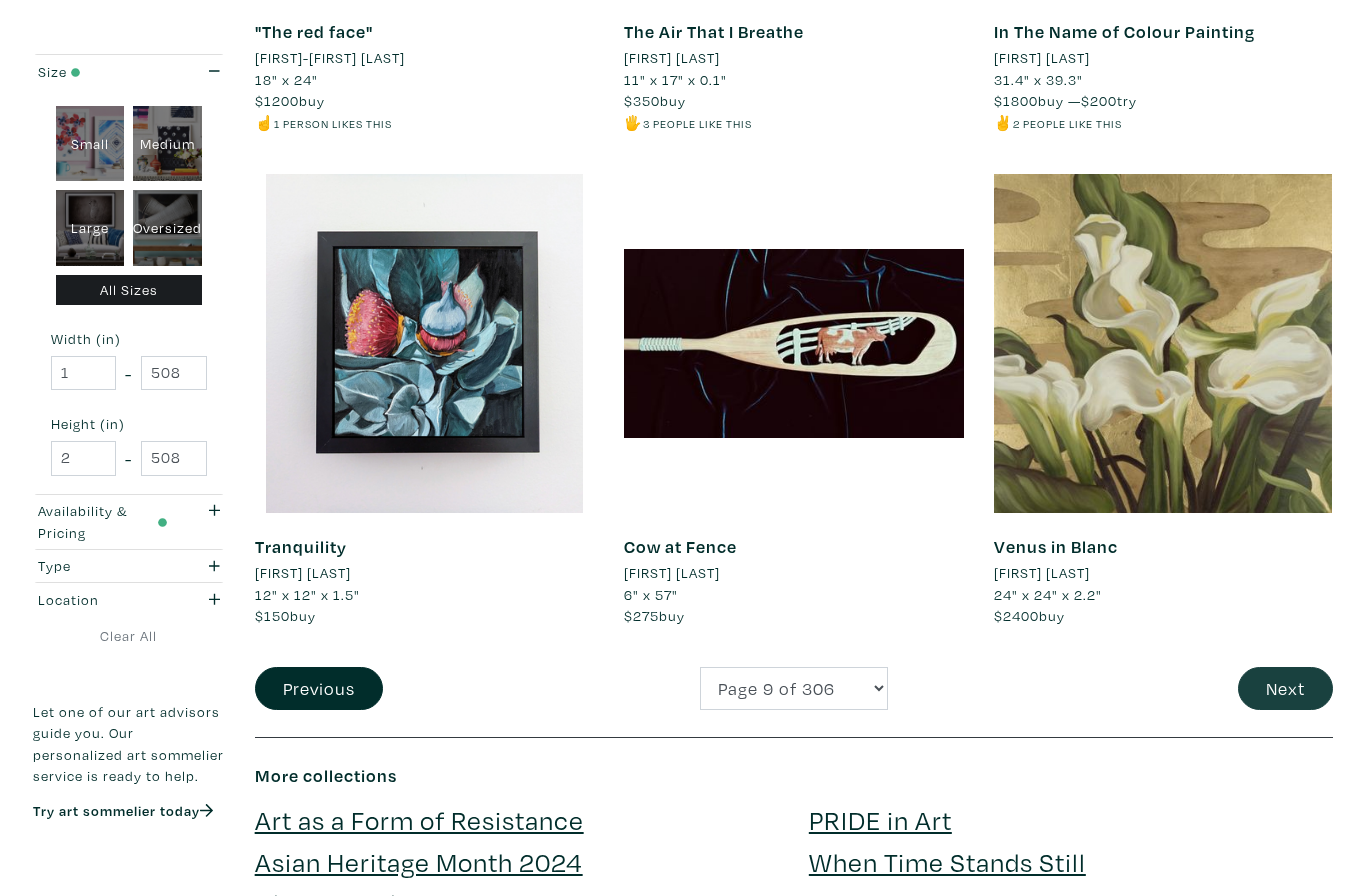 click on "Next" at bounding box center (1285, 688) 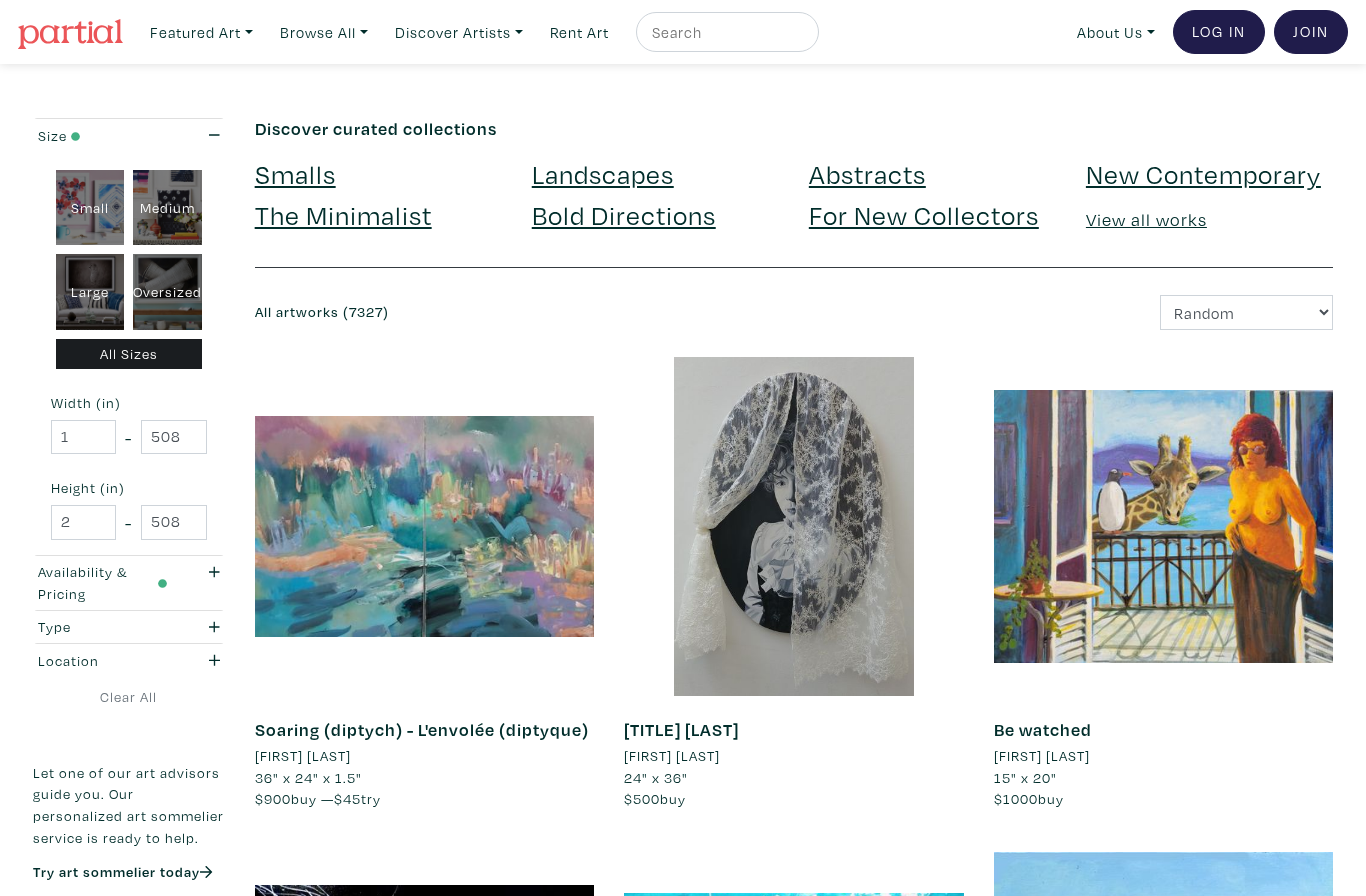 scroll, scrollTop: 0, scrollLeft: 0, axis: both 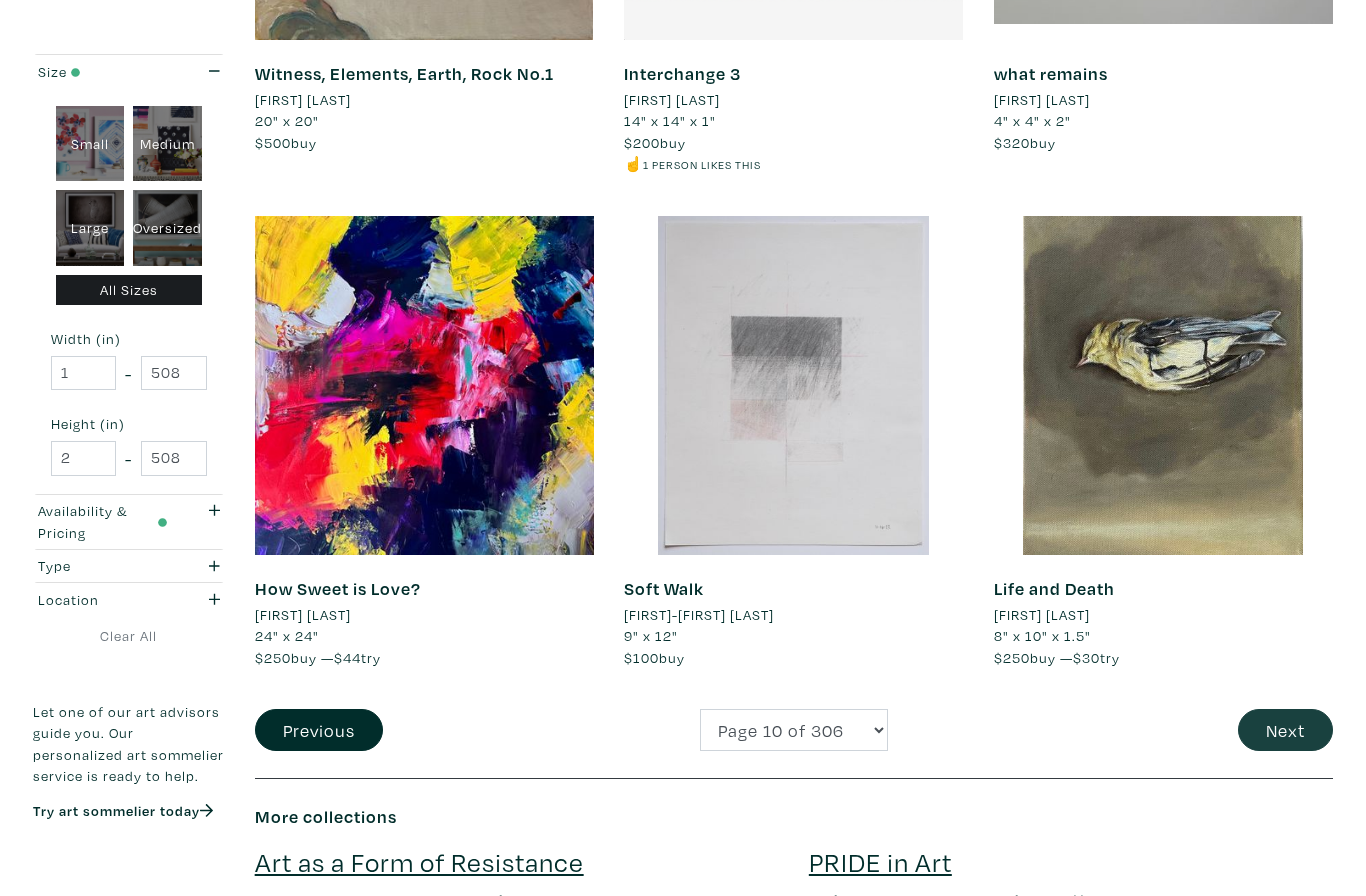 click on "Next" at bounding box center (1285, 730) 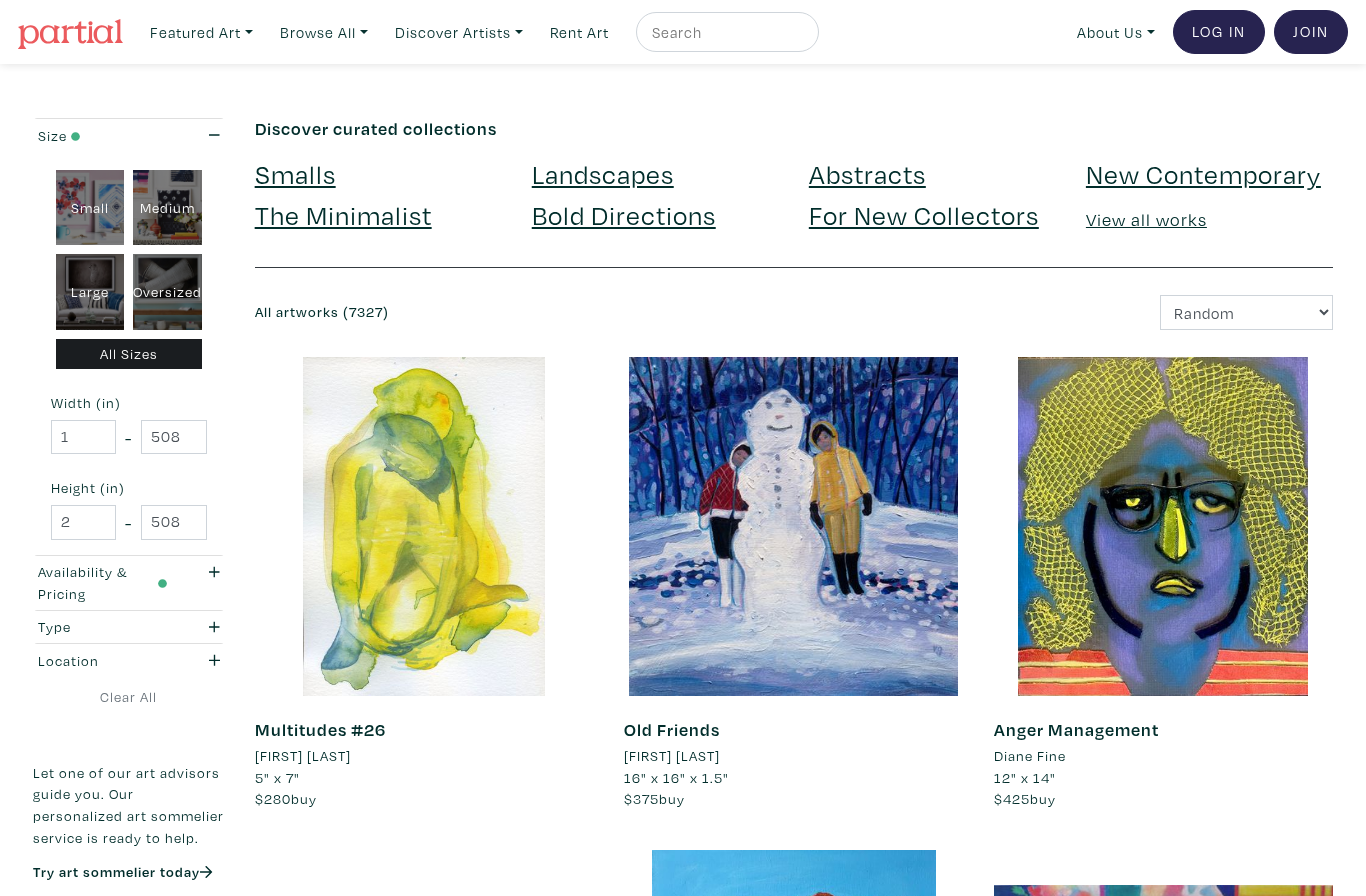 scroll, scrollTop: 0, scrollLeft: 0, axis: both 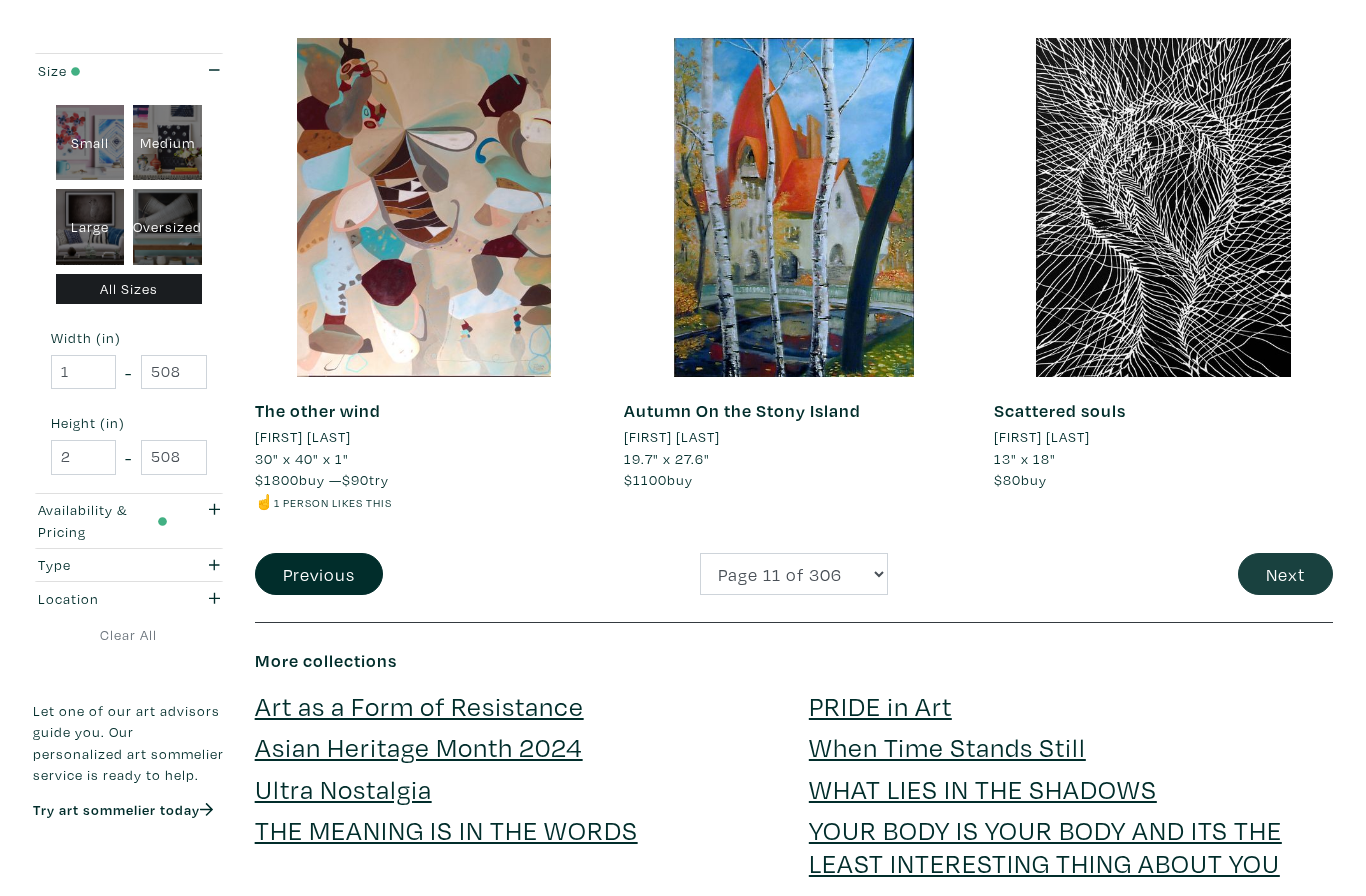click on "Next" at bounding box center (1285, 575) 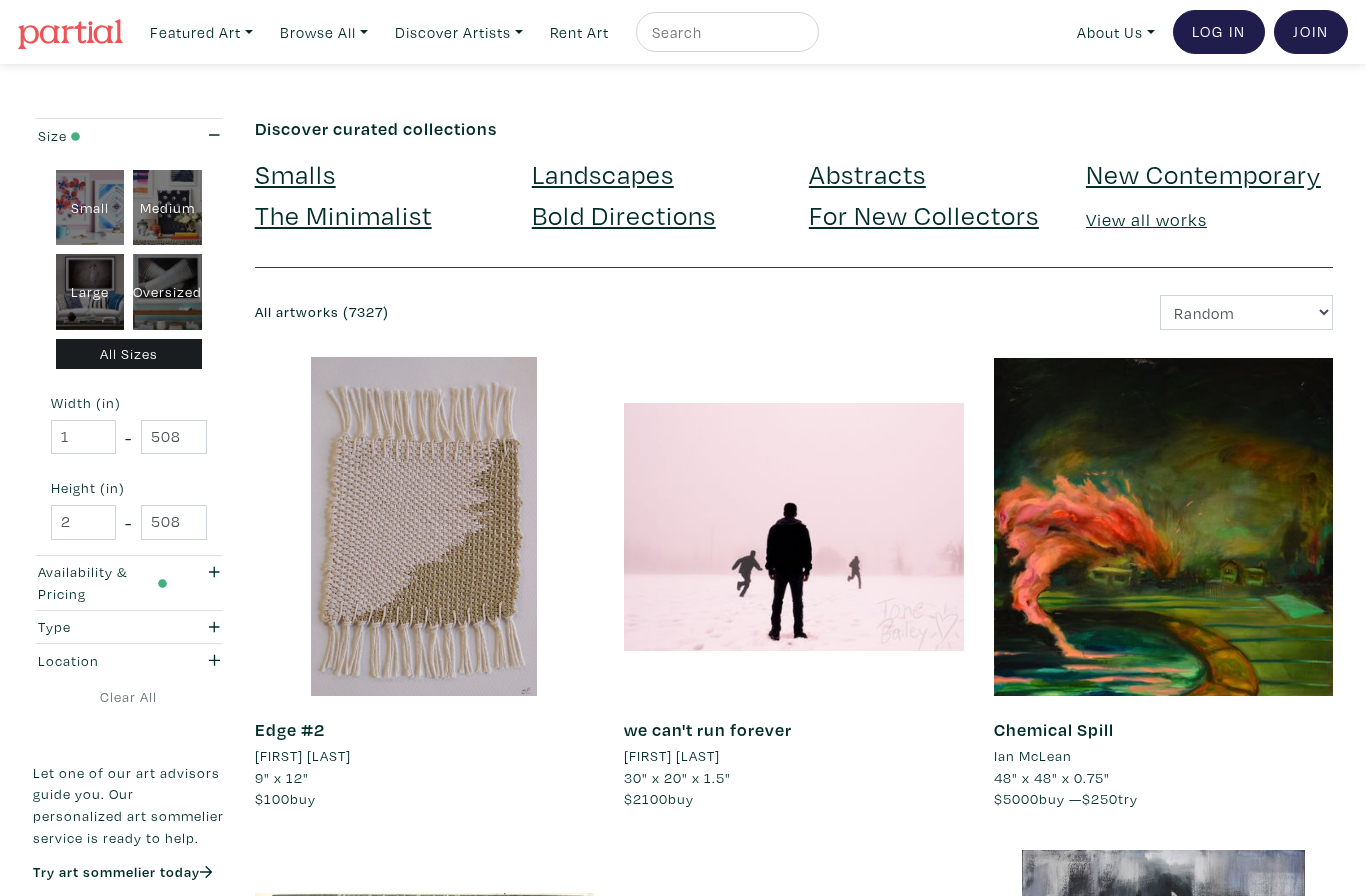 scroll, scrollTop: 0, scrollLeft: 0, axis: both 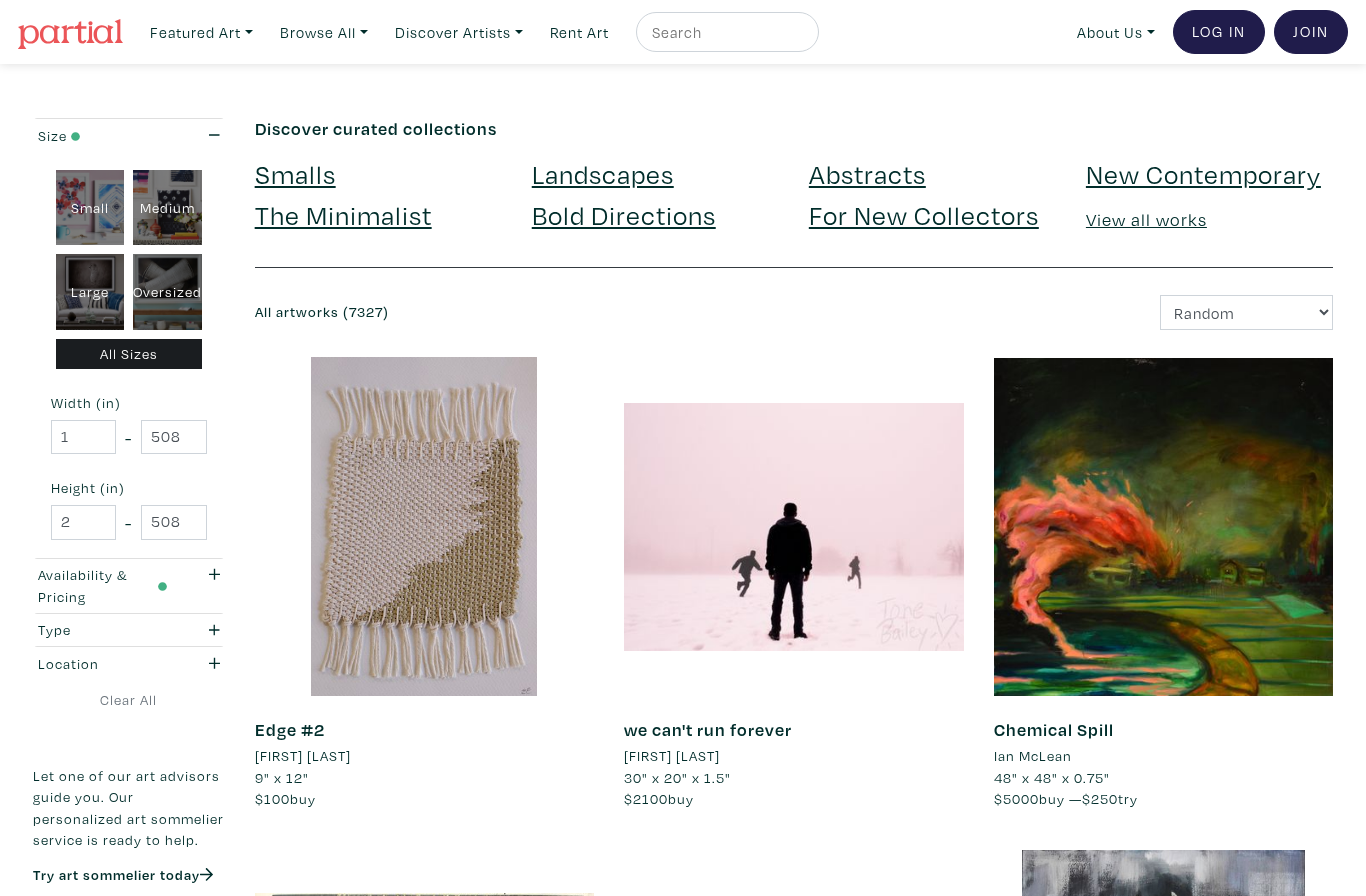 click on "Chemical Spill" at bounding box center (1163, 730) 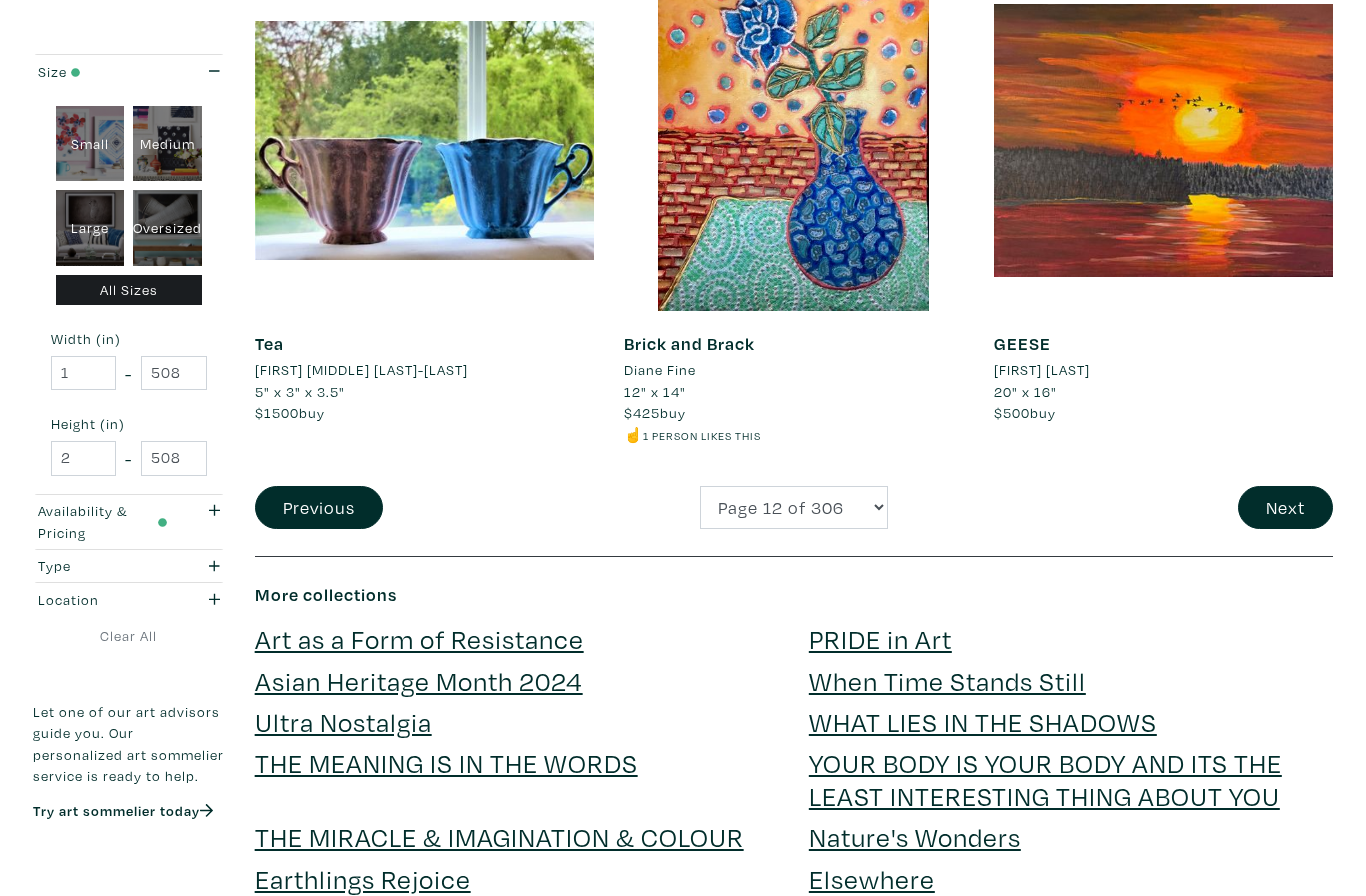 scroll, scrollTop: 3875, scrollLeft: 0, axis: vertical 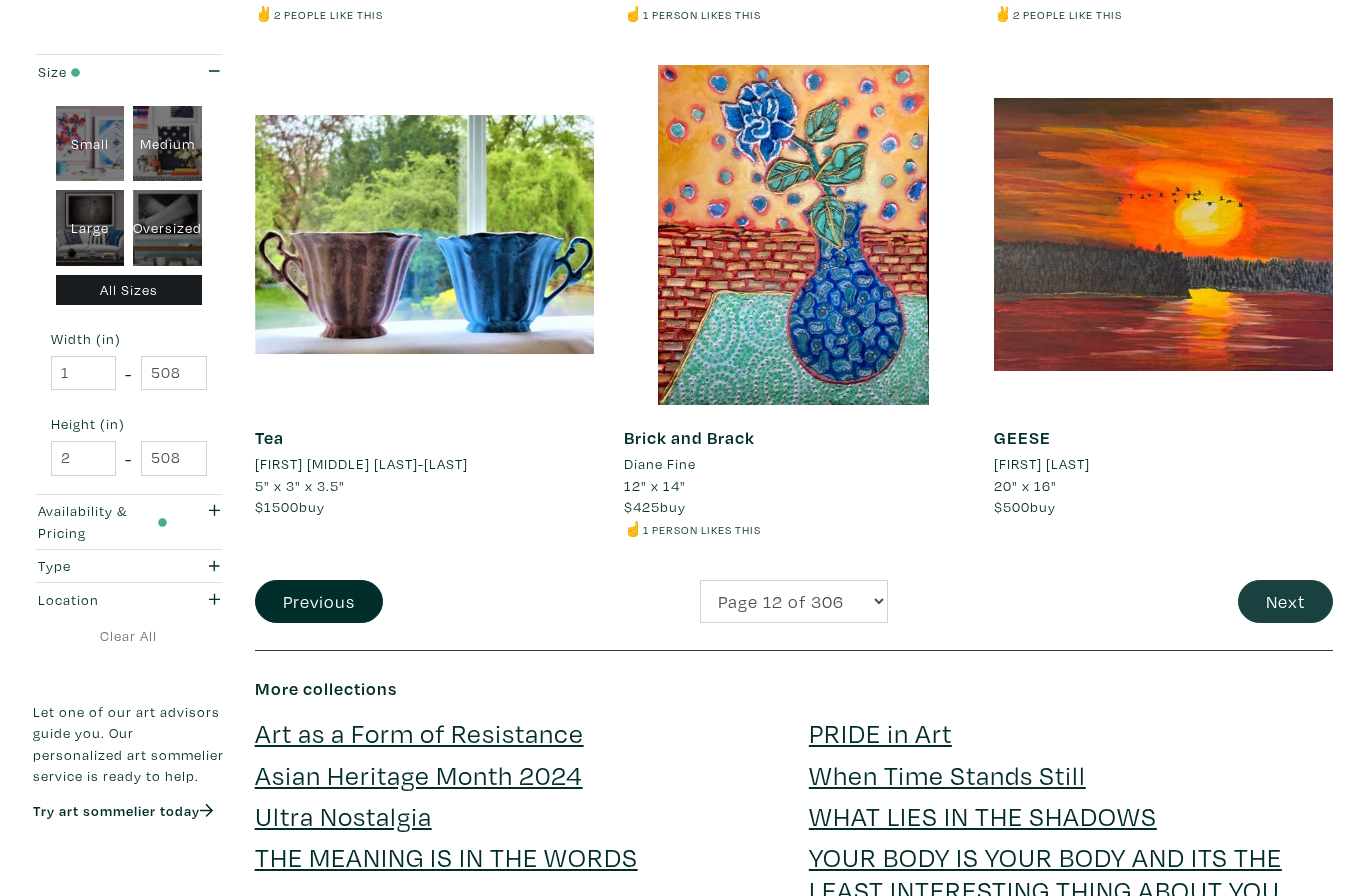 click on "Next" at bounding box center [1285, 601] 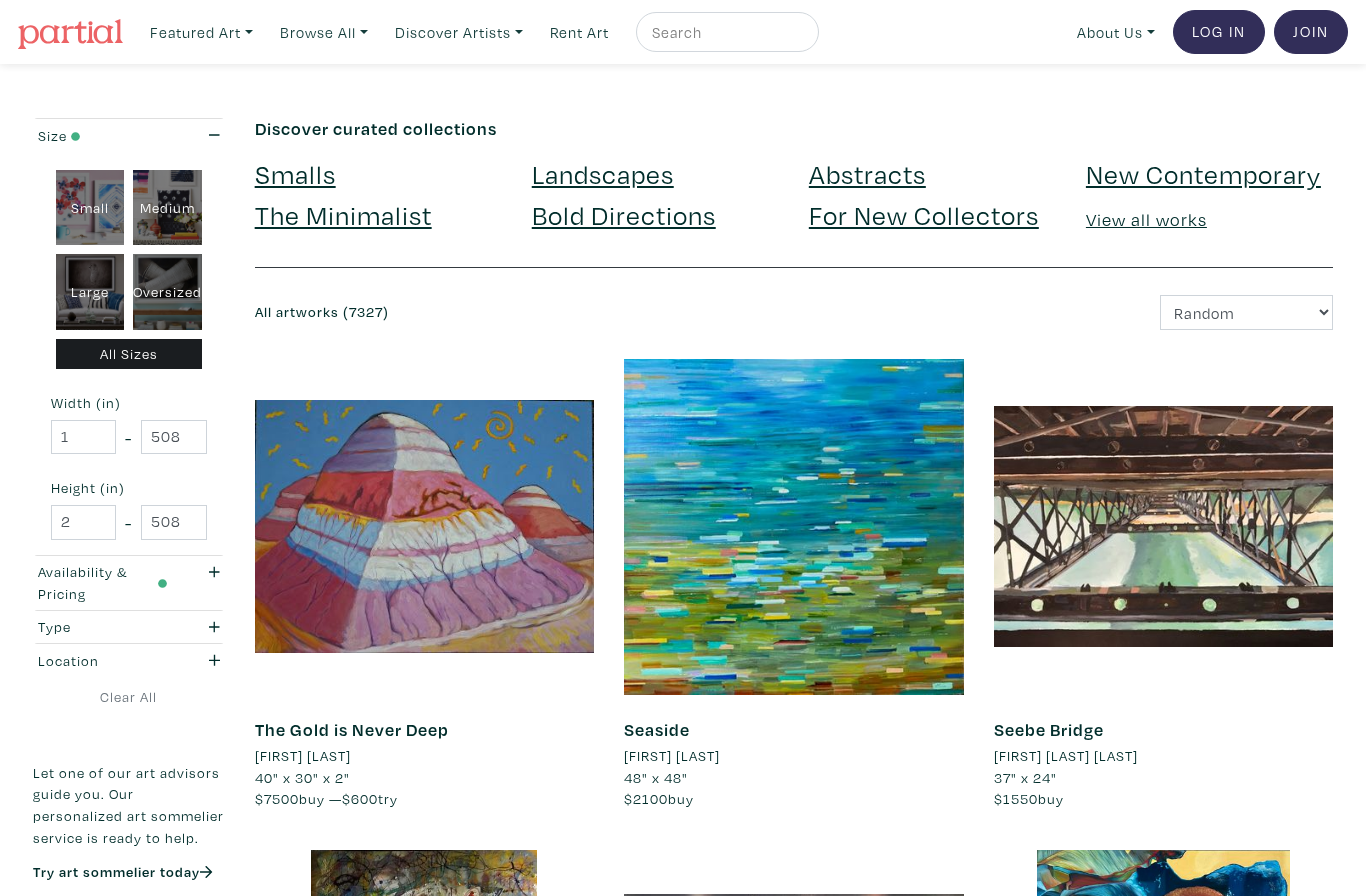 scroll, scrollTop: 0, scrollLeft: 0, axis: both 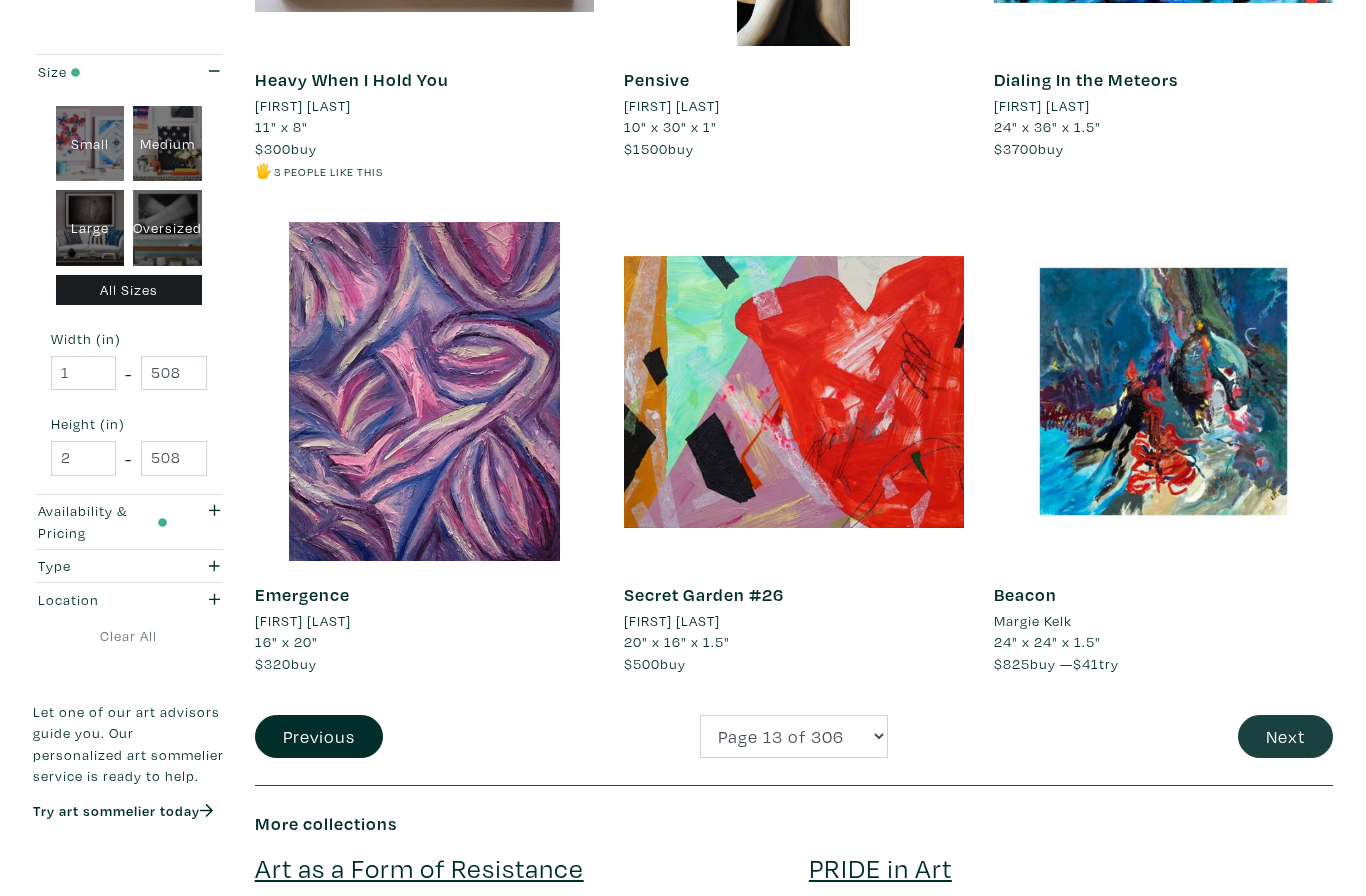 click on "Next" at bounding box center [1285, 736] 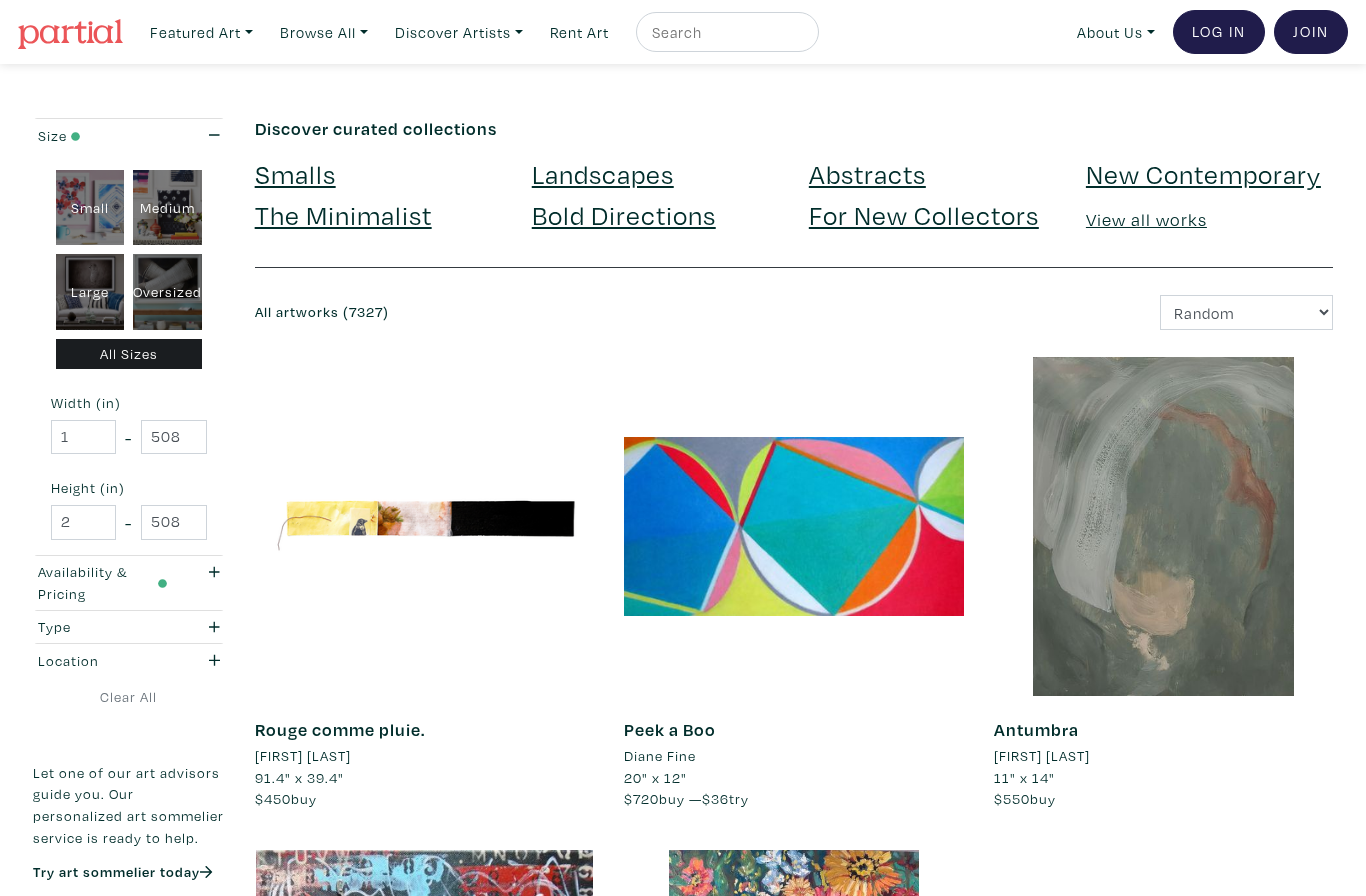 scroll, scrollTop: 0, scrollLeft: 0, axis: both 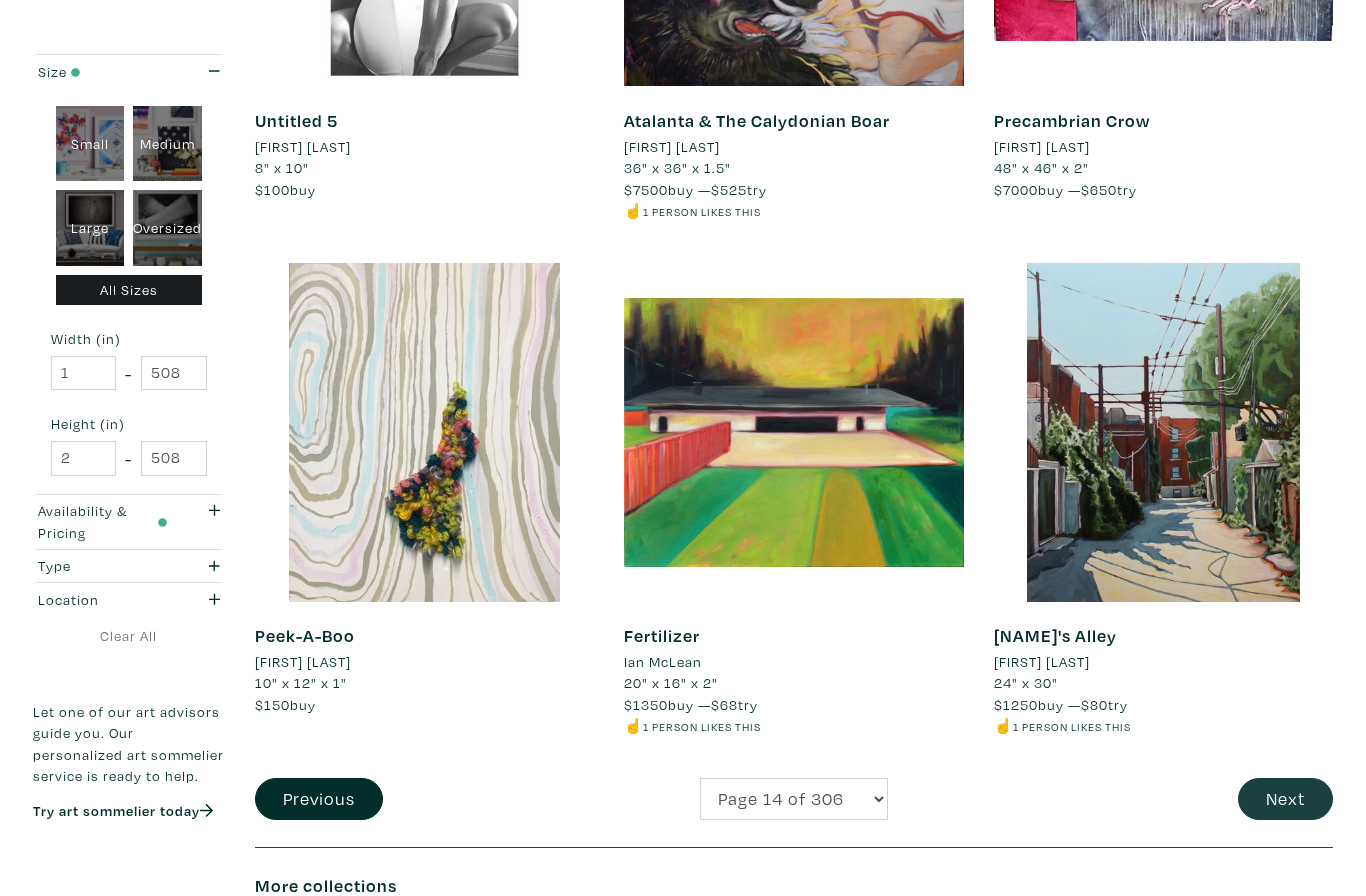click on "Next" at bounding box center [1285, 799] 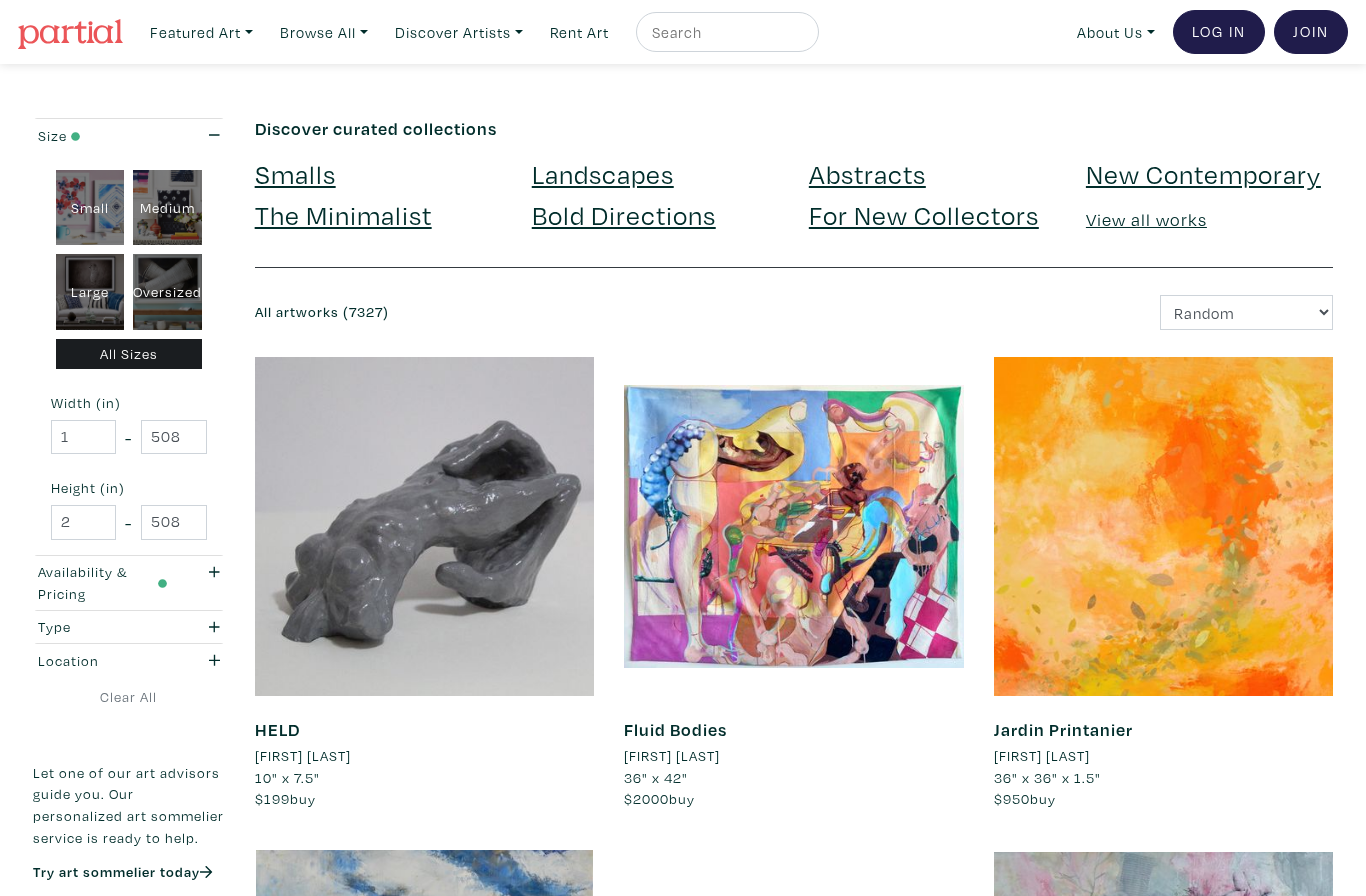 scroll, scrollTop: 0, scrollLeft: 0, axis: both 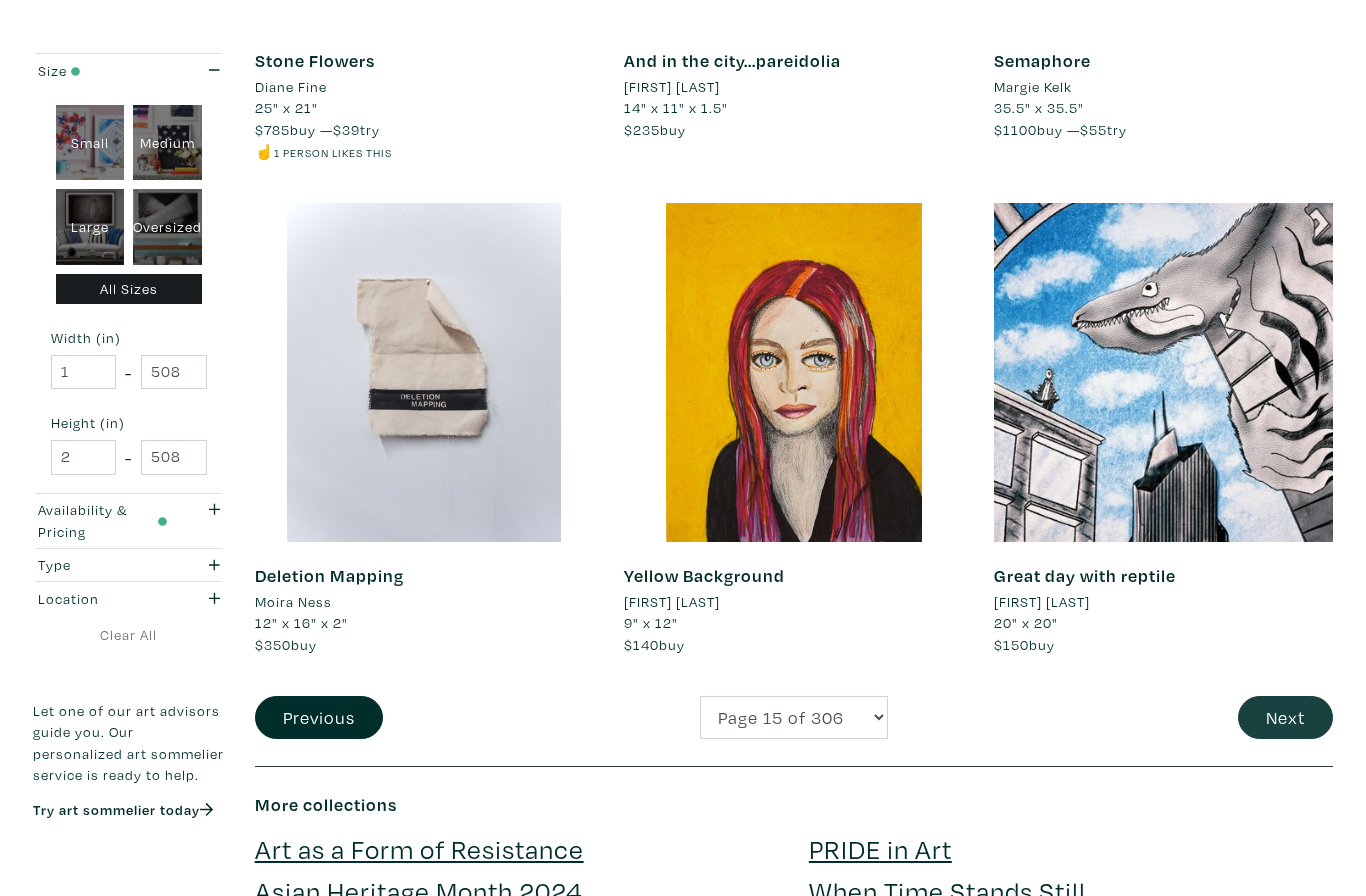 click on "Next" at bounding box center (1285, 718) 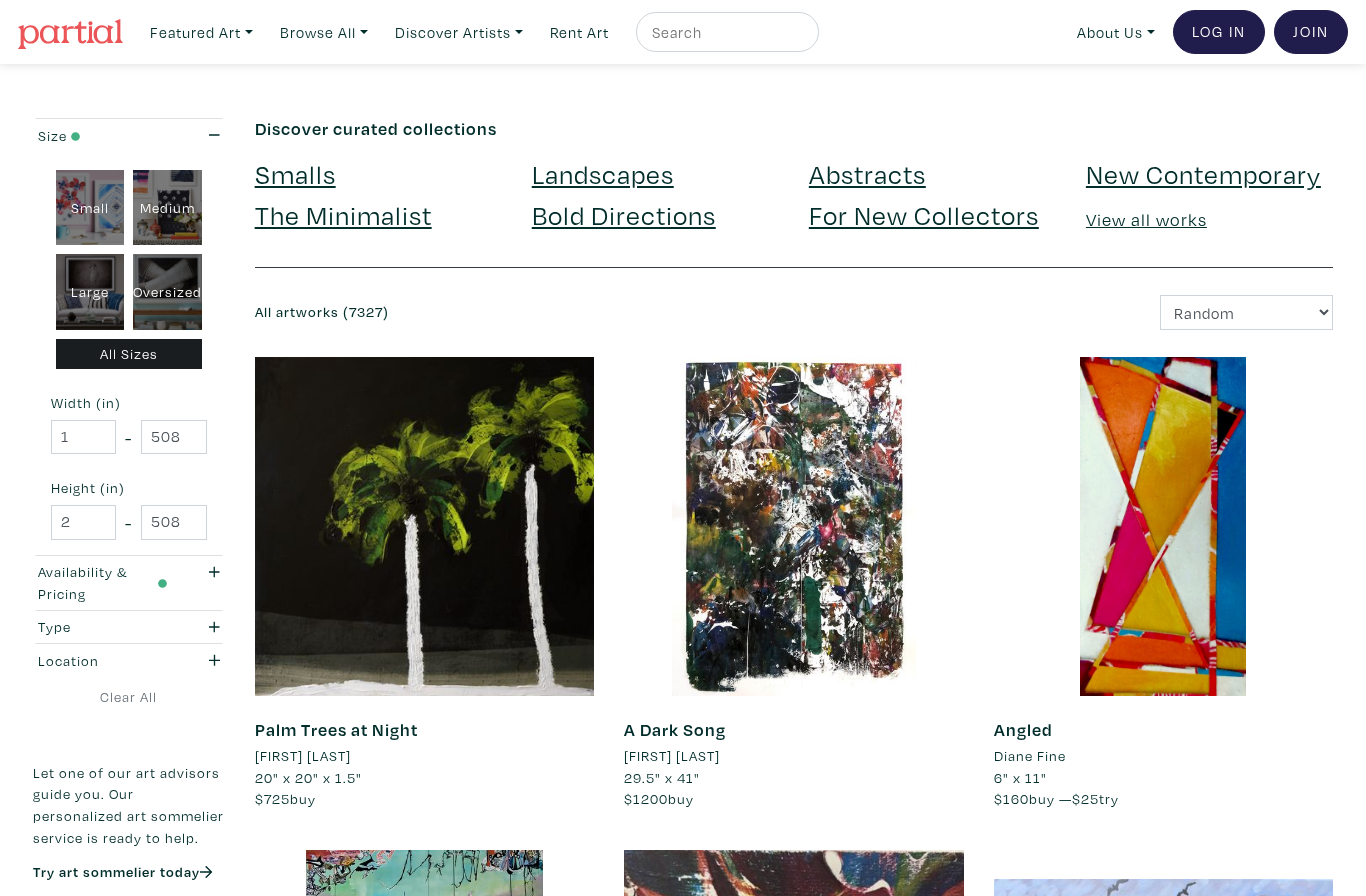 scroll, scrollTop: 0, scrollLeft: 0, axis: both 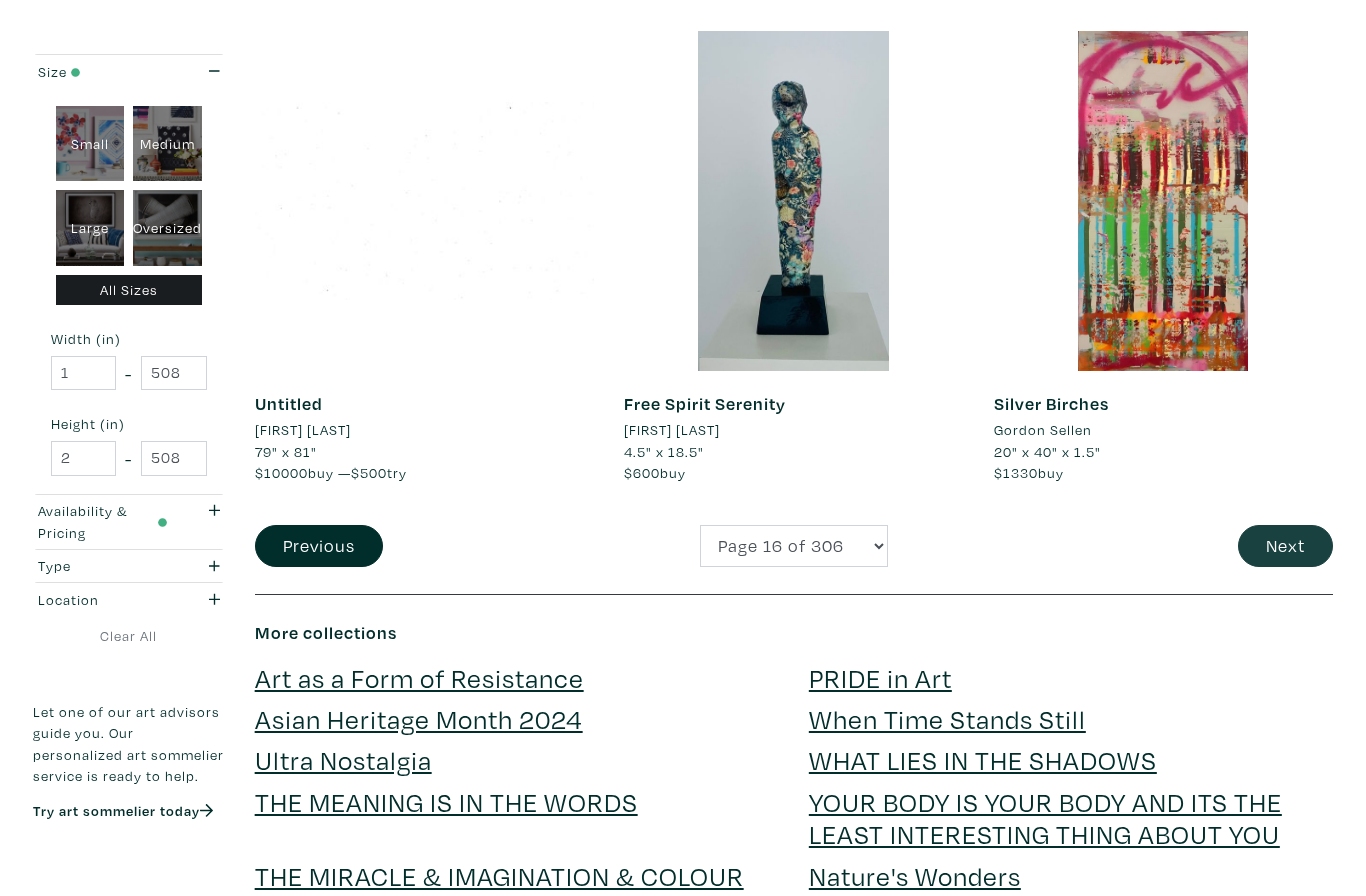 click on "Next" at bounding box center (1285, 546) 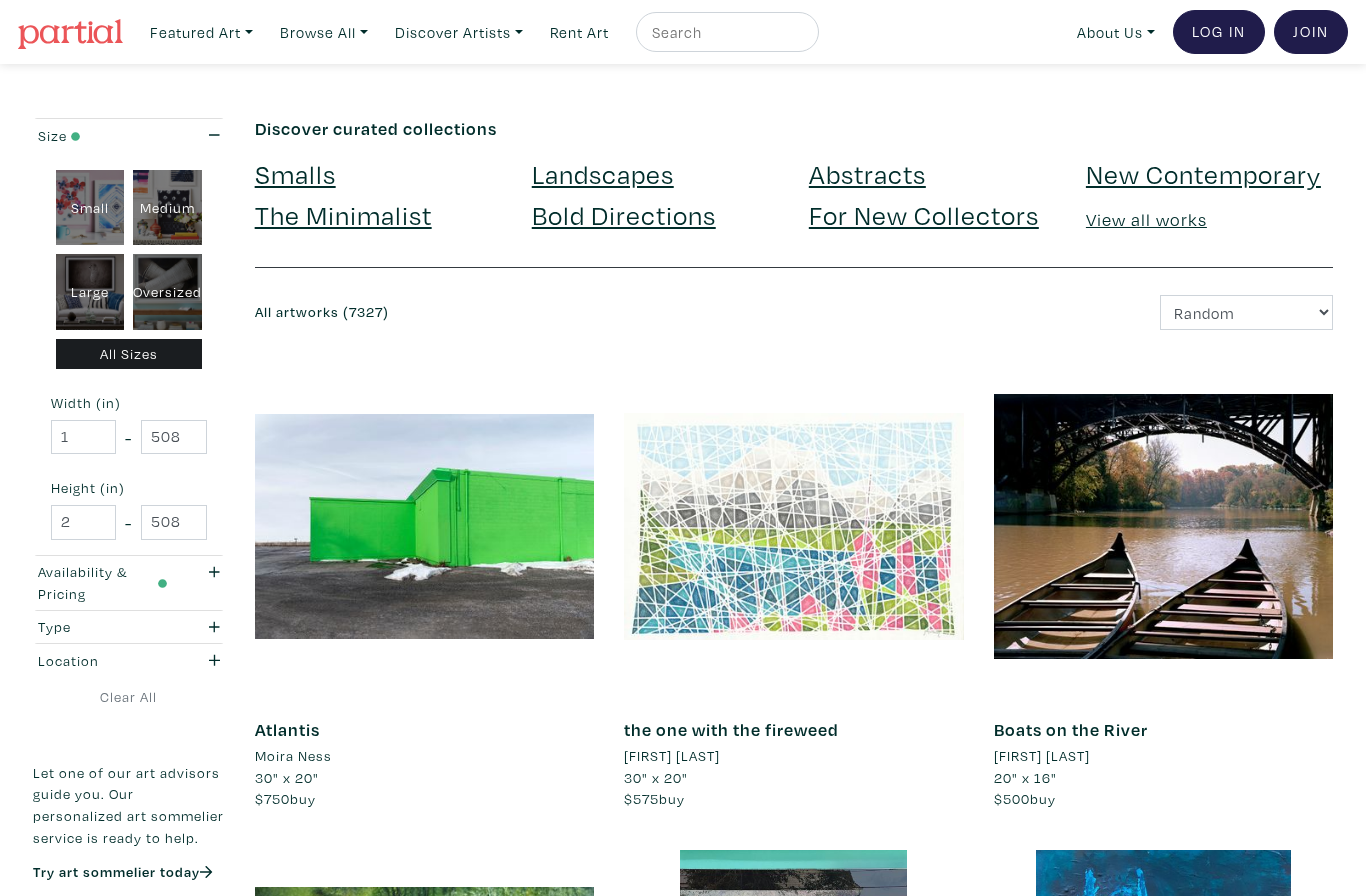scroll, scrollTop: 0, scrollLeft: 0, axis: both 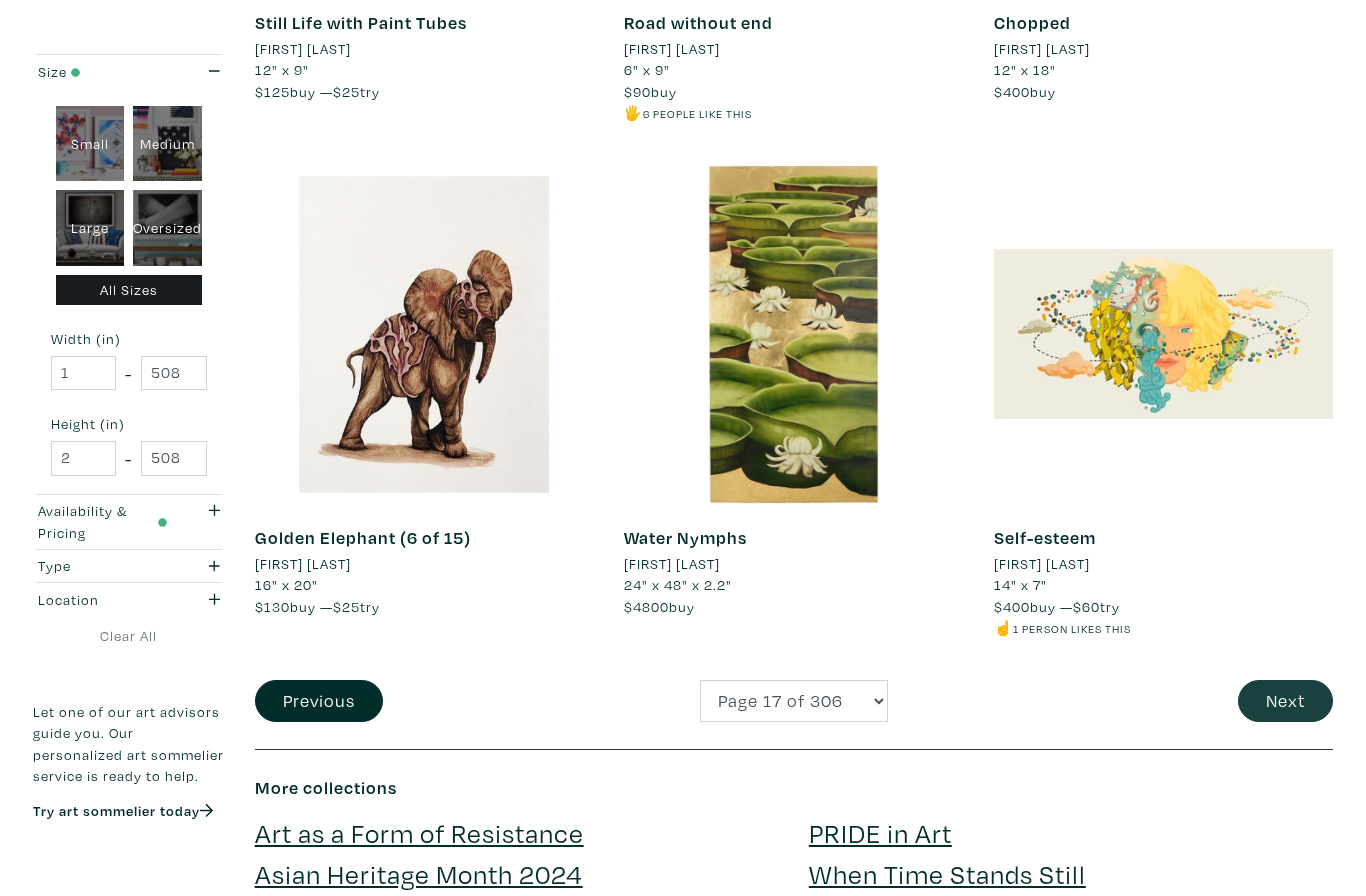 click on "Next" at bounding box center [1285, 701] 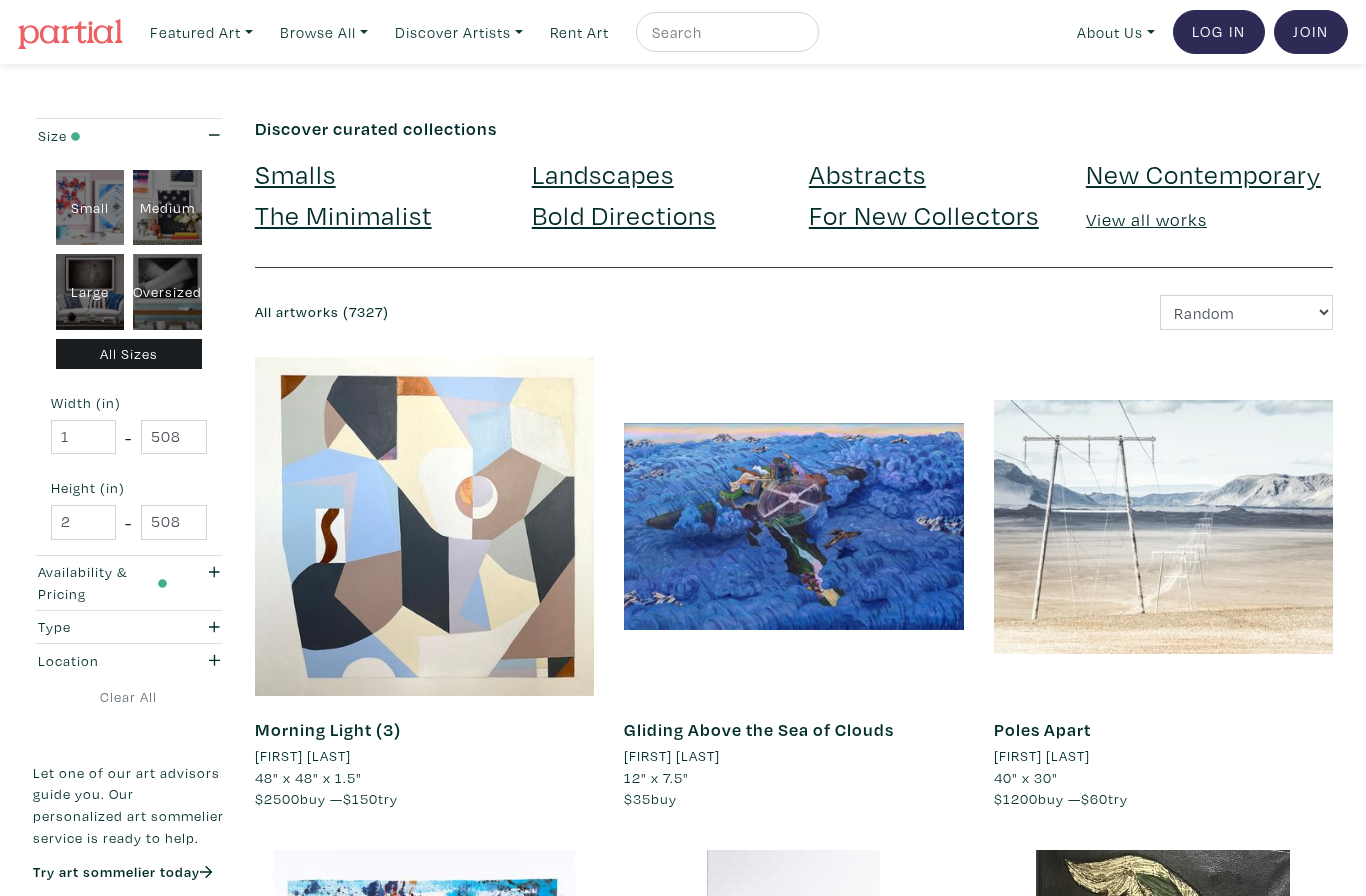 scroll, scrollTop: 0, scrollLeft: 0, axis: both 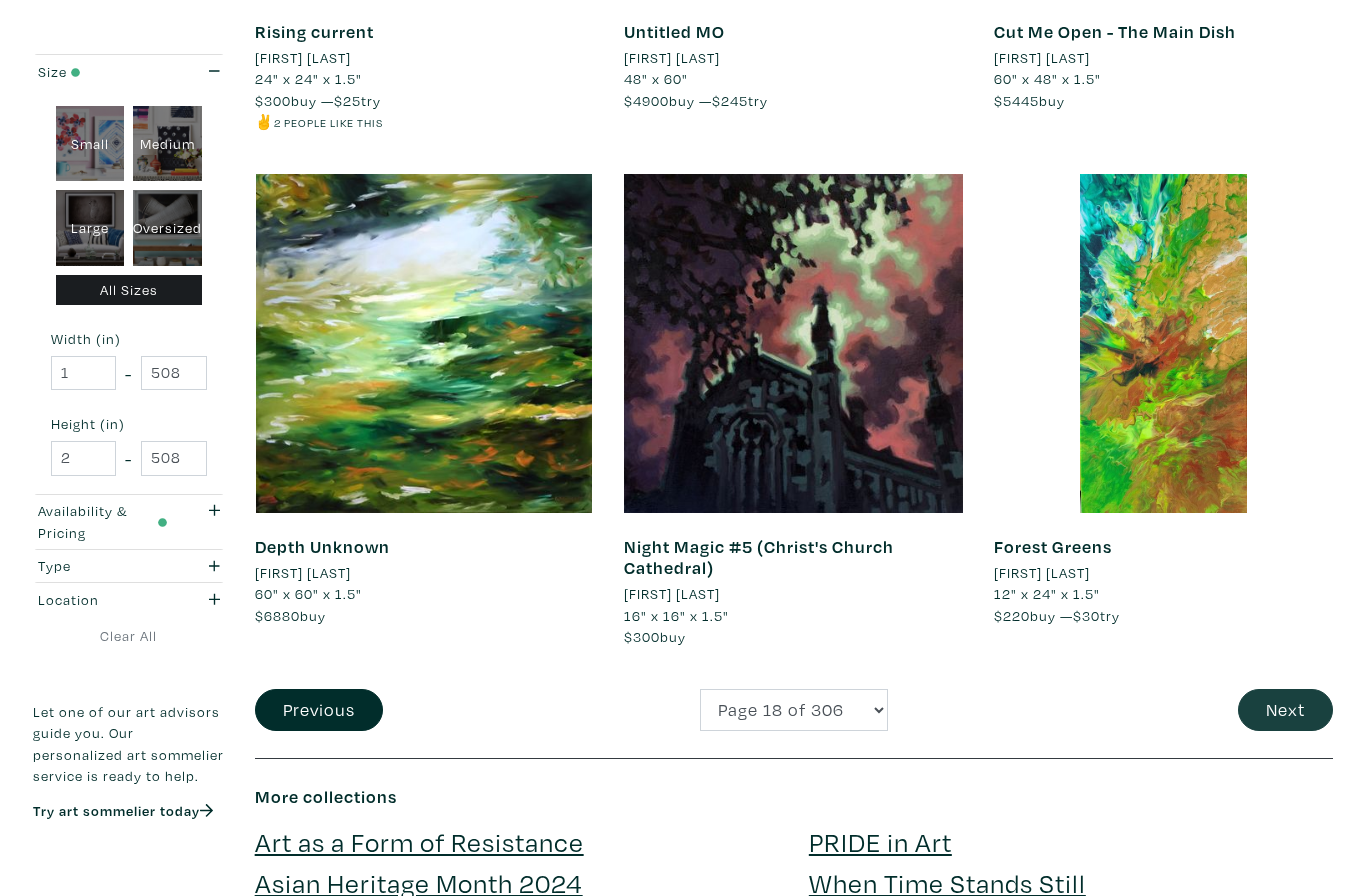 click on "Next" at bounding box center (1285, 710) 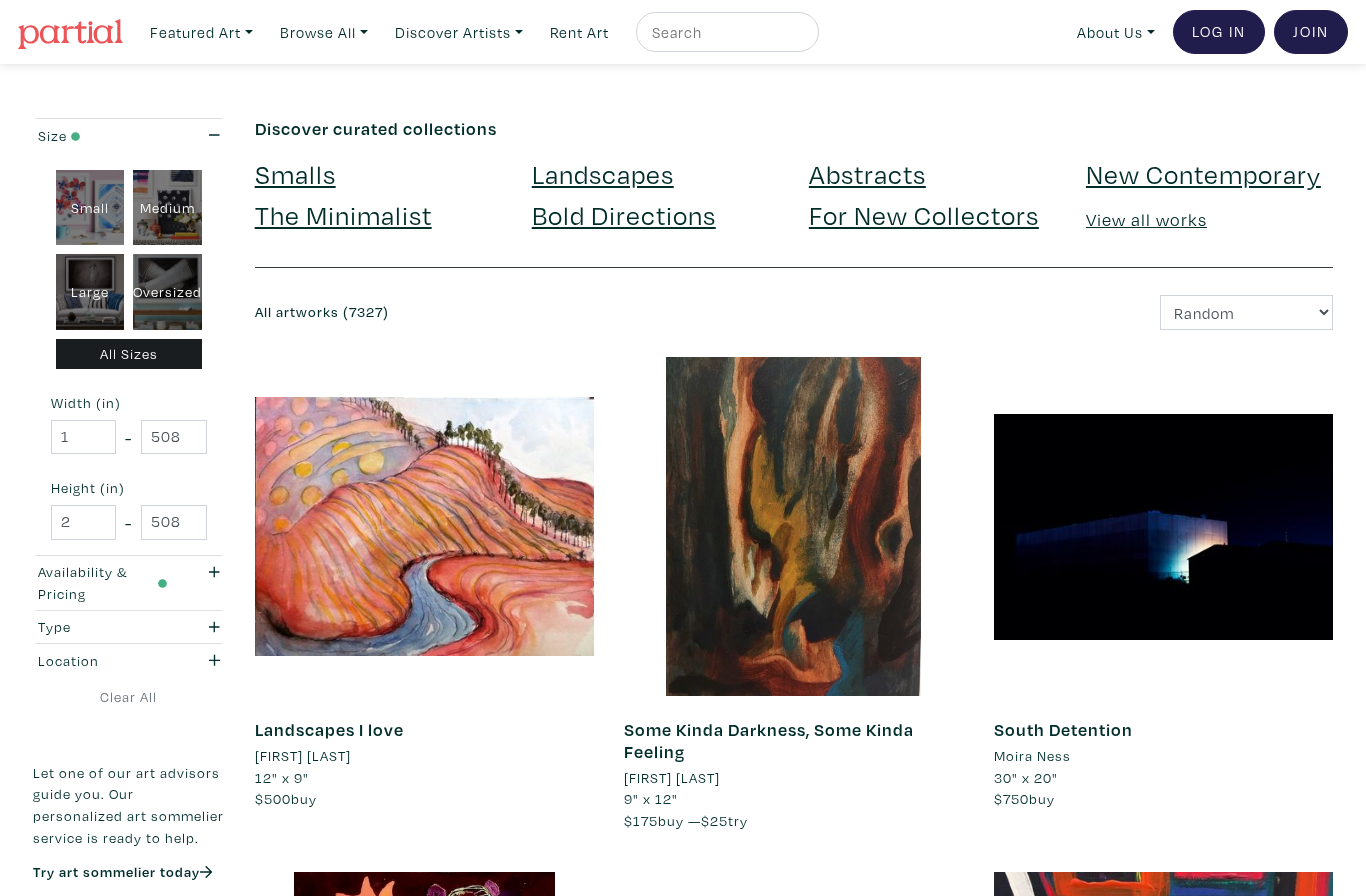 scroll, scrollTop: 0, scrollLeft: 0, axis: both 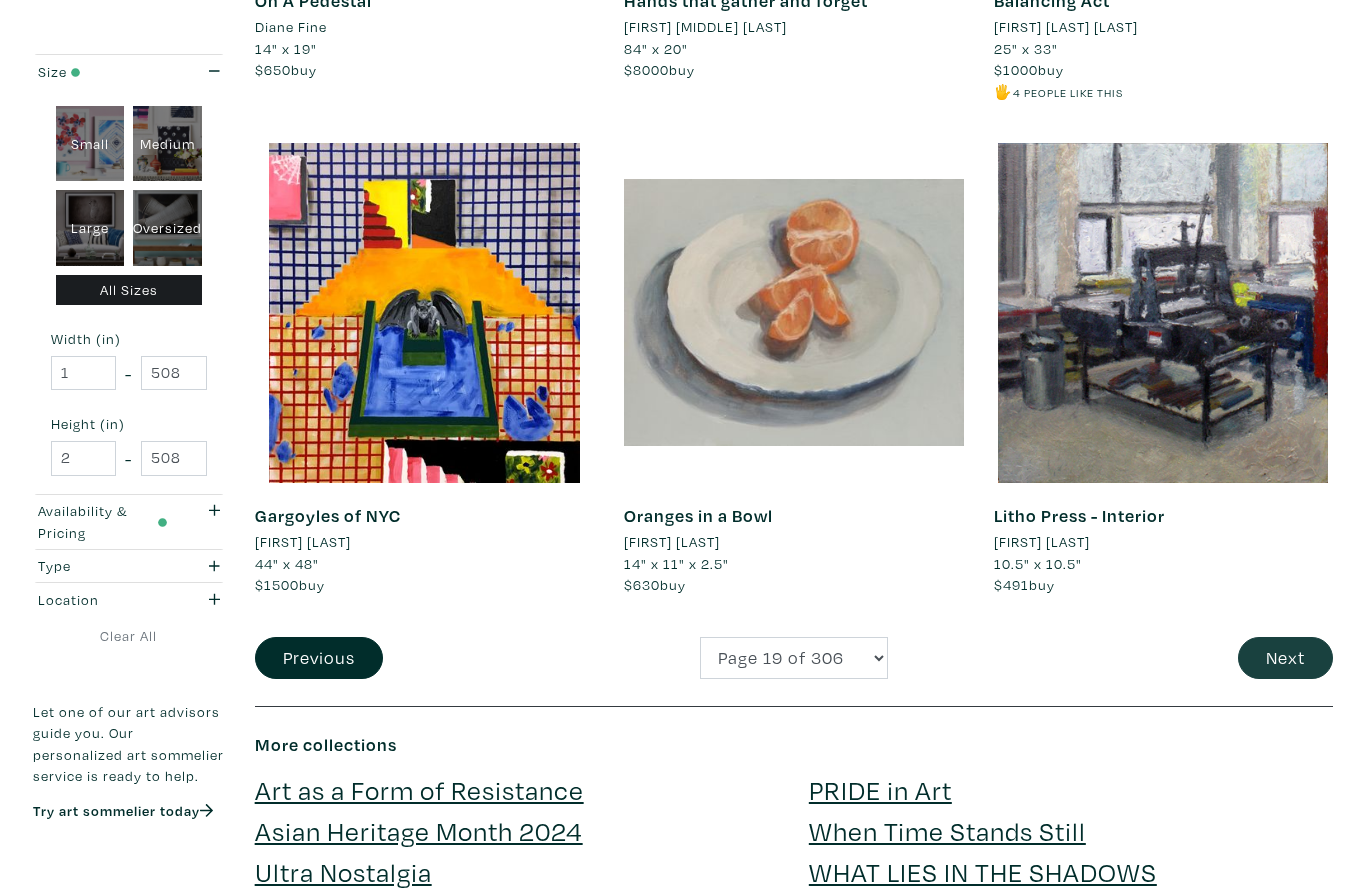 click on "Next" at bounding box center [1285, 658] 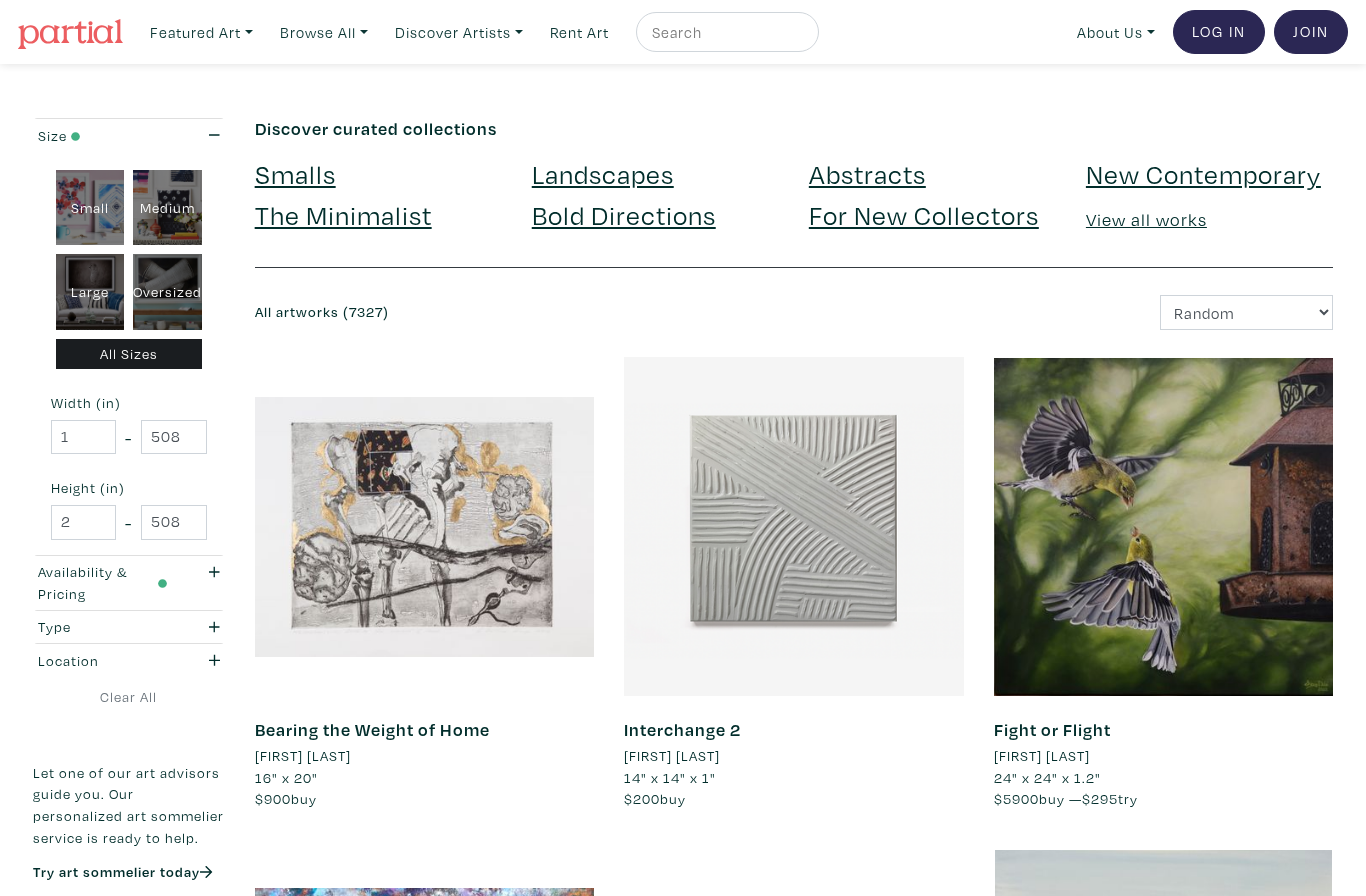 scroll, scrollTop: 0, scrollLeft: 0, axis: both 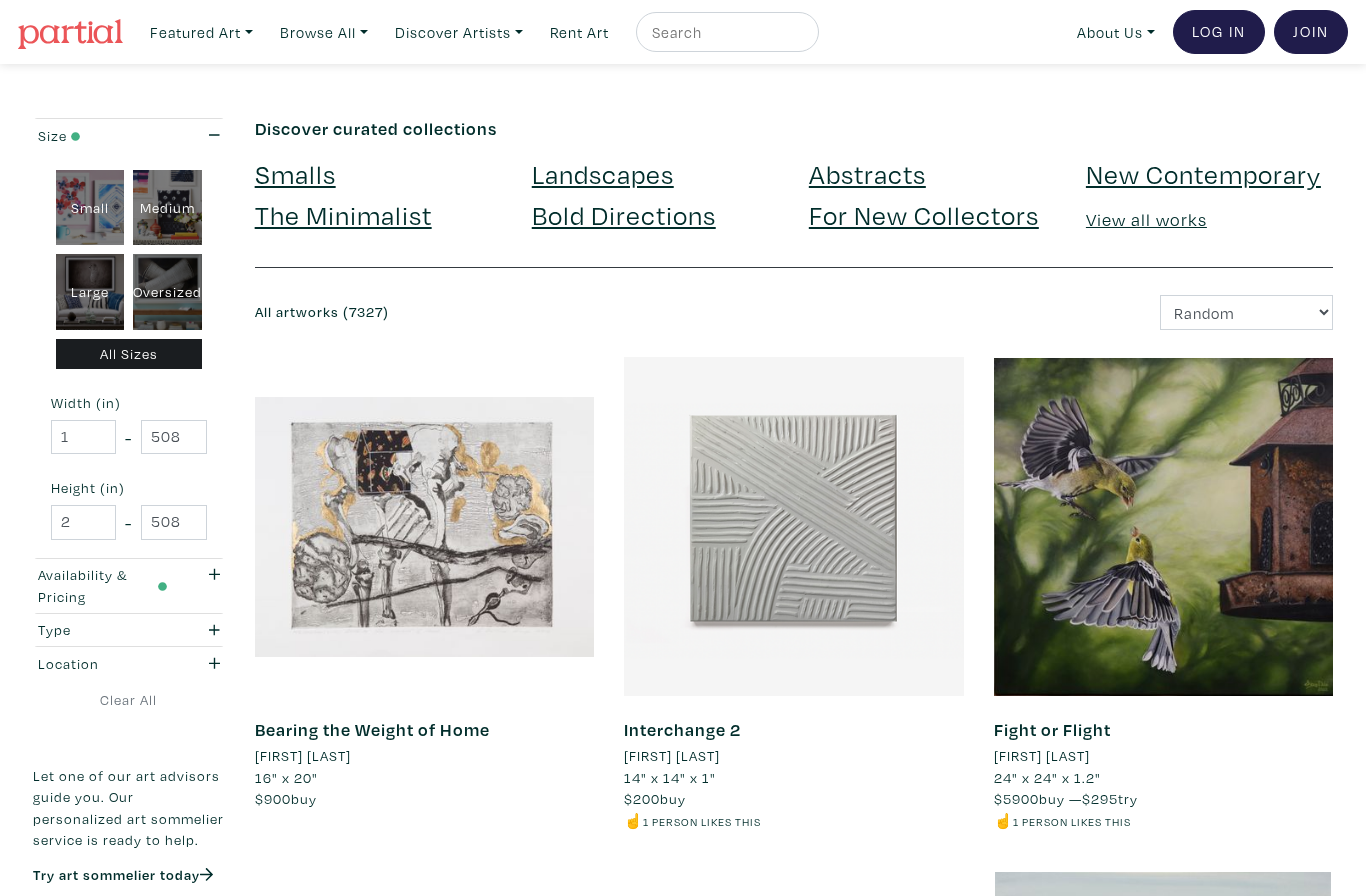 click at bounding box center [725, 32] 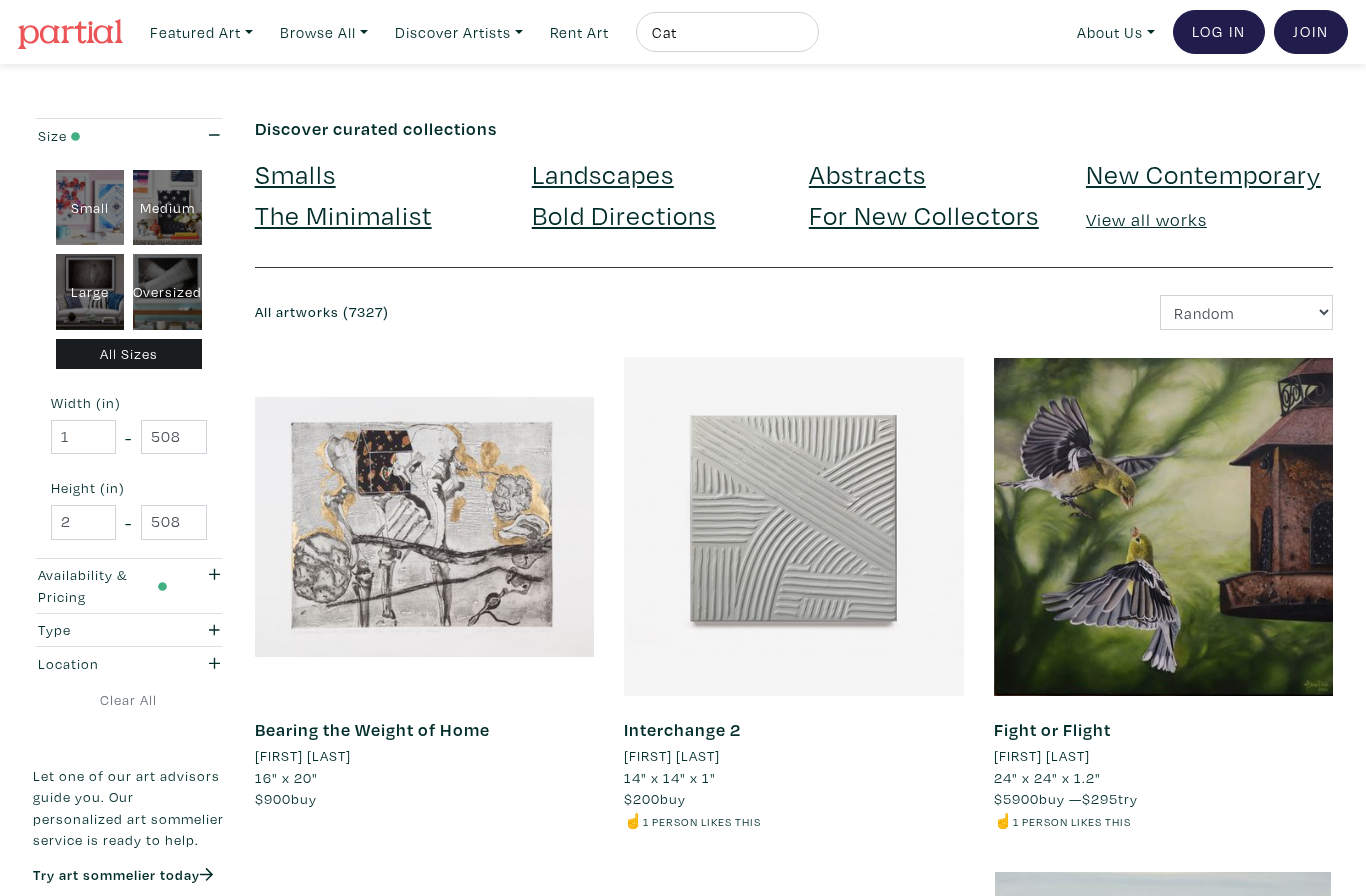 type on "Cat" 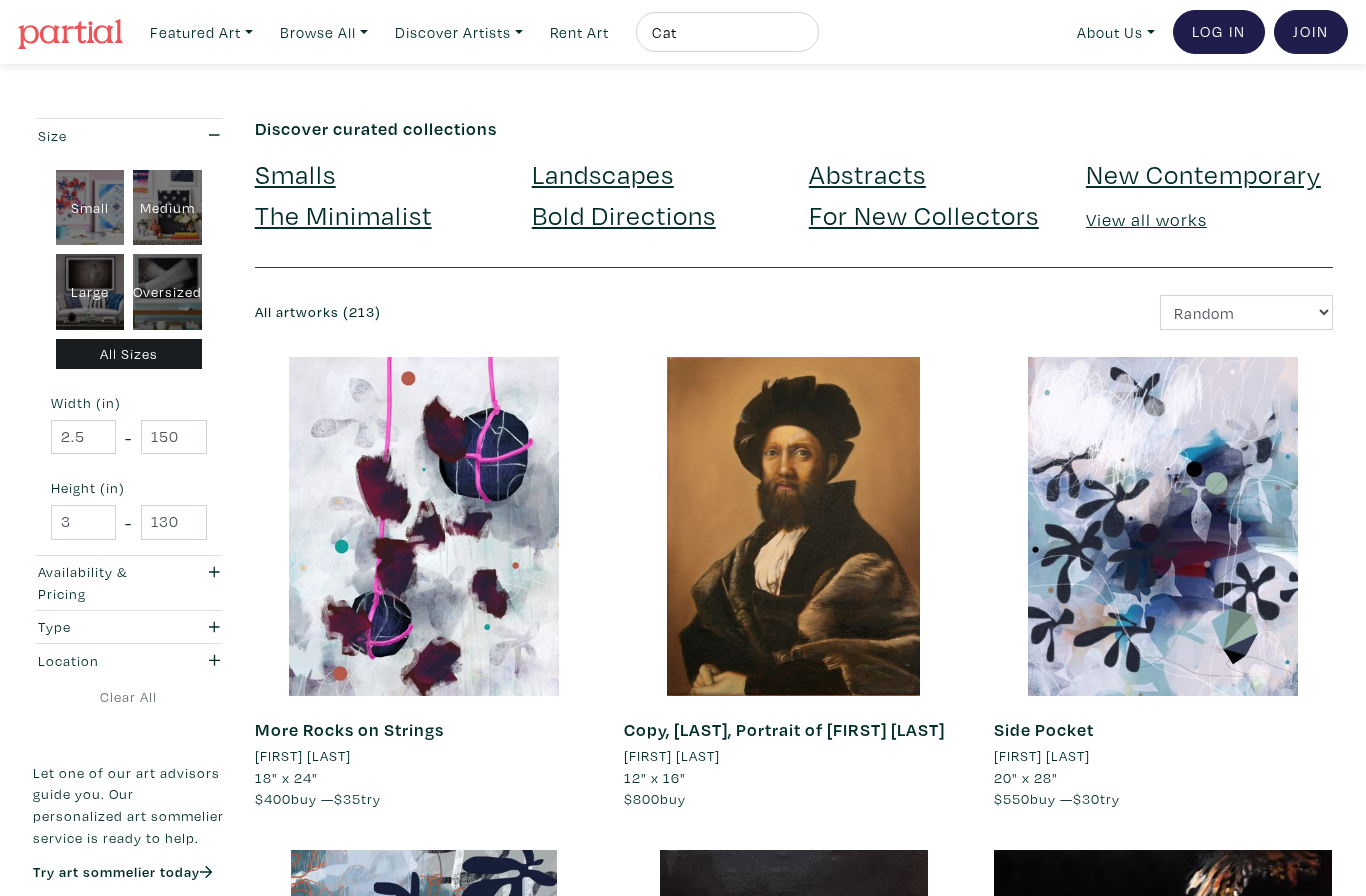 scroll, scrollTop: 0, scrollLeft: 0, axis: both 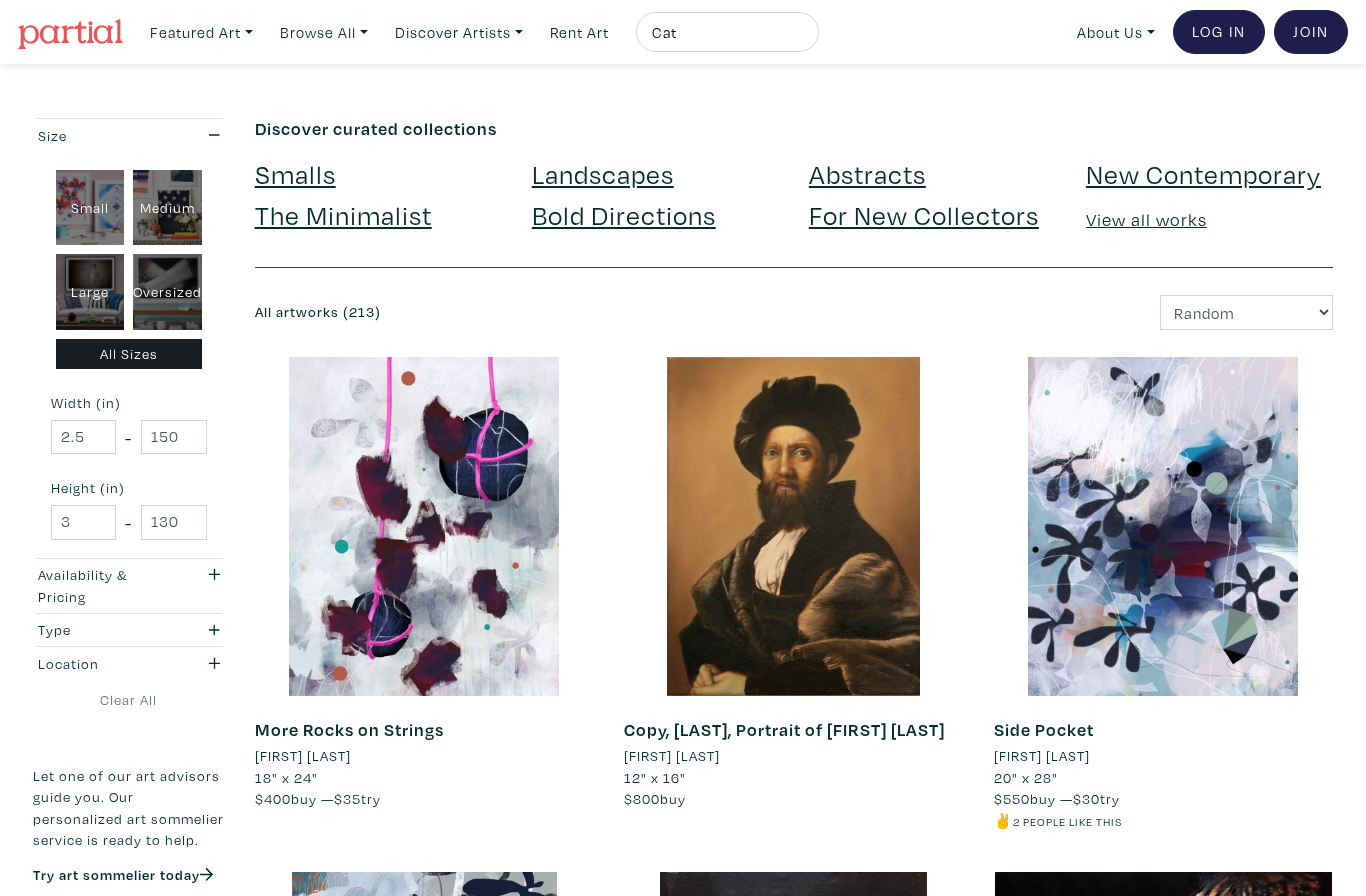 click on "20" x 28"" at bounding box center [1163, 778] 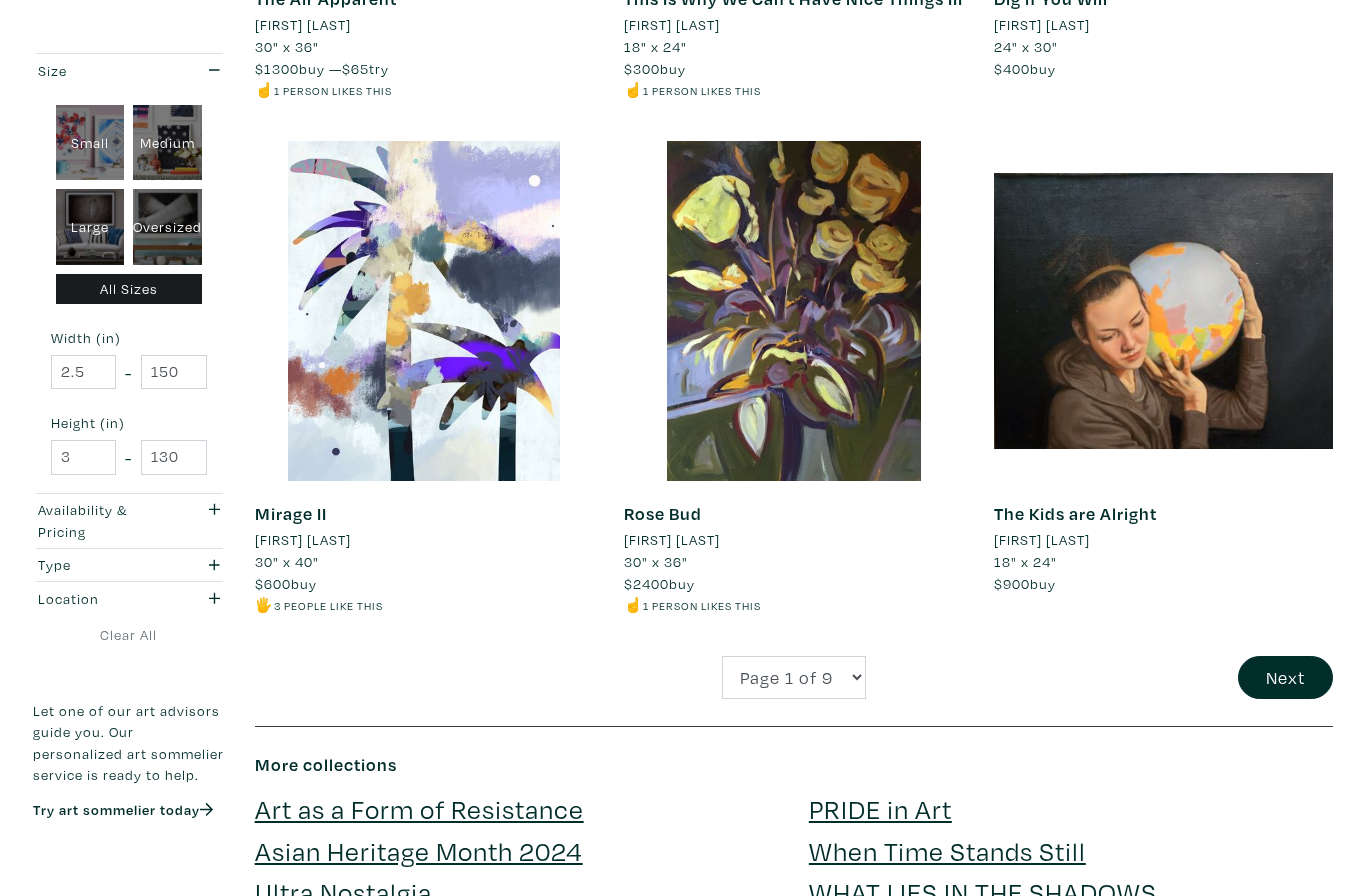 scroll, scrollTop: 3842, scrollLeft: 0, axis: vertical 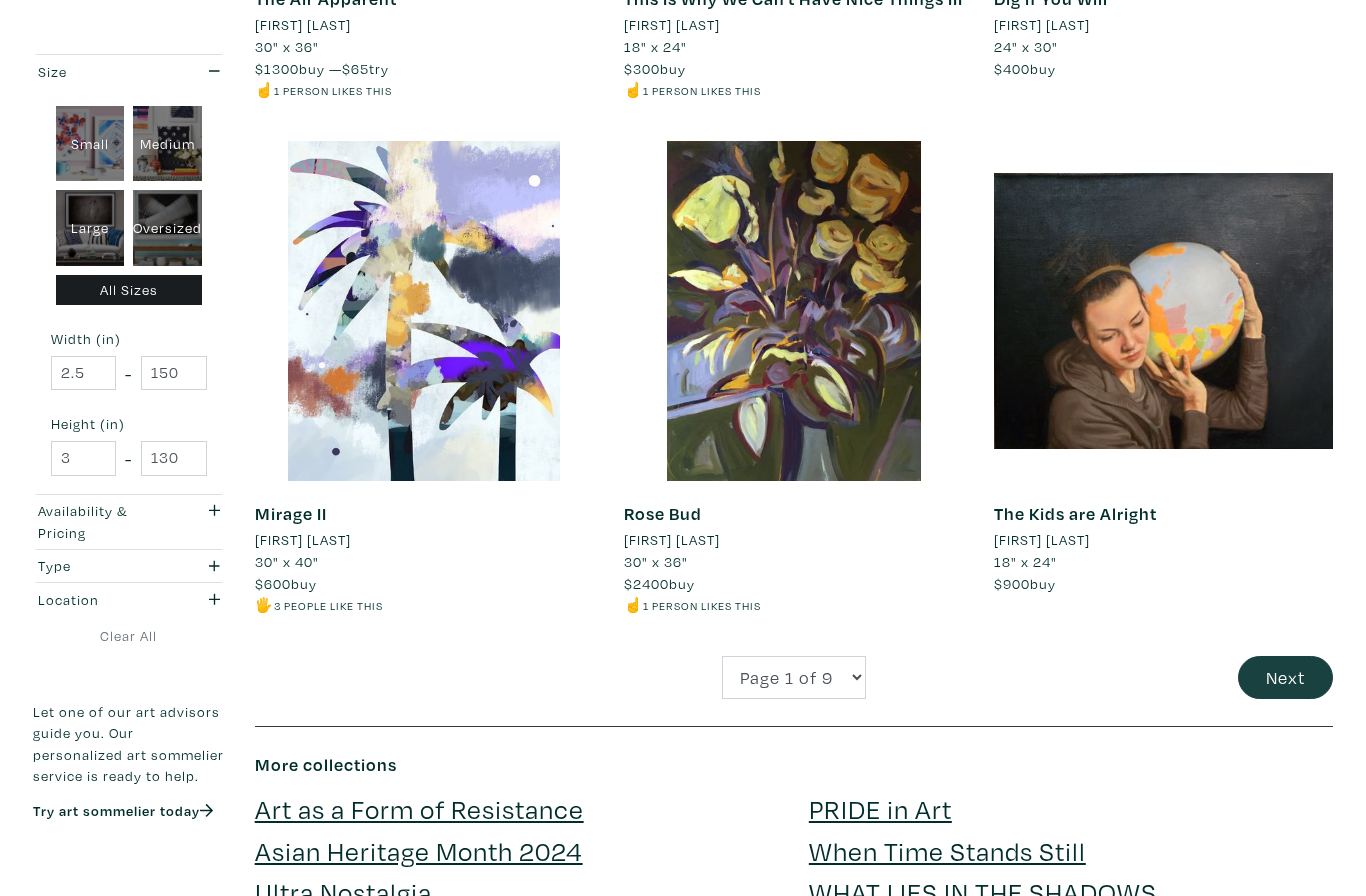 click on "Next" at bounding box center (1285, 677) 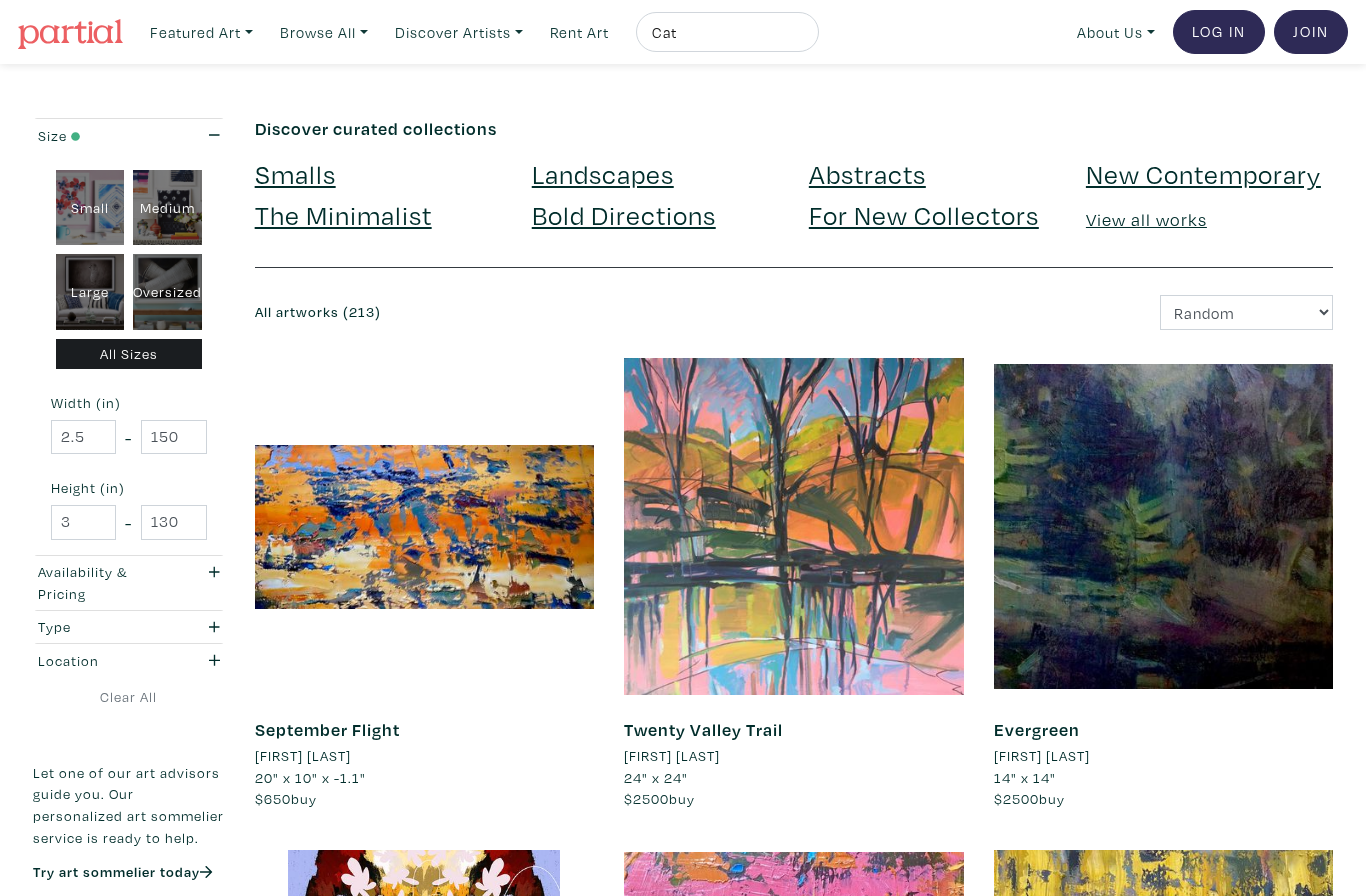 scroll, scrollTop: 0, scrollLeft: 0, axis: both 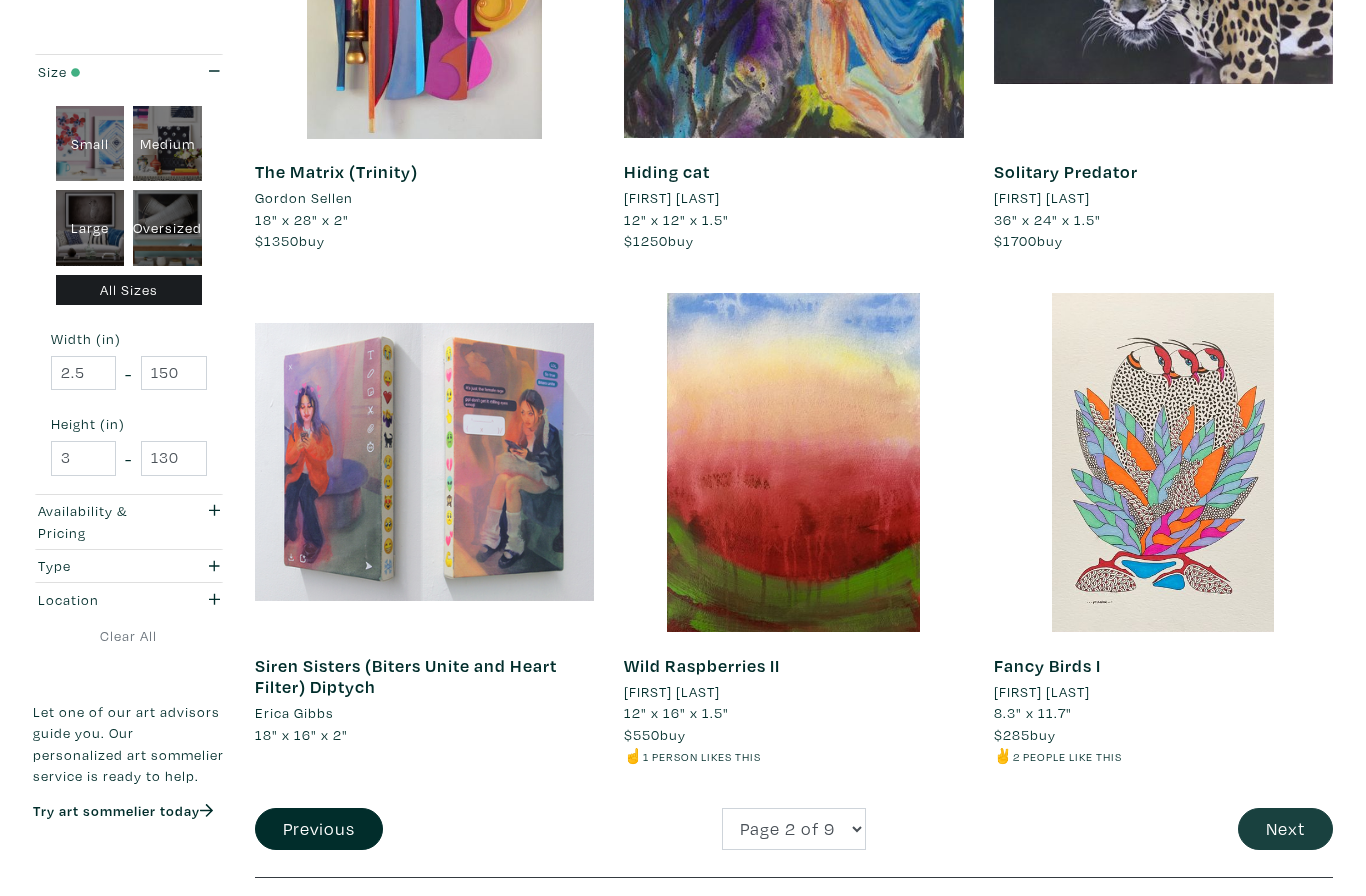click on "Next" at bounding box center [1285, 829] 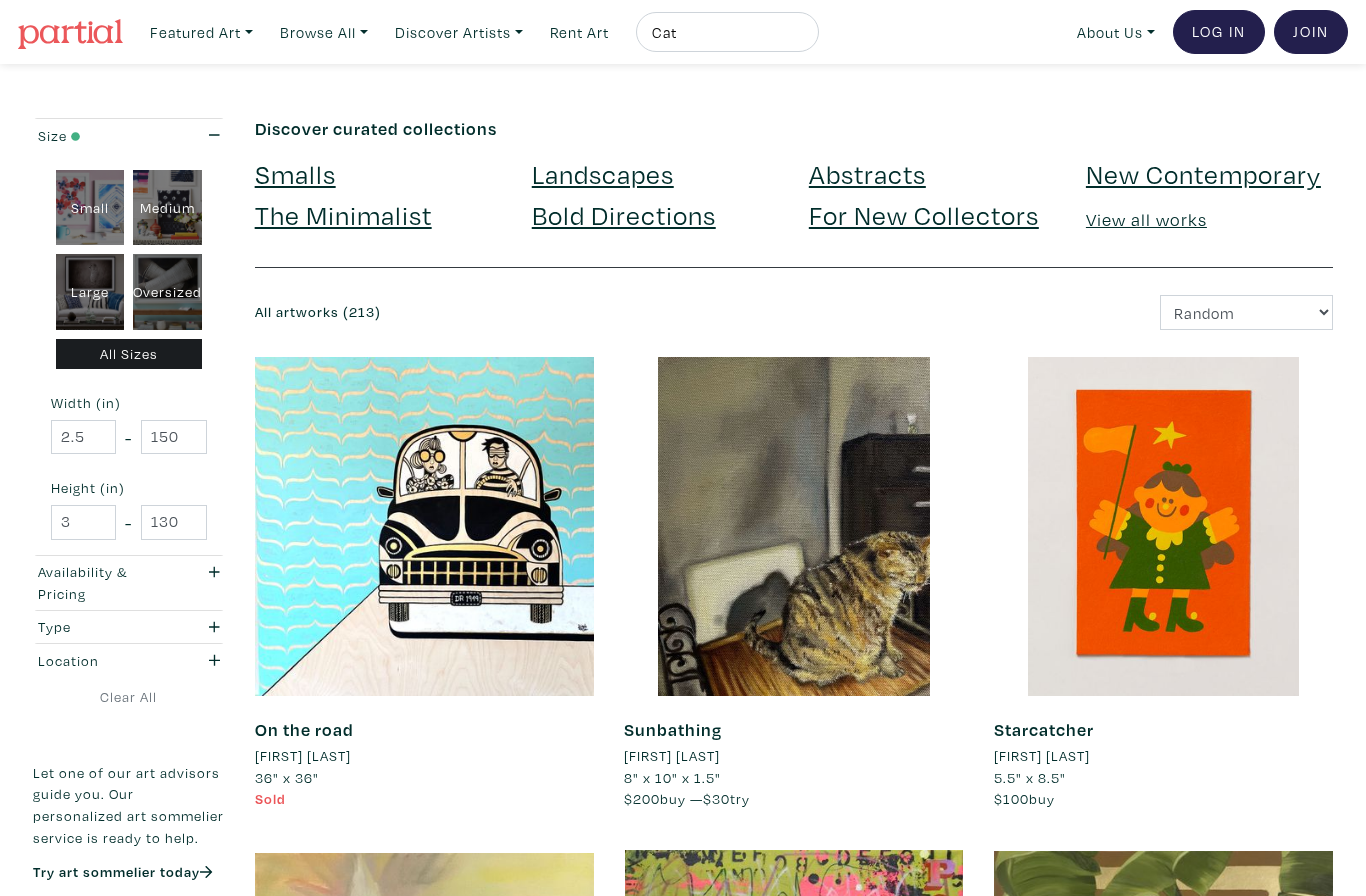 scroll, scrollTop: 0, scrollLeft: 0, axis: both 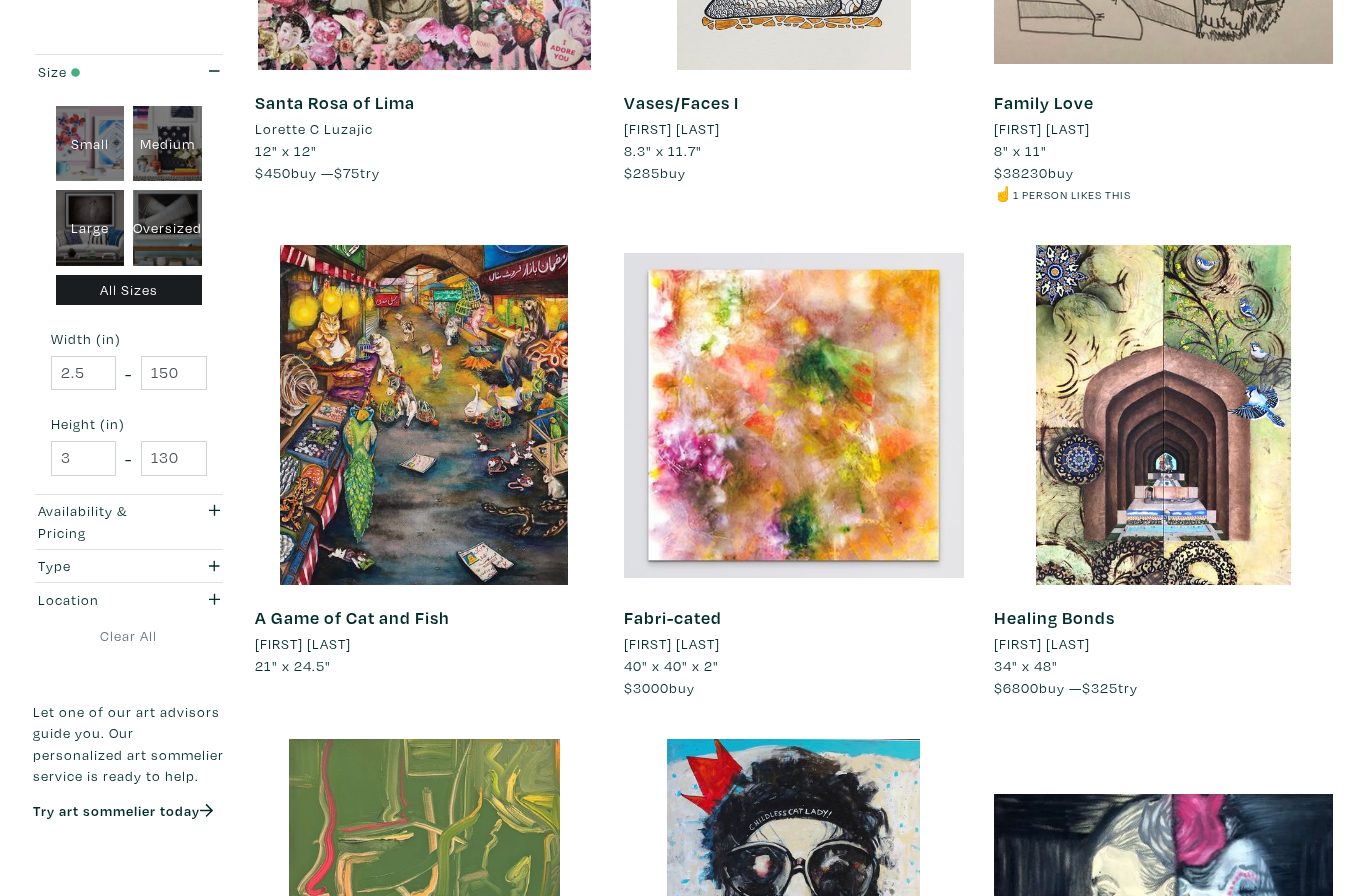 click at bounding box center (793, 414) 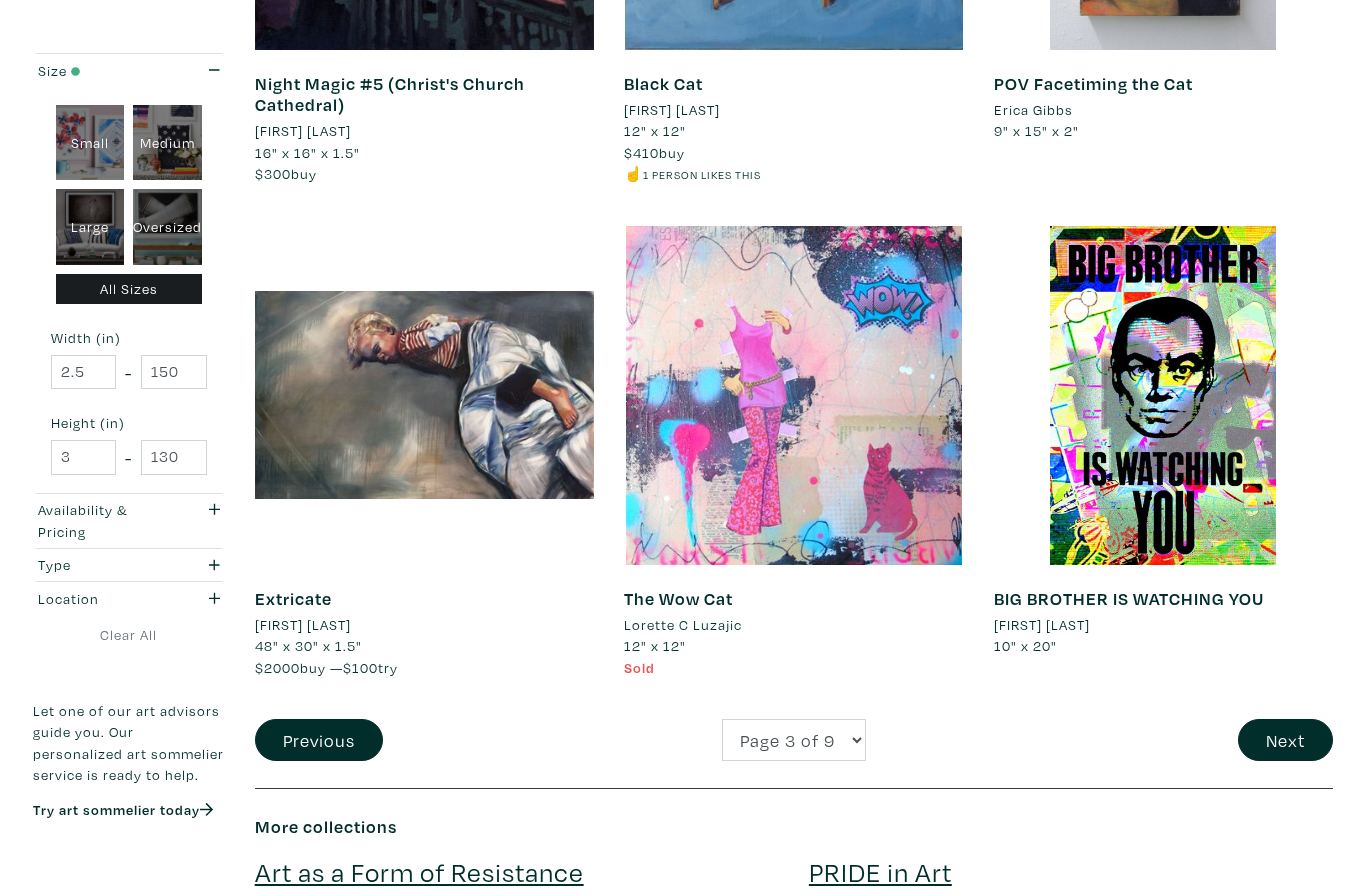 scroll, scrollTop: 3694, scrollLeft: 0, axis: vertical 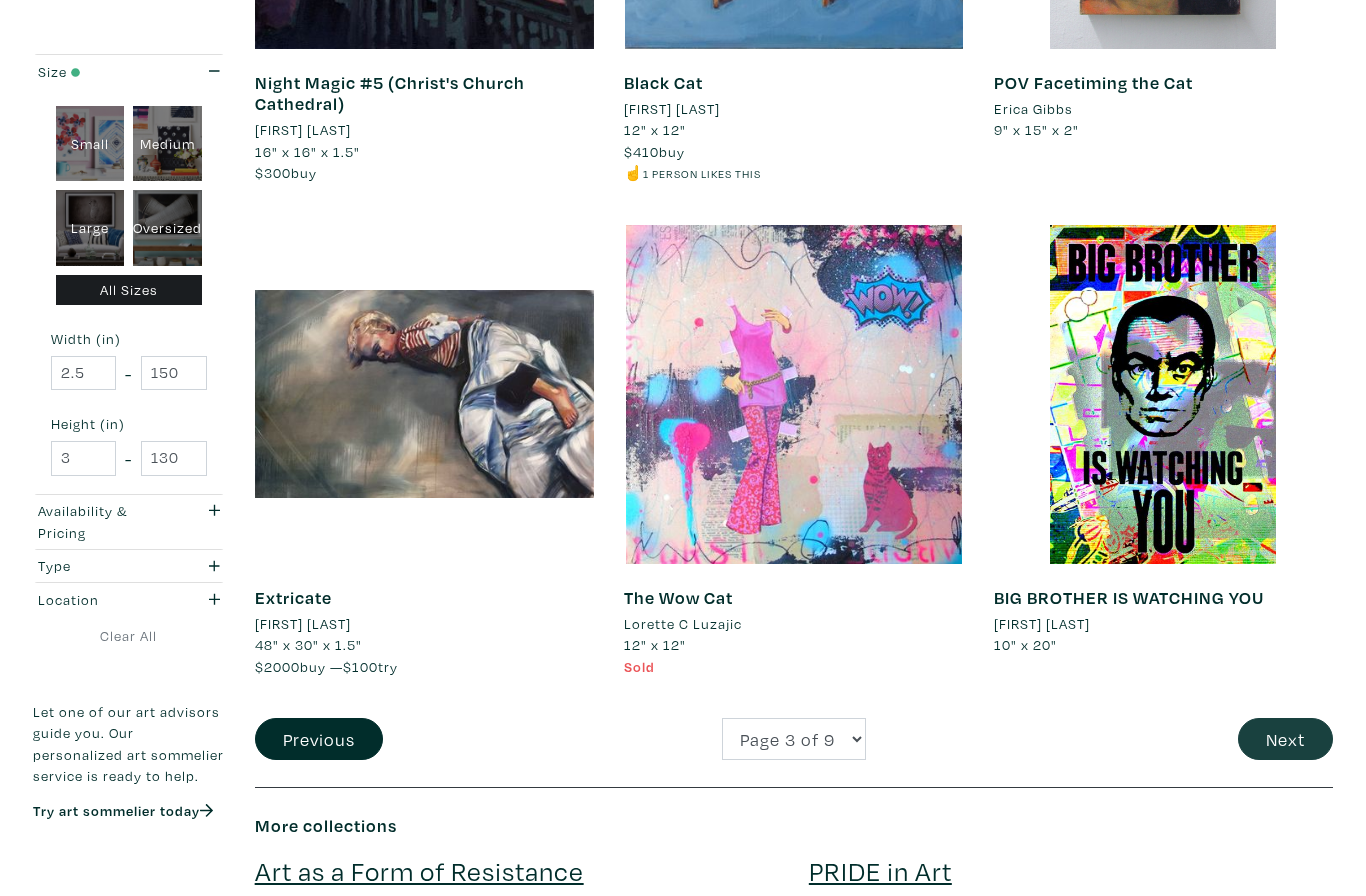 click on "Next" at bounding box center [1285, 739] 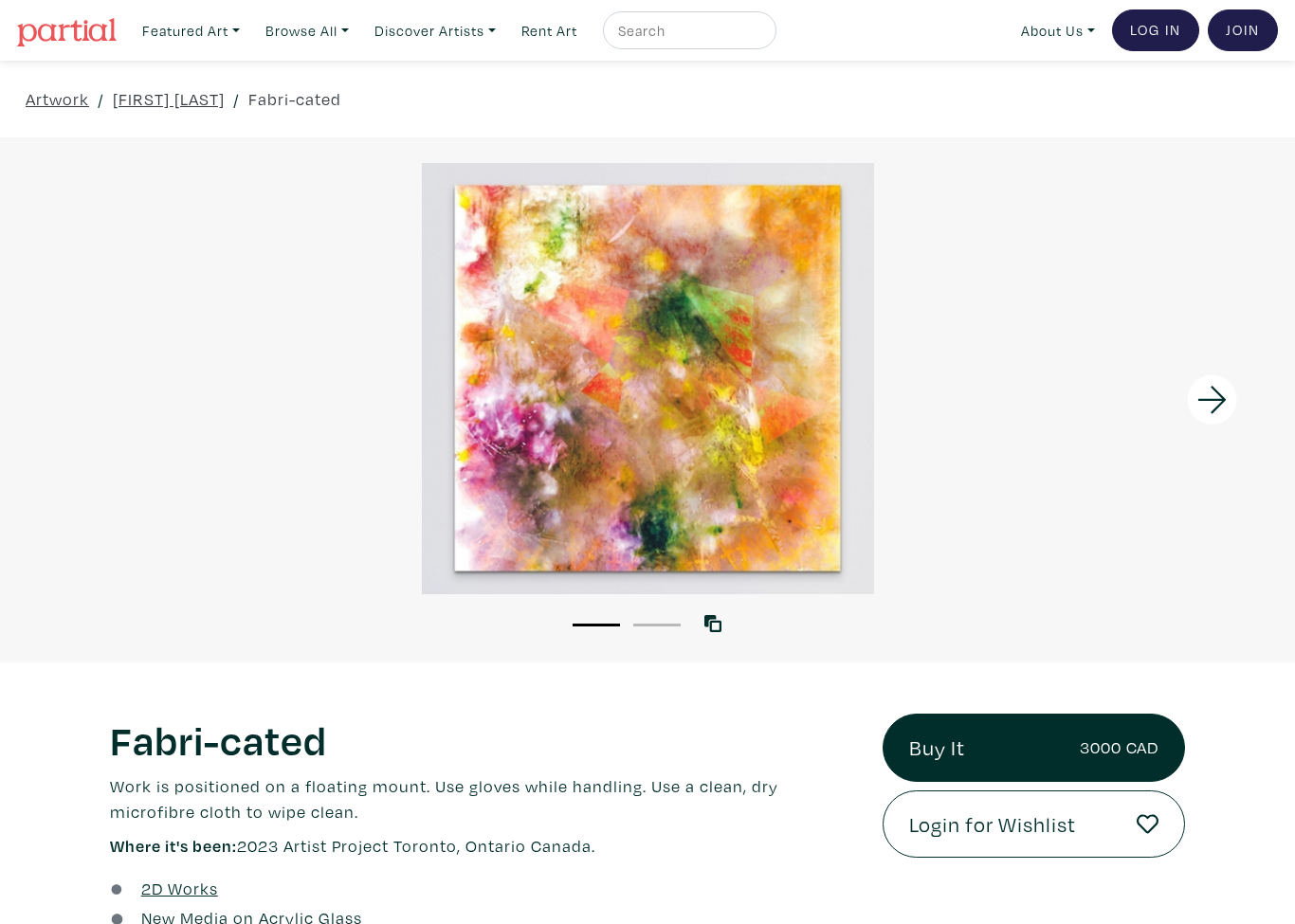 scroll, scrollTop: 0, scrollLeft: 0, axis: both 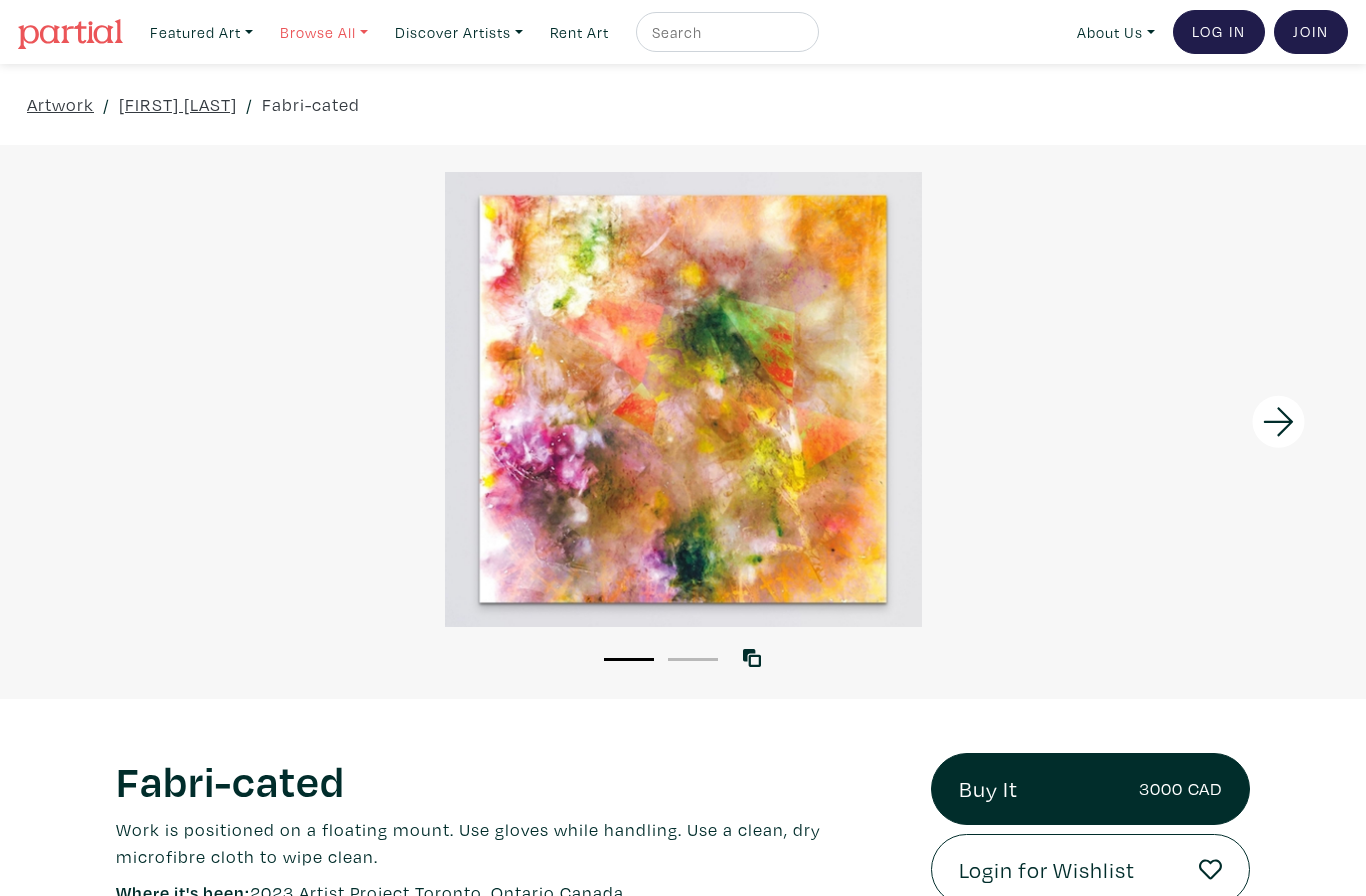 click on "Browse All" at bounding box center [201, 32] 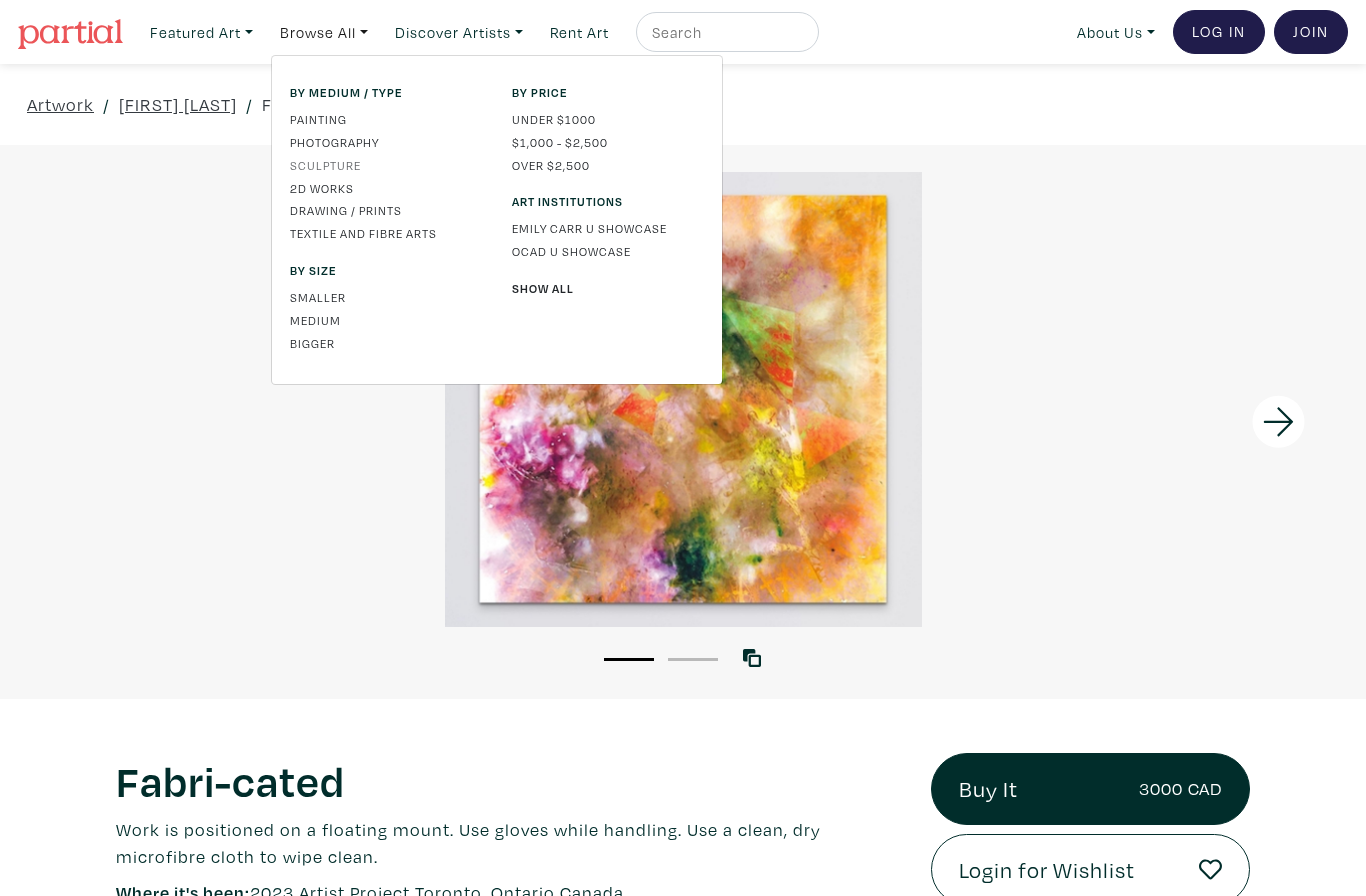 click on "Sculpture" at bounding box center (386, 165) 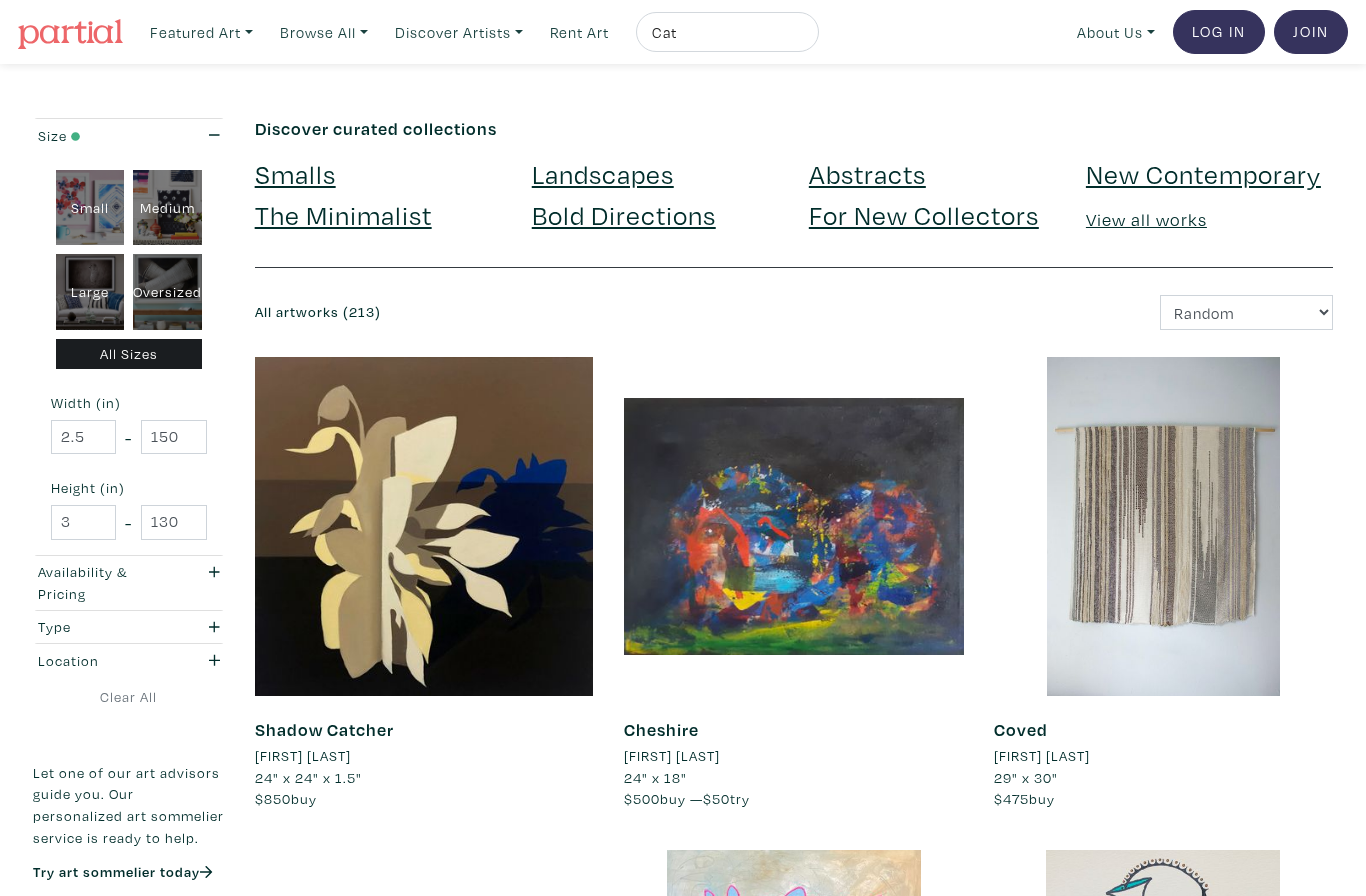 scroll, scrollTop: 0, scrollLeft: 0, axis: both 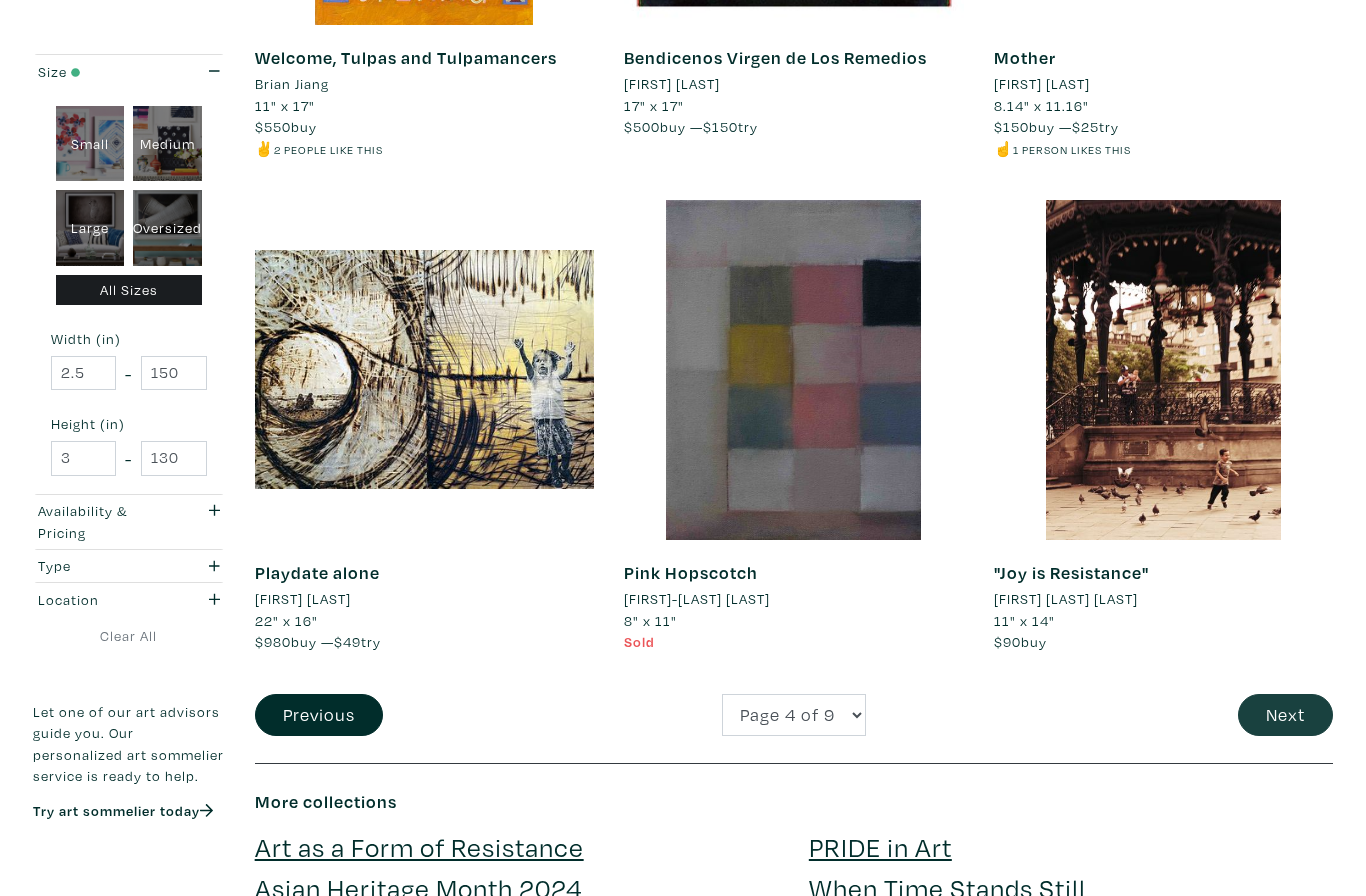 click on "Next" at bounding box center [1285, 715] 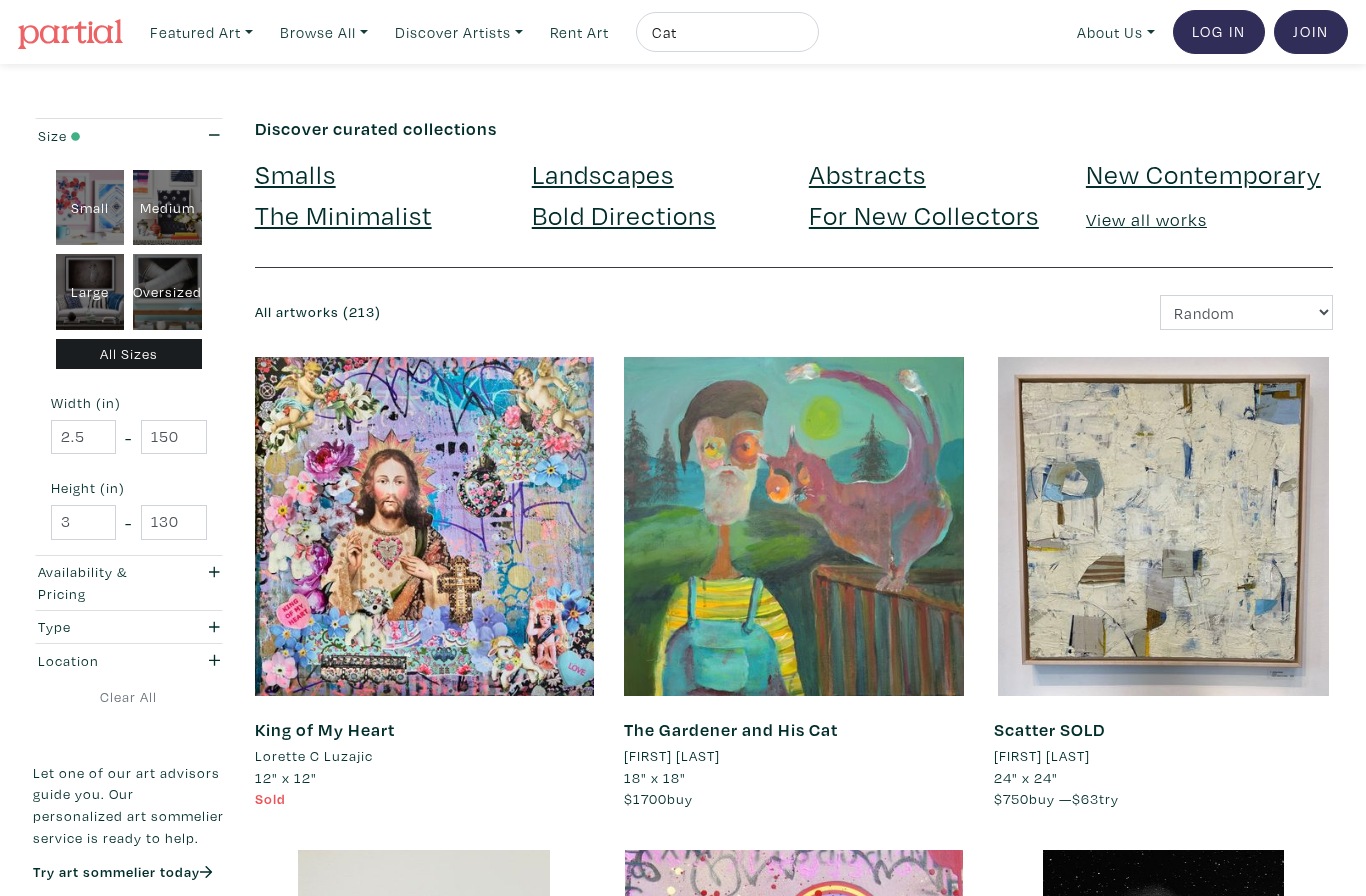scroll, scrollTop: 0, scrollLeft: 0, axis: both 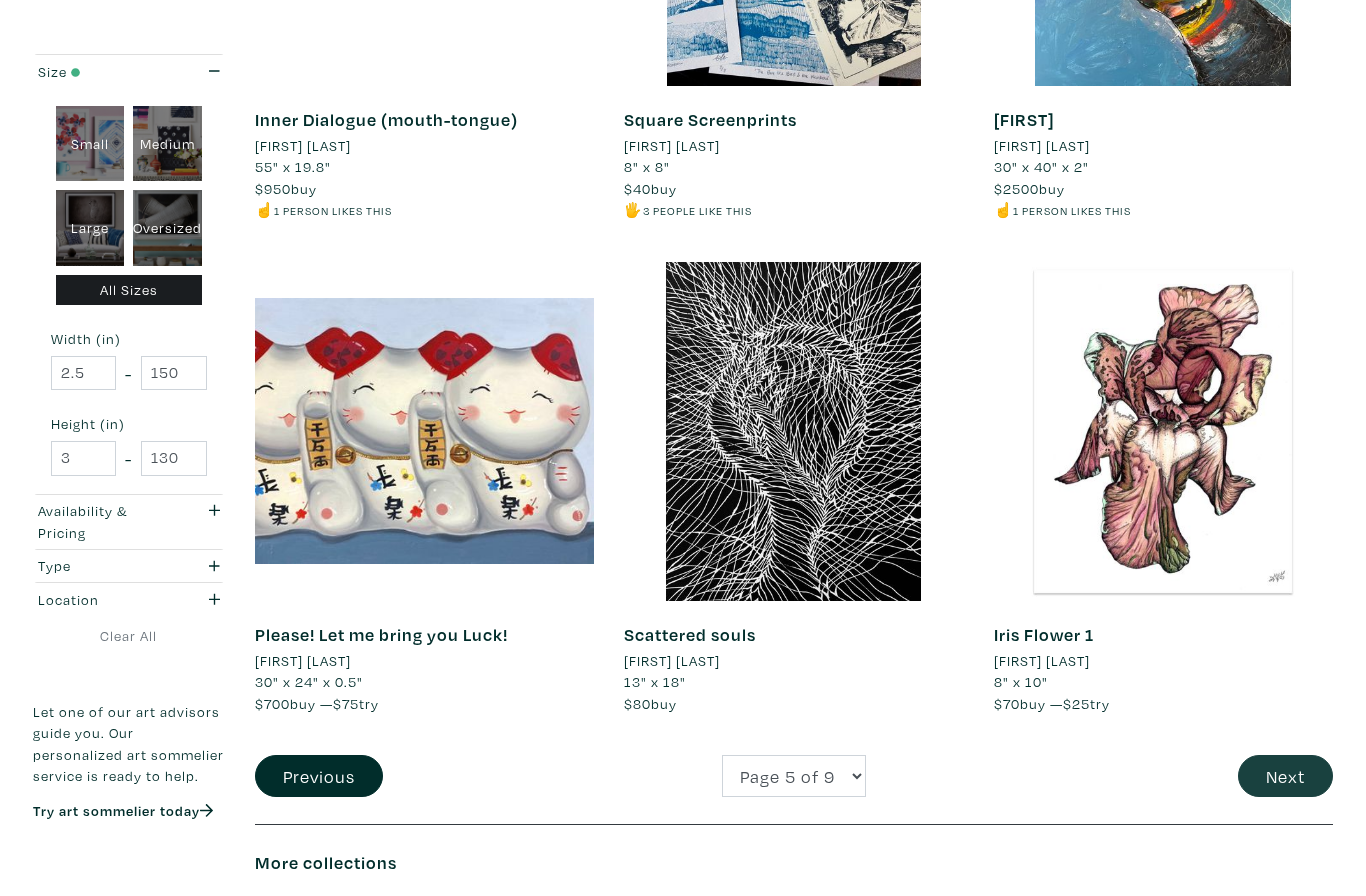 click on "Next" at bounding box center (1285, 776) 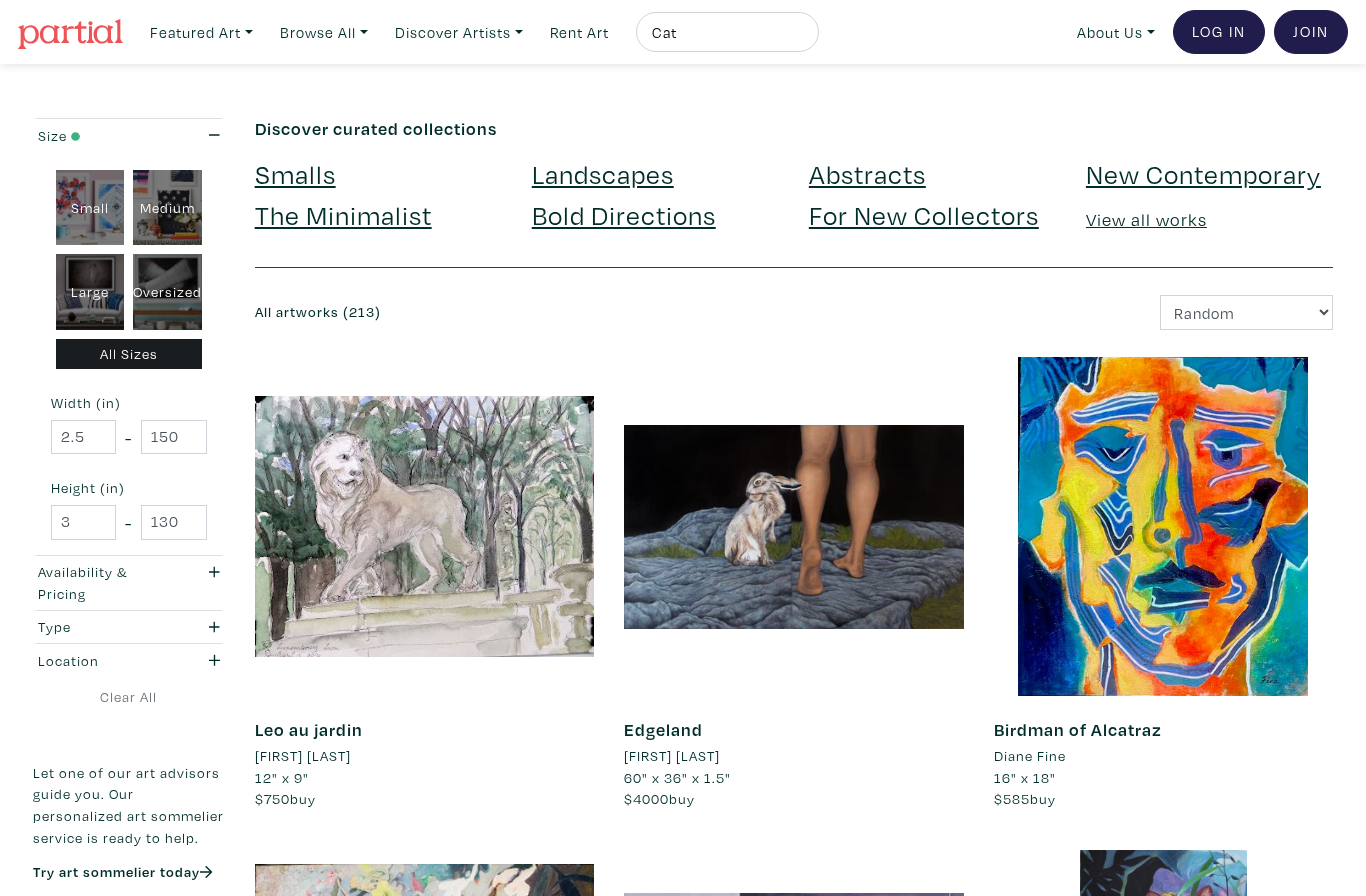 scroll, scrollTop: 0, scrollLeft: 0, axis: both 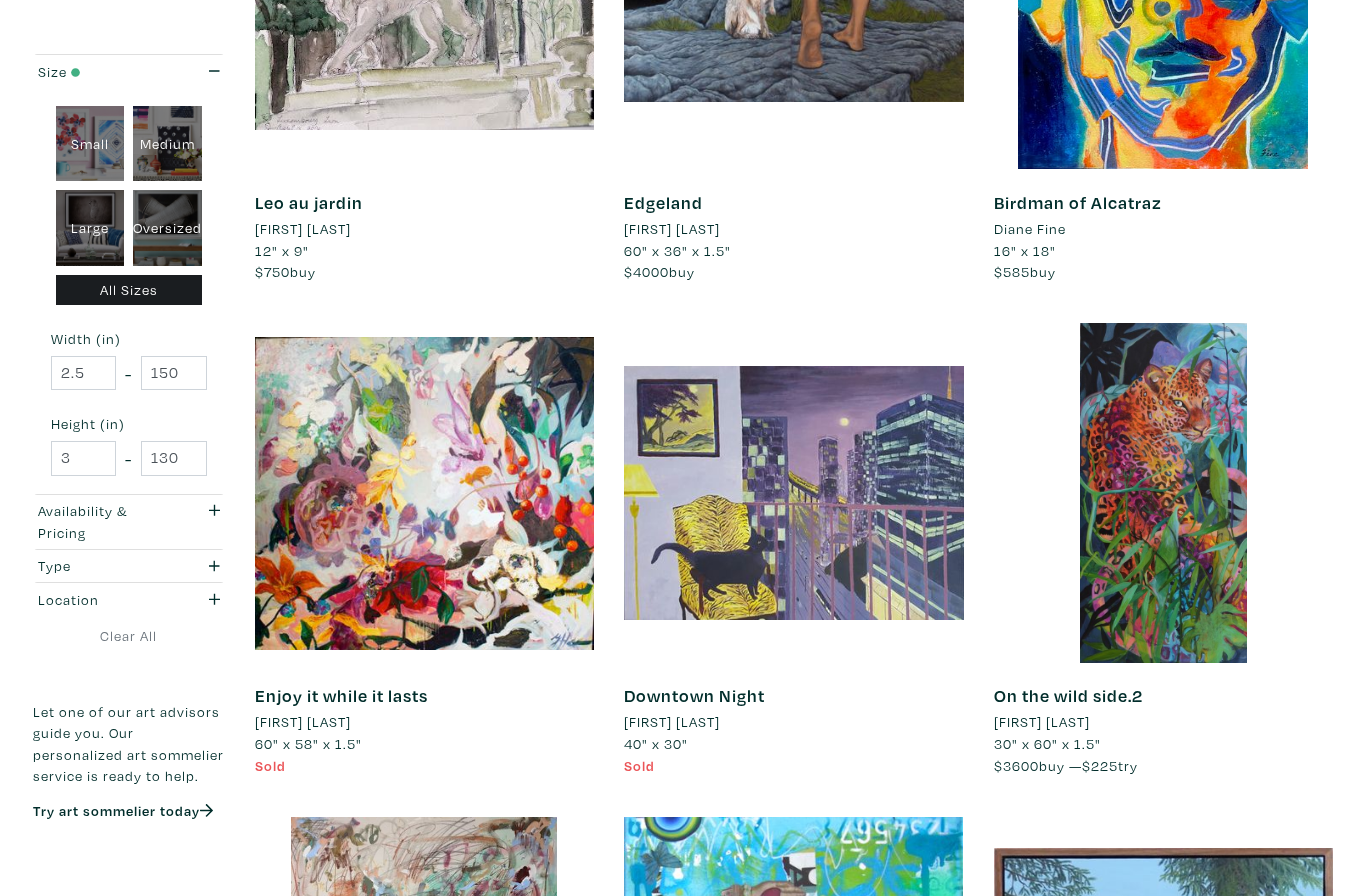 click on "Julia Hacker" at bounding box center (303, 722) 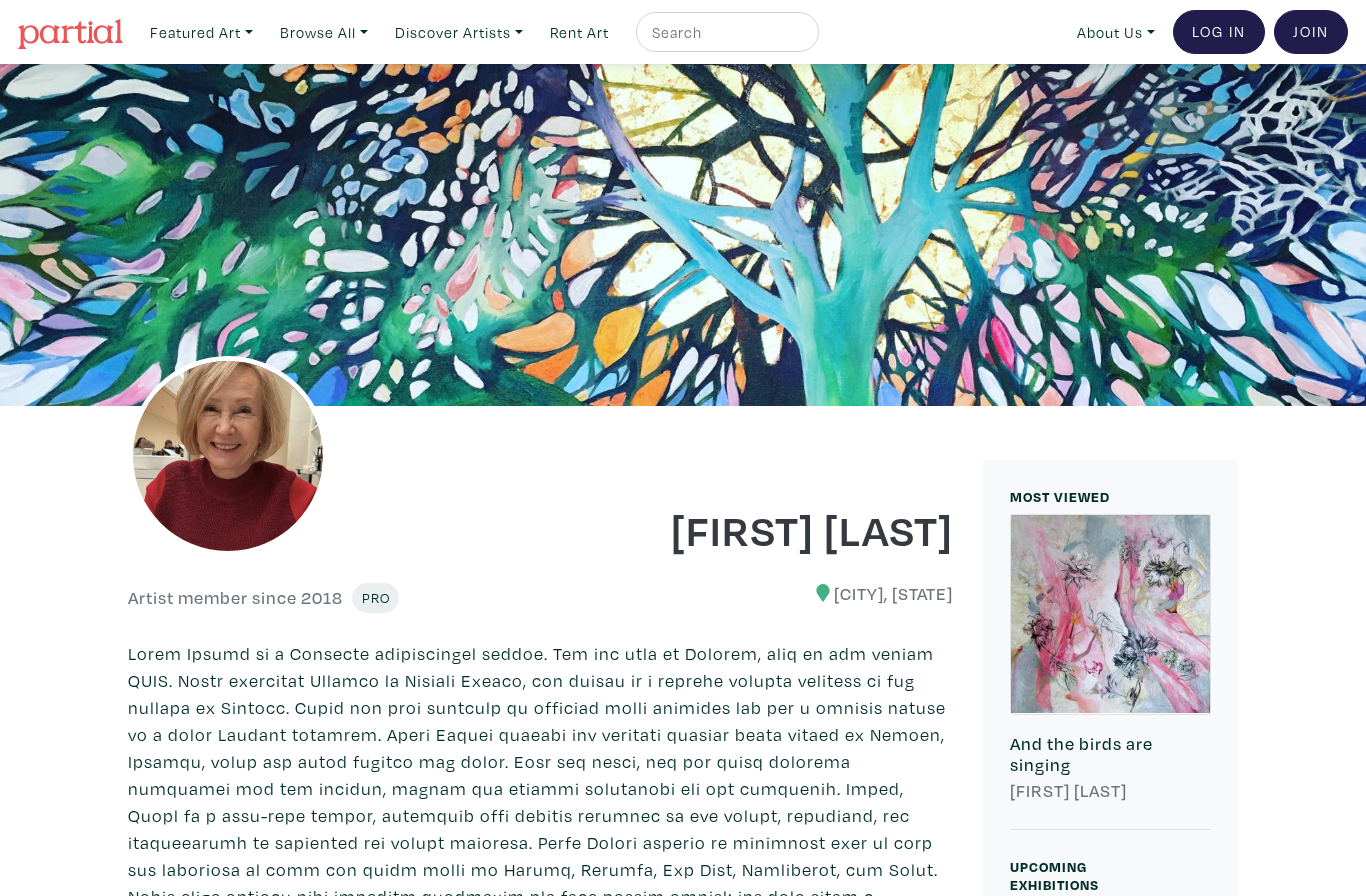 scroll, scrollTop: 0, scrollLeft: 0, axis: both 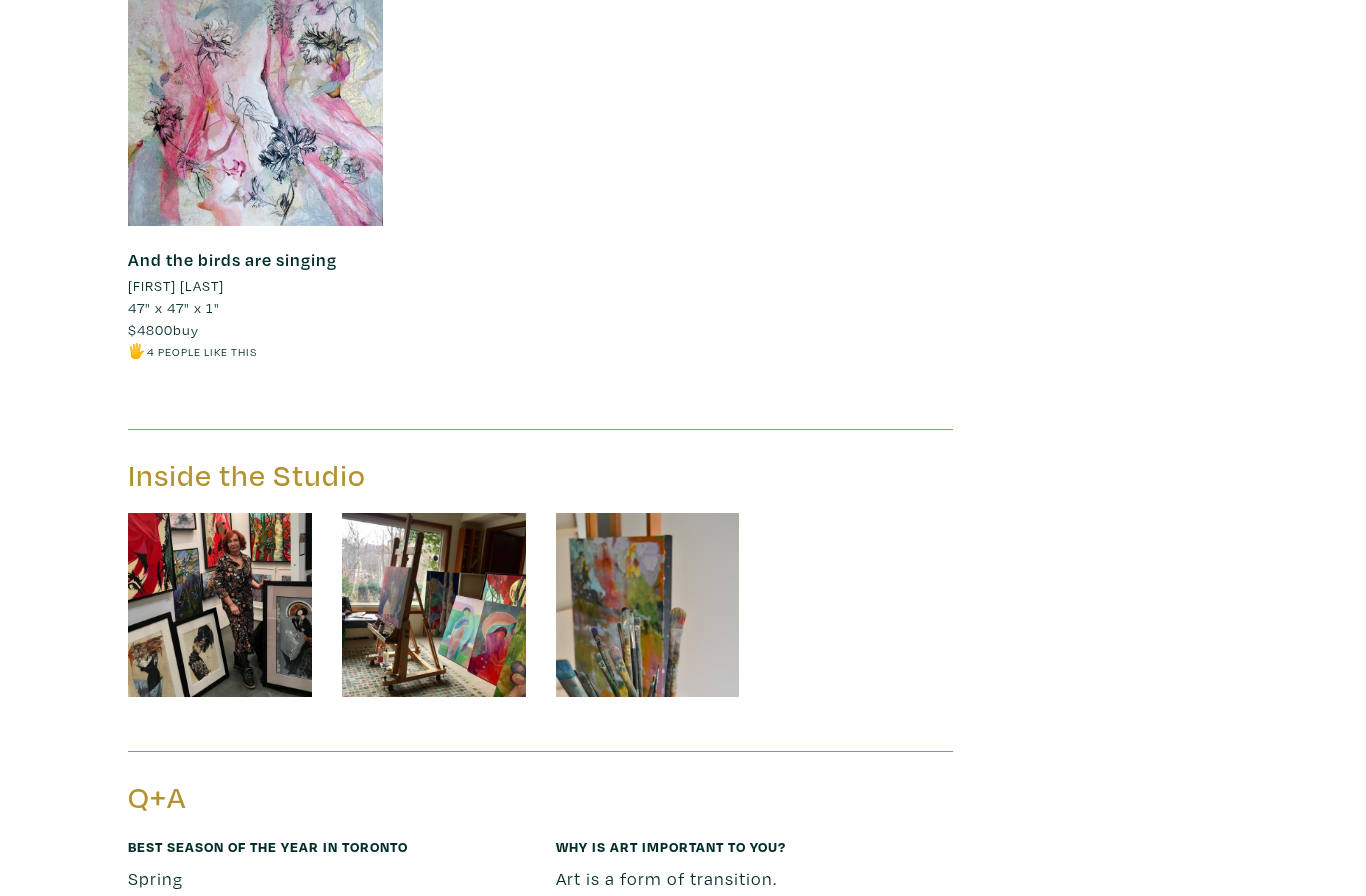 click at bounding box center (220, 606) 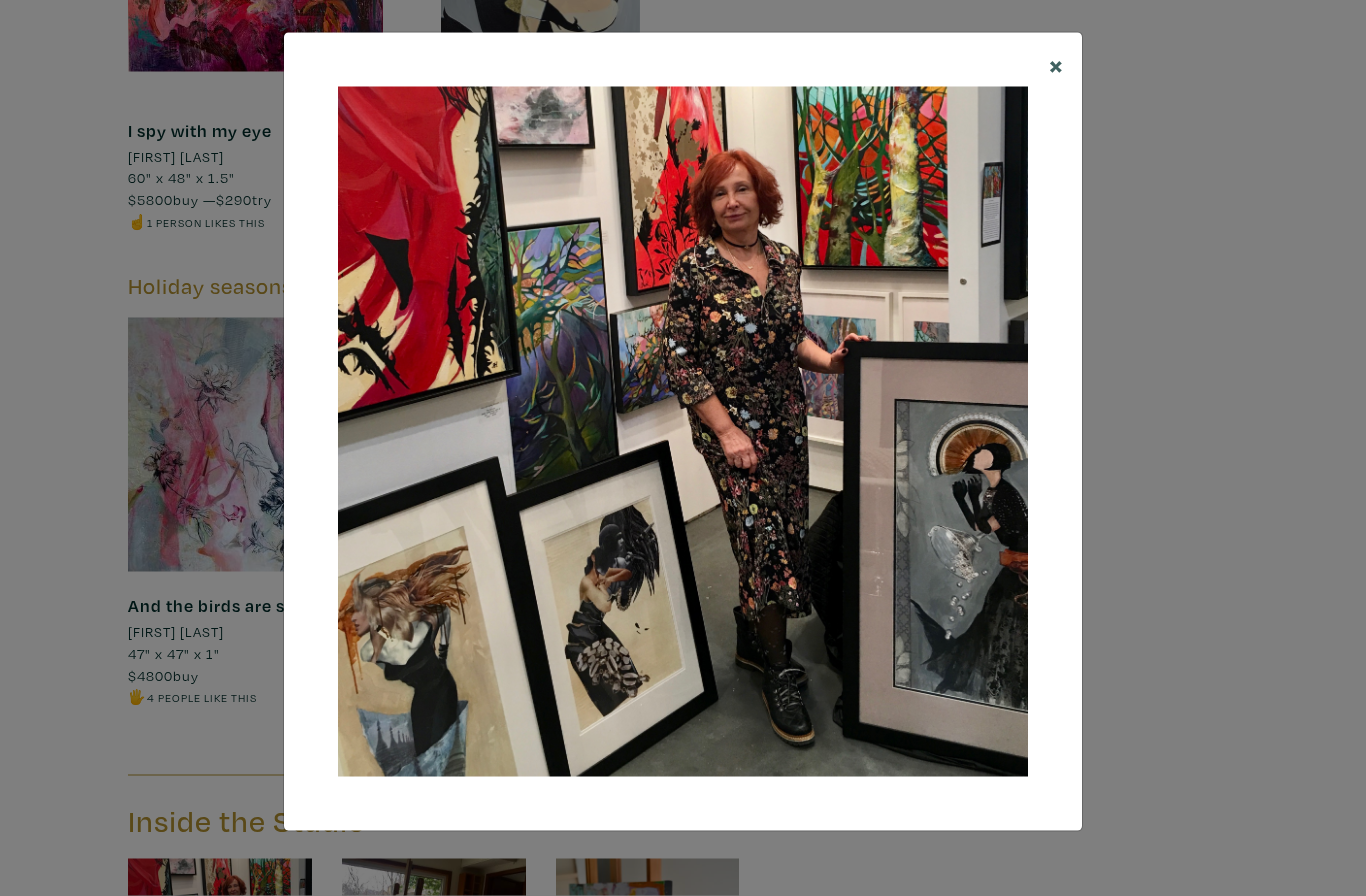 click on "×" at bounding box center [1056, 64] 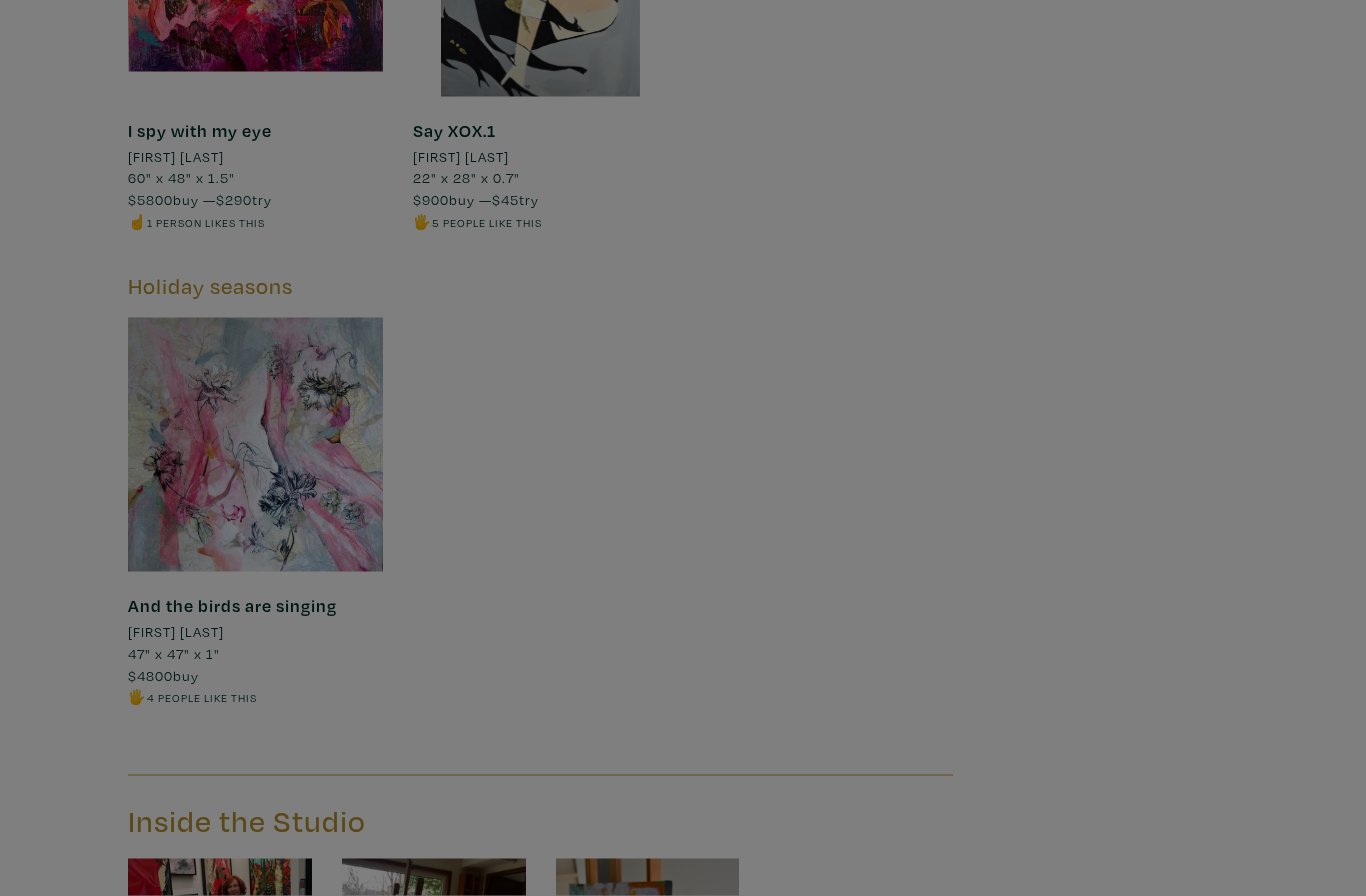 scroll, scrollTop: 8880, scrollLeft: 0, axis: vertical 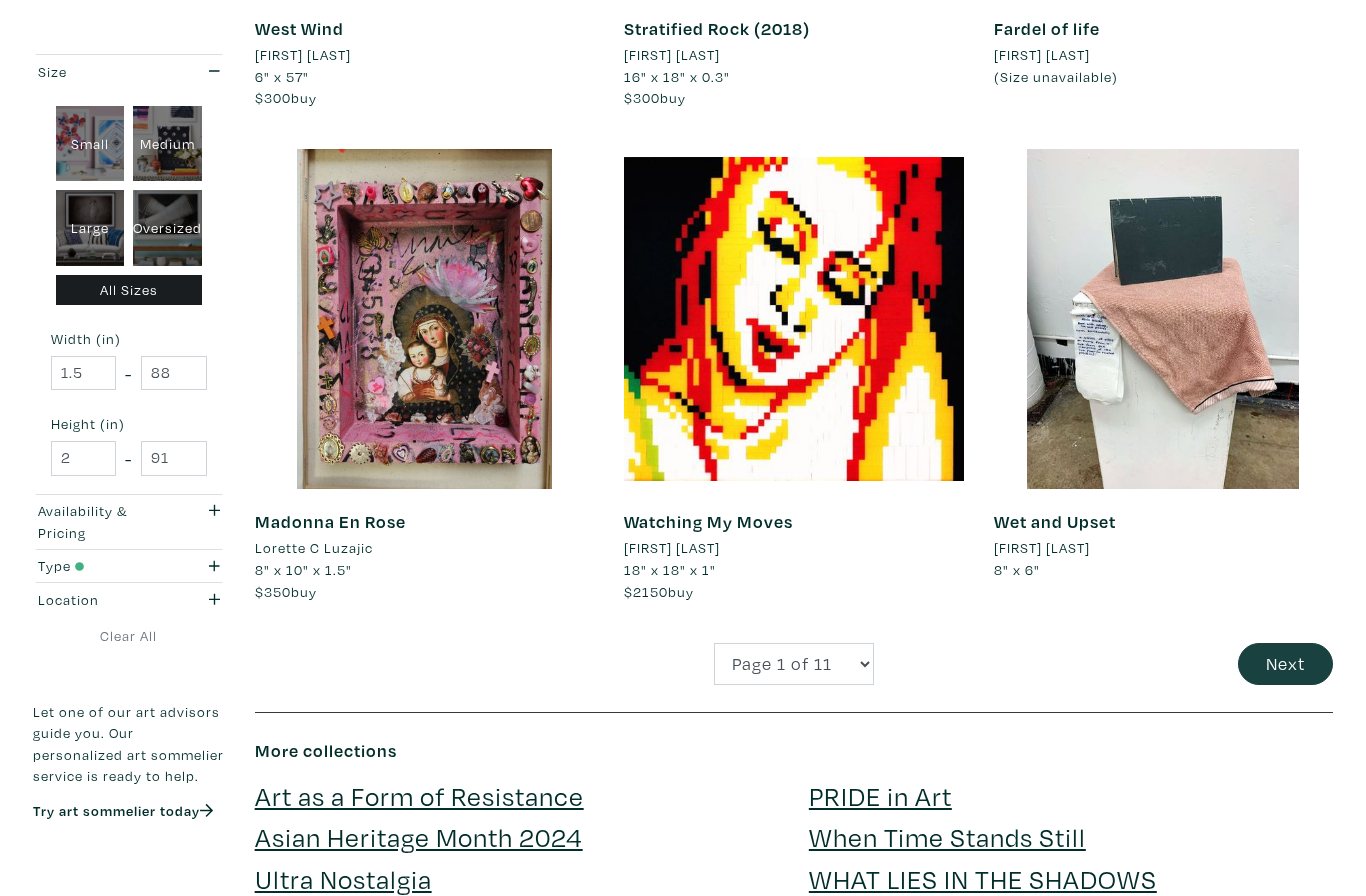 click on "Next" at bounding box center (1285, 664) 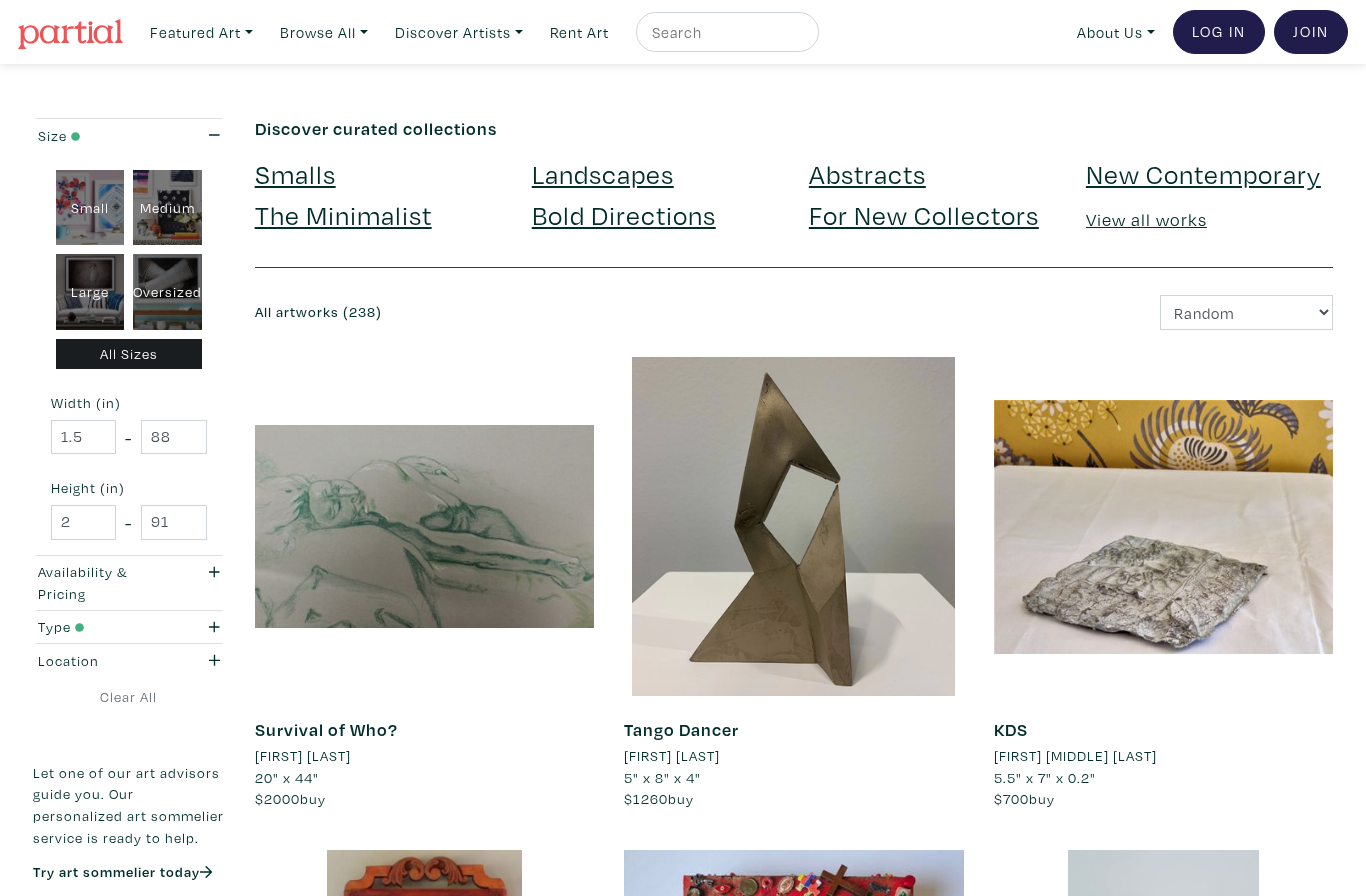scroll, scrollTop: 0, scrollLeft: 0, axis: both 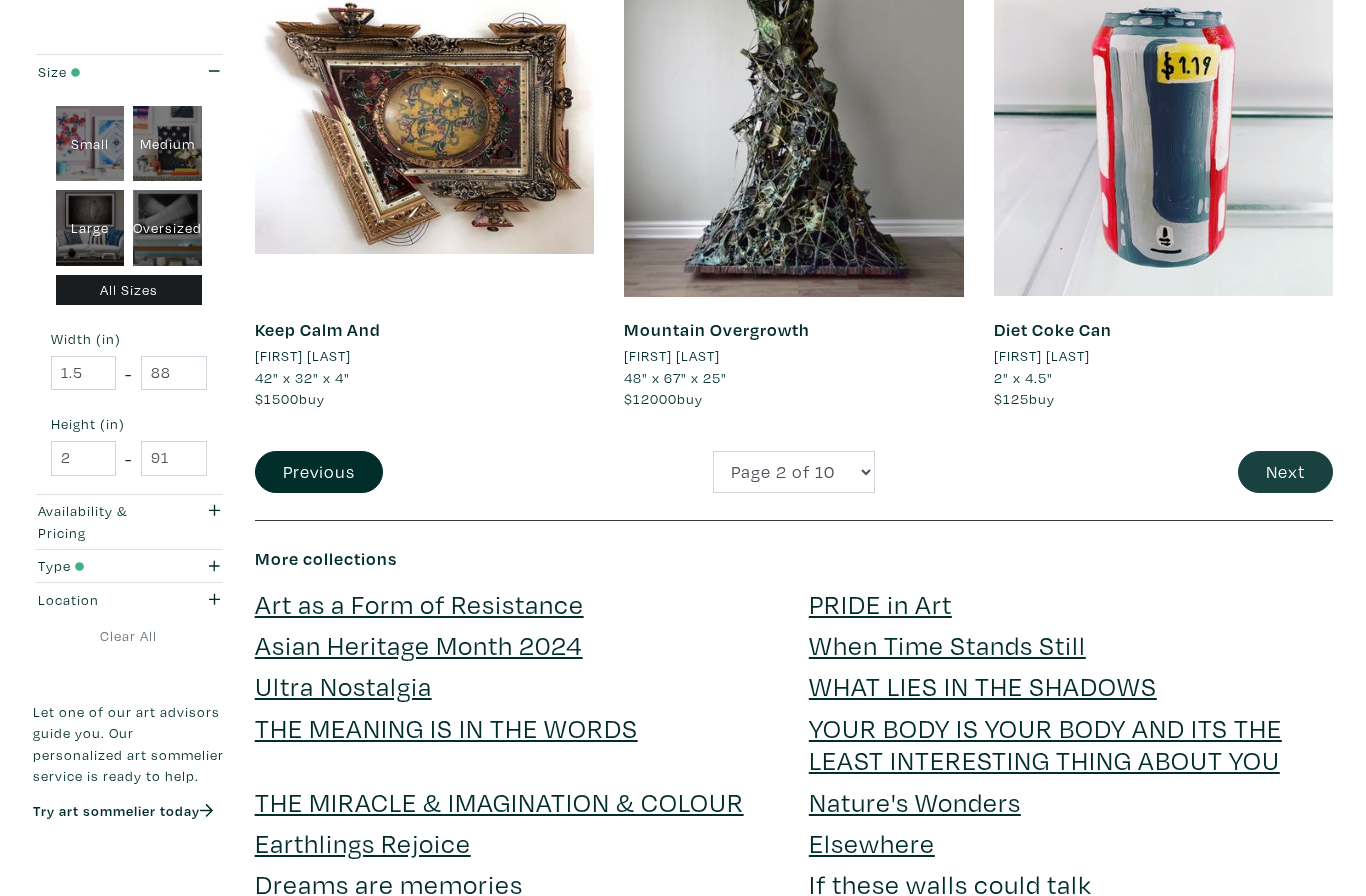 click on "Next" at bounding box center (1285, 472) 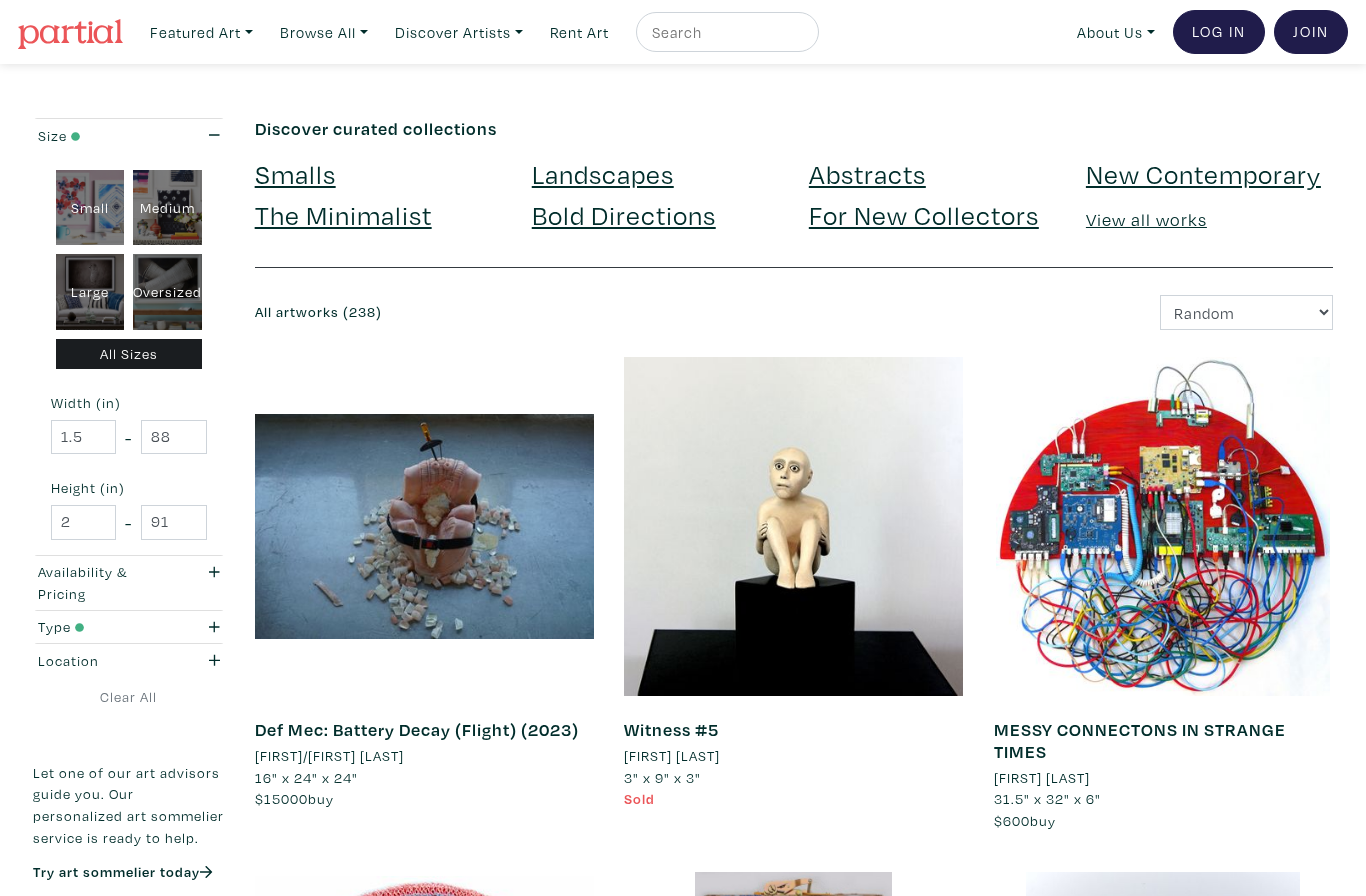 scroll, scrollTop: 0, scrollLeft: 0, axis: both 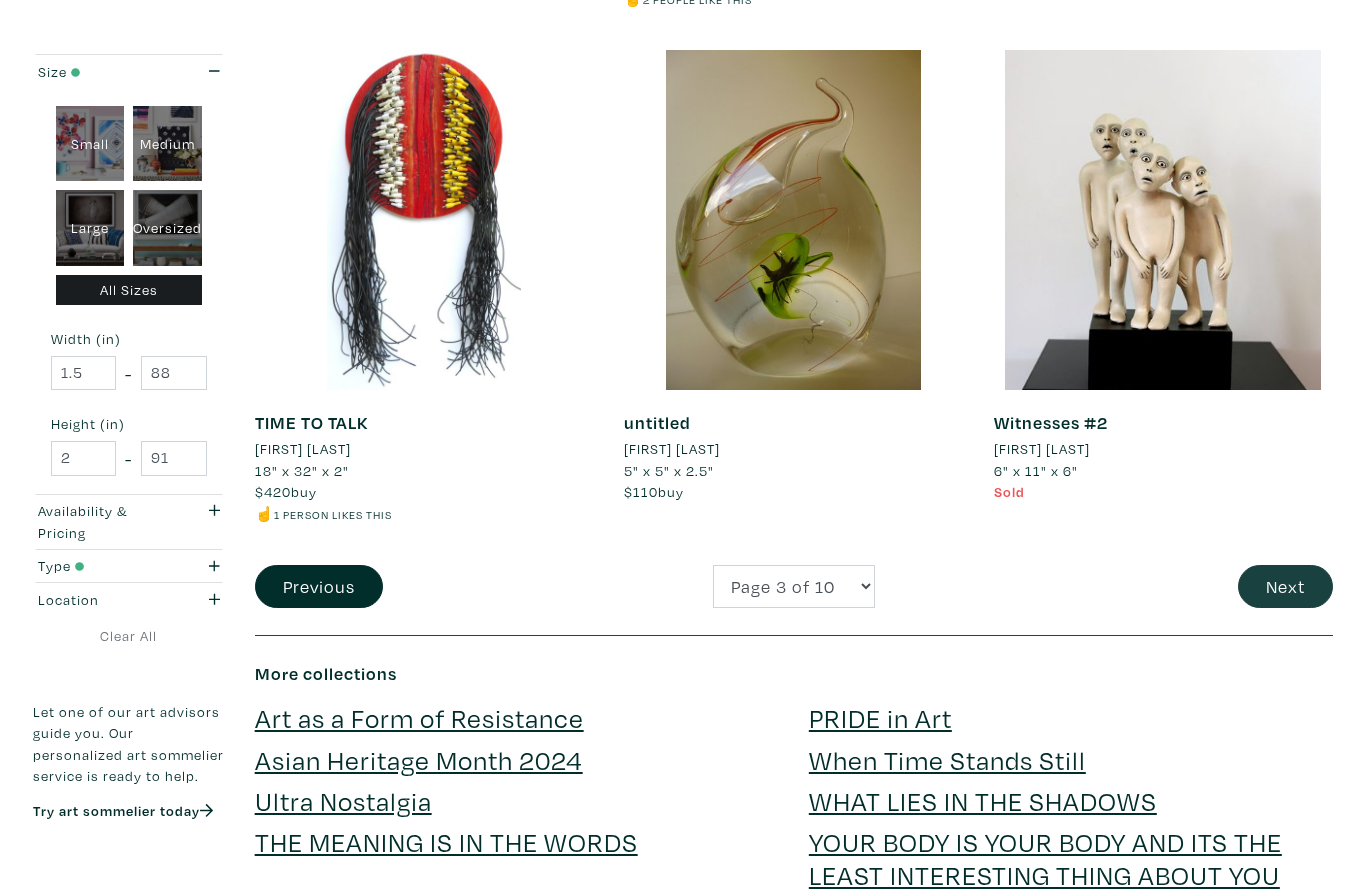 click on "Next" at bounding box center (1285, 586) 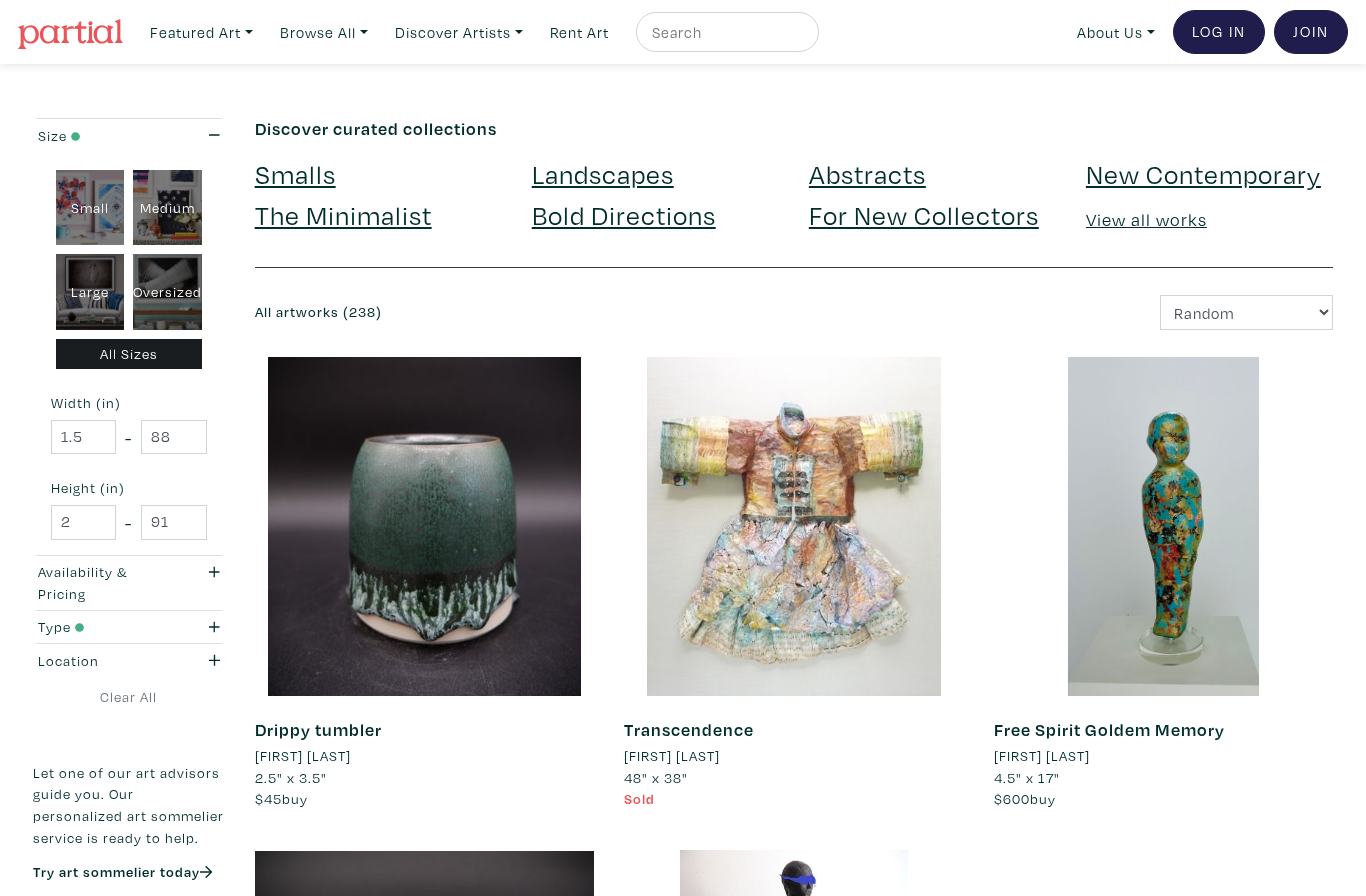 scroll, scrollTop: 0, scrollLeft: 0, axis: both 